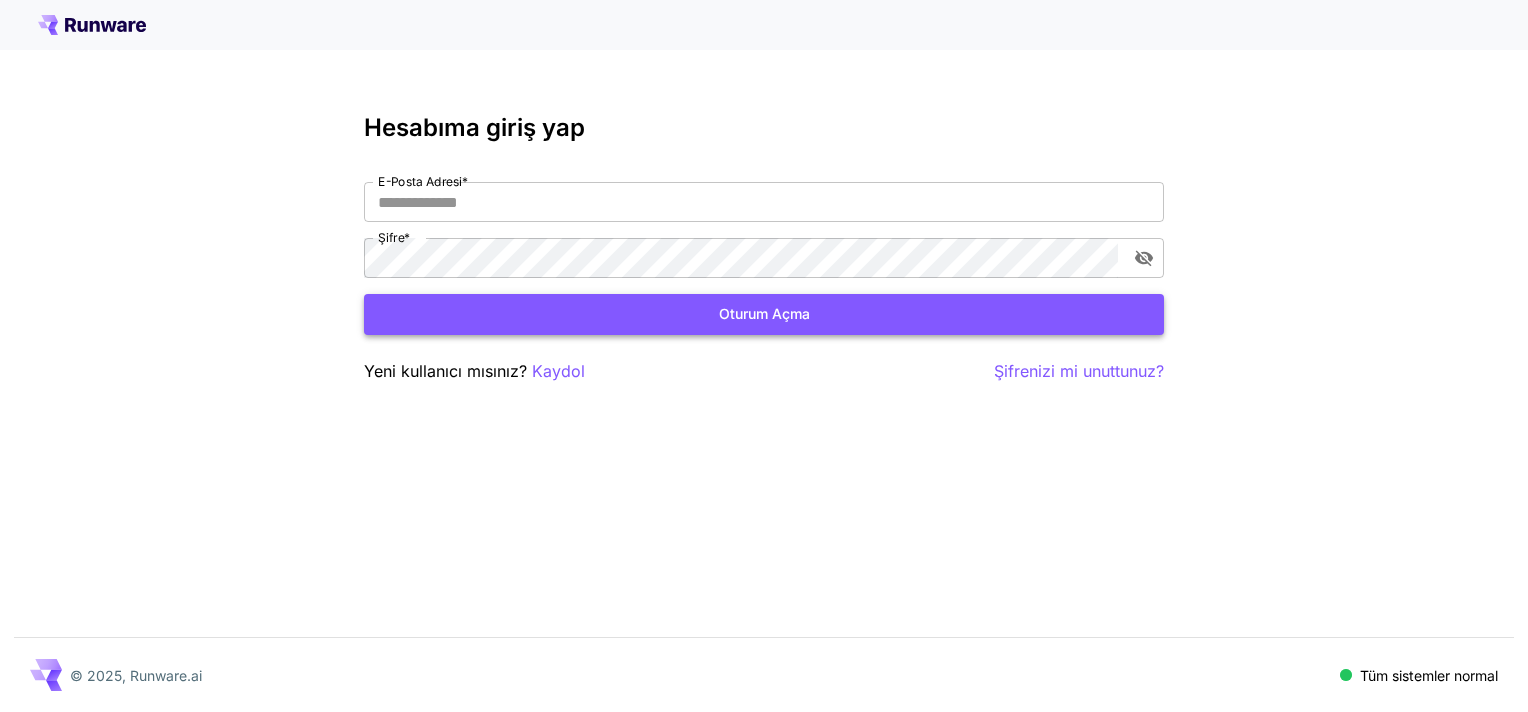 scroll, scrollTop: 0, scrollLeft: 0, axis: both 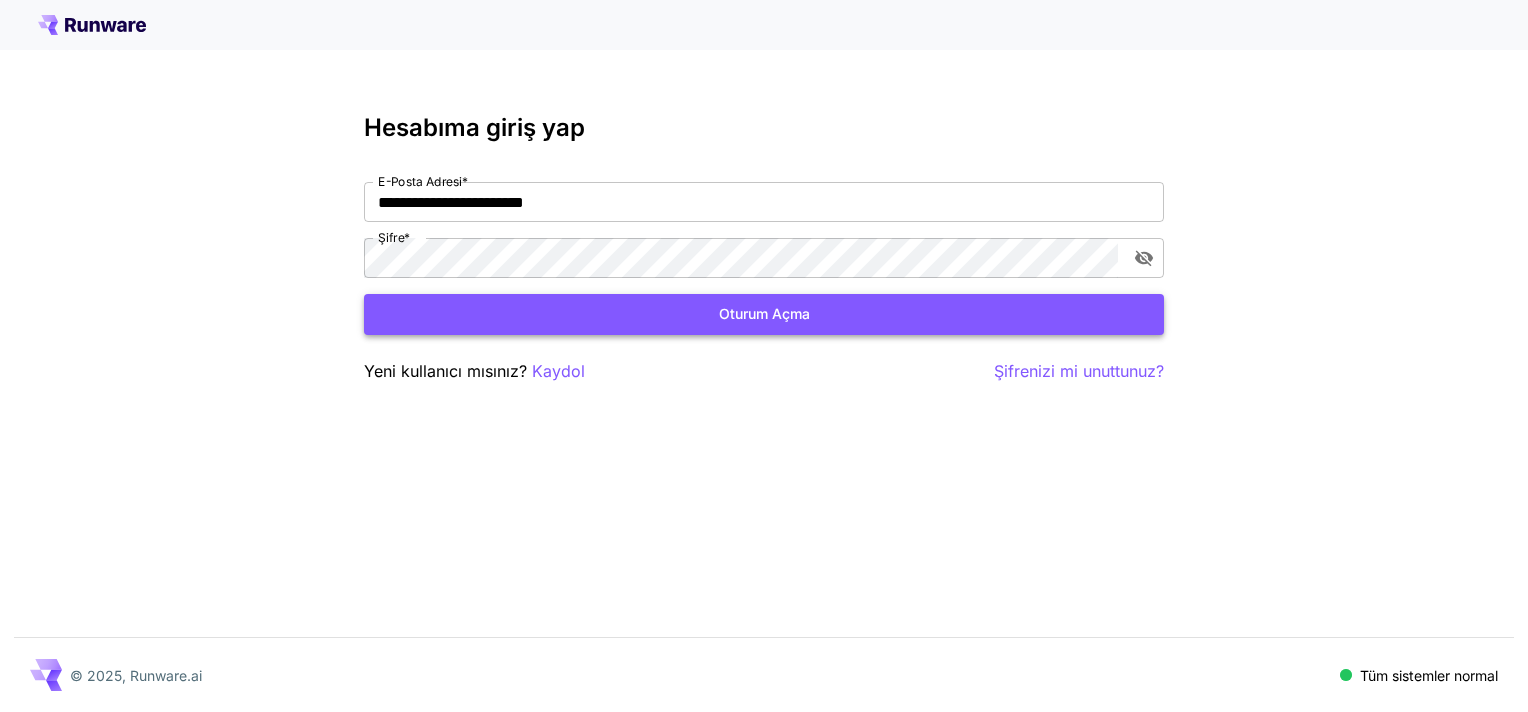 click on "Oturum açma" at bounding box center (764, 314) 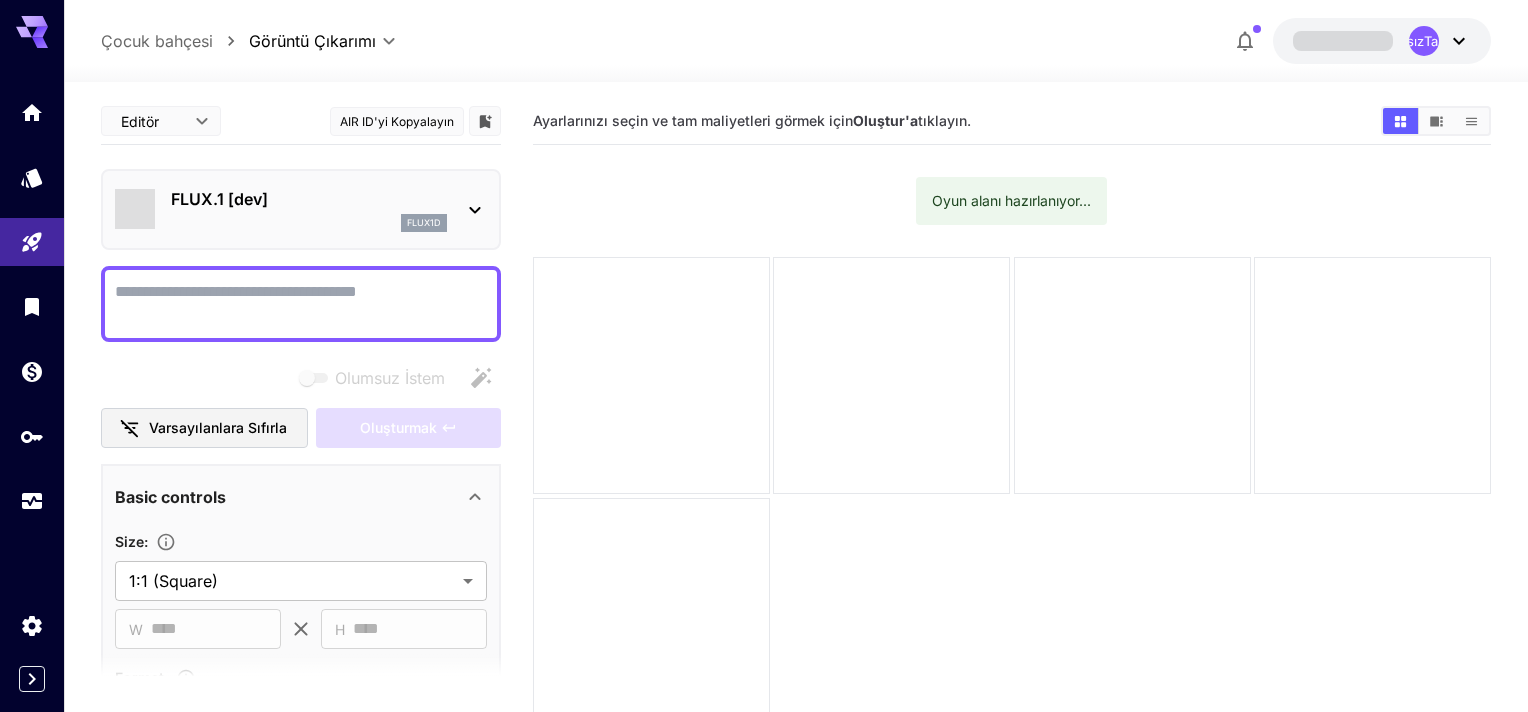 type on "**********" 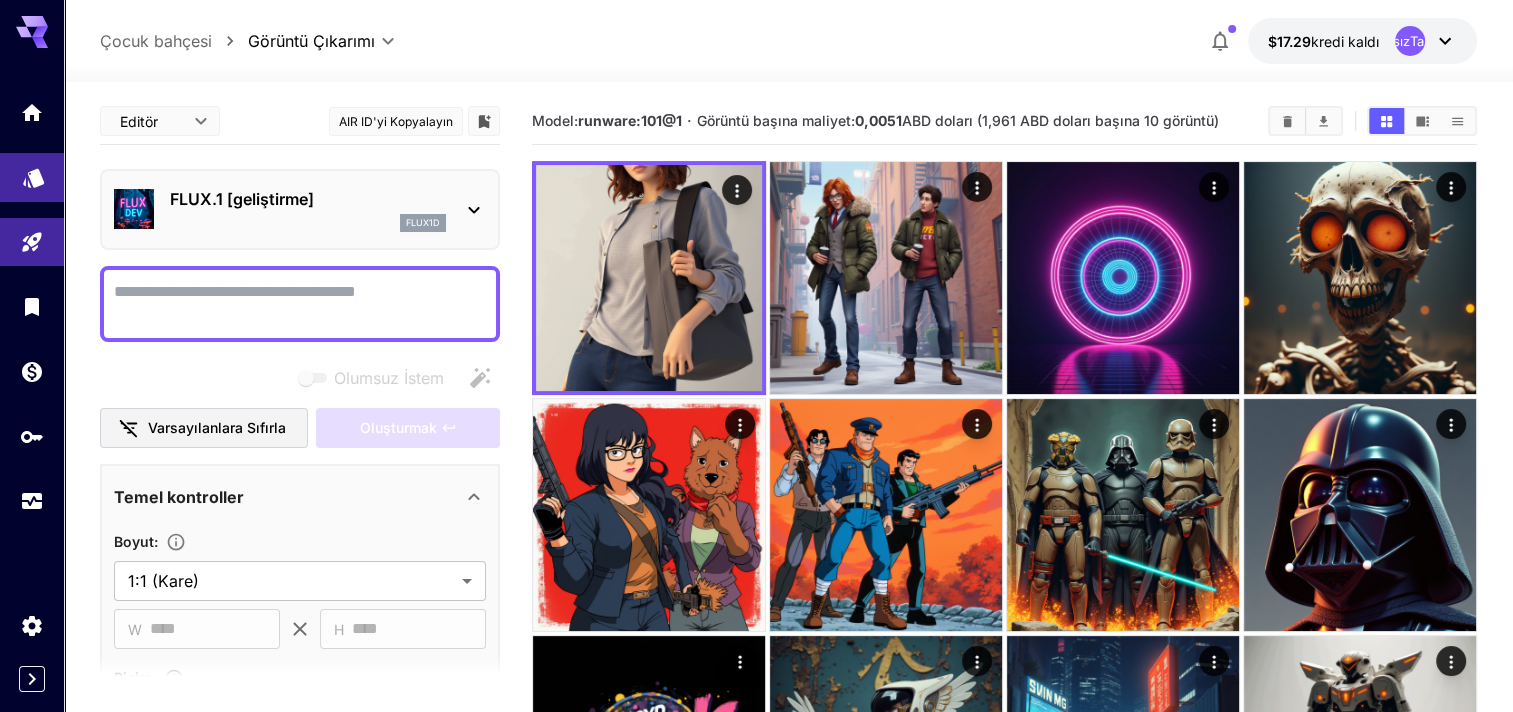click at bounding box center [32, 177] 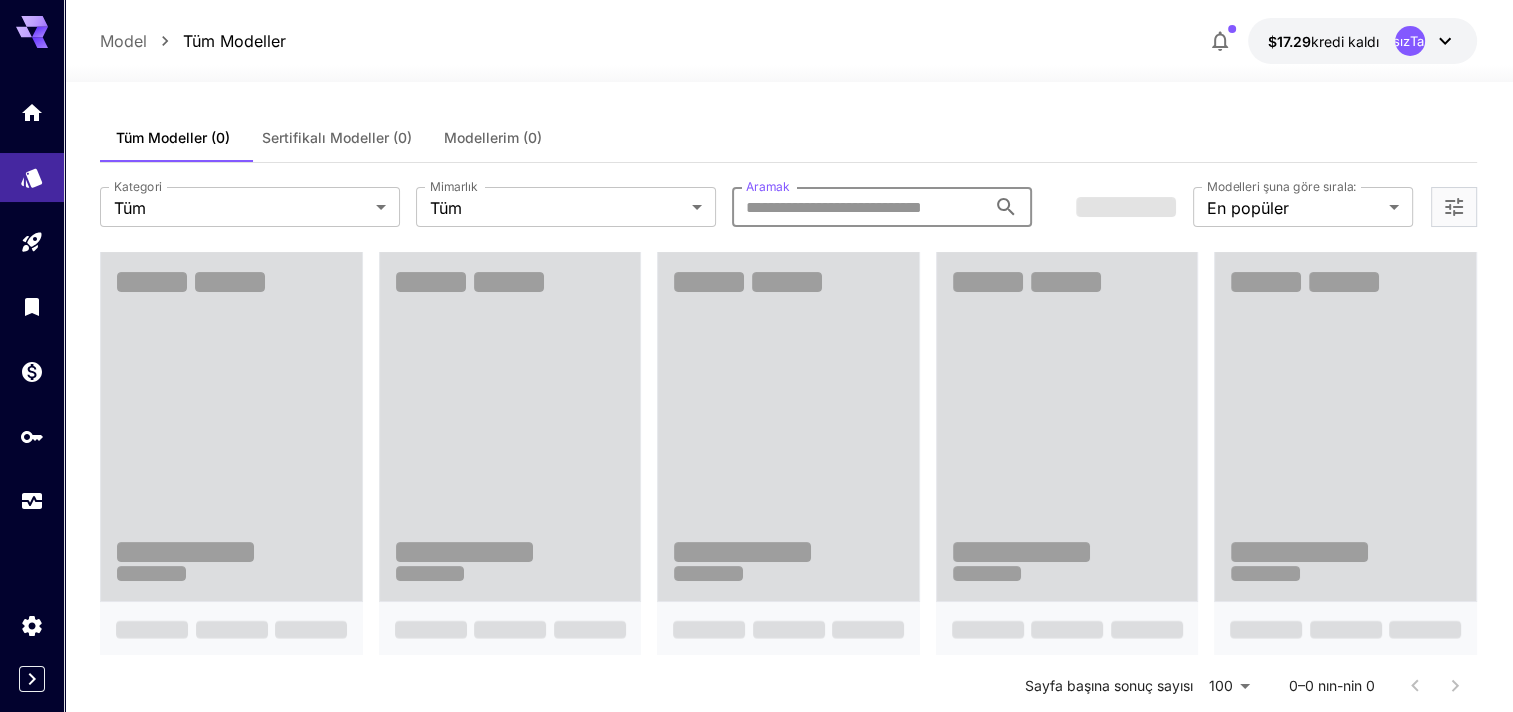 click on "Aramak" at bounding box center [859, 207] 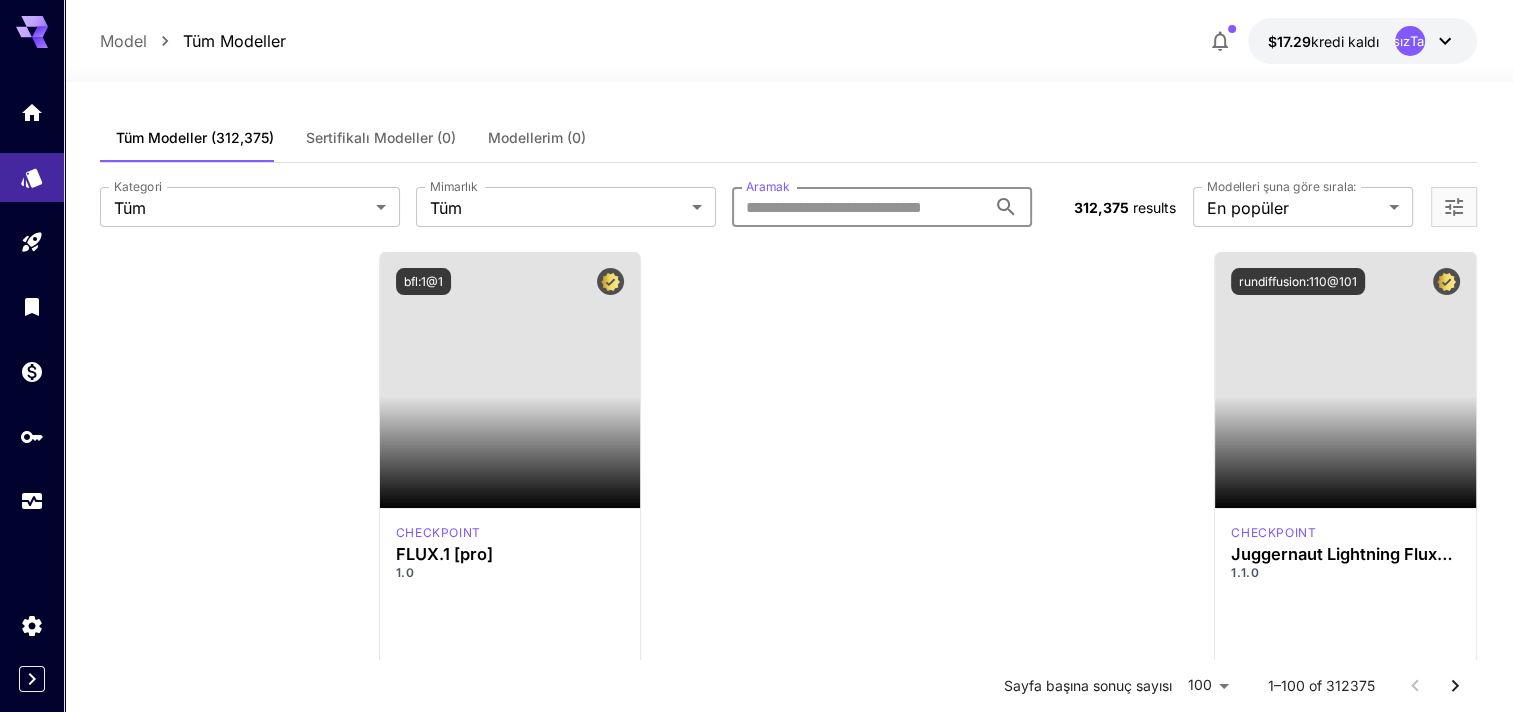 paste on "**********" 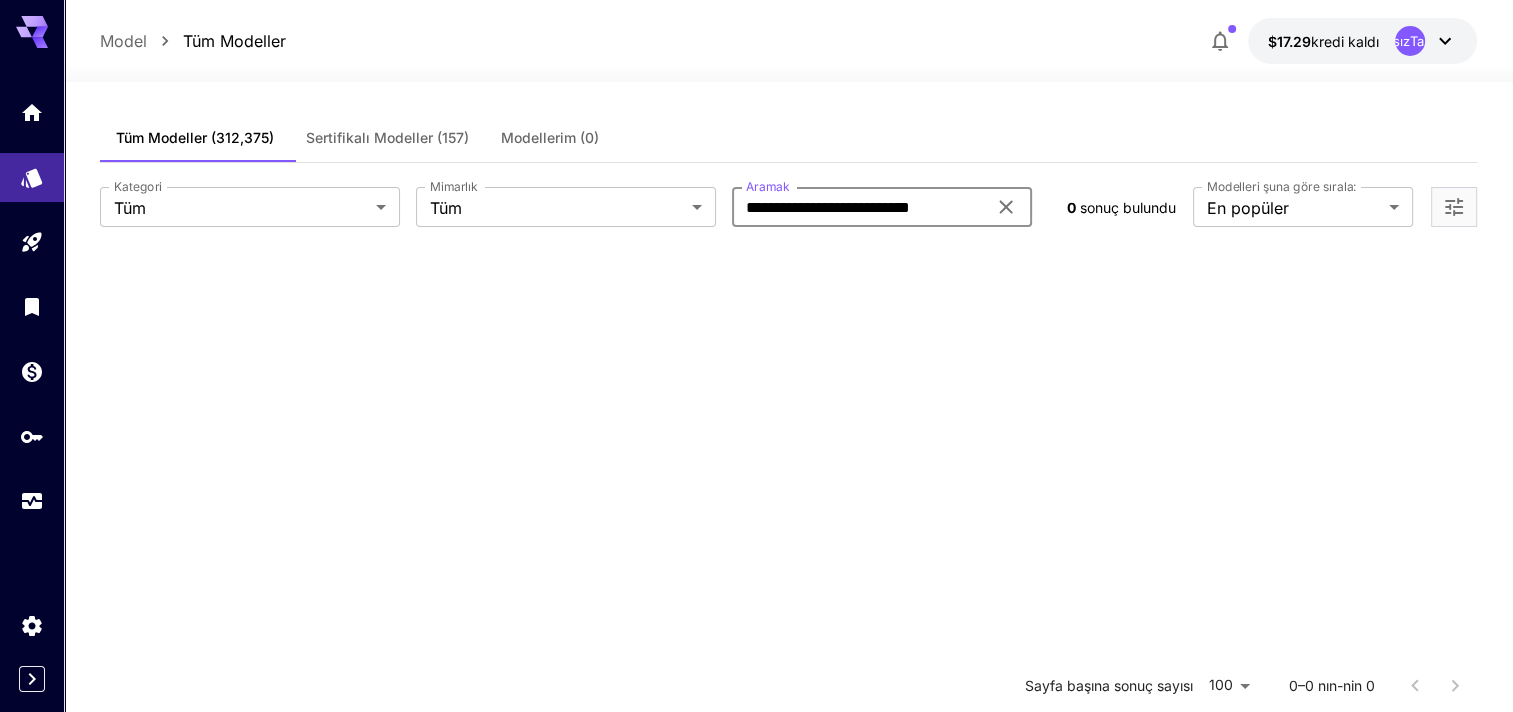 scroll, scrollTop: 0, scrollLeft: 0, axis: both 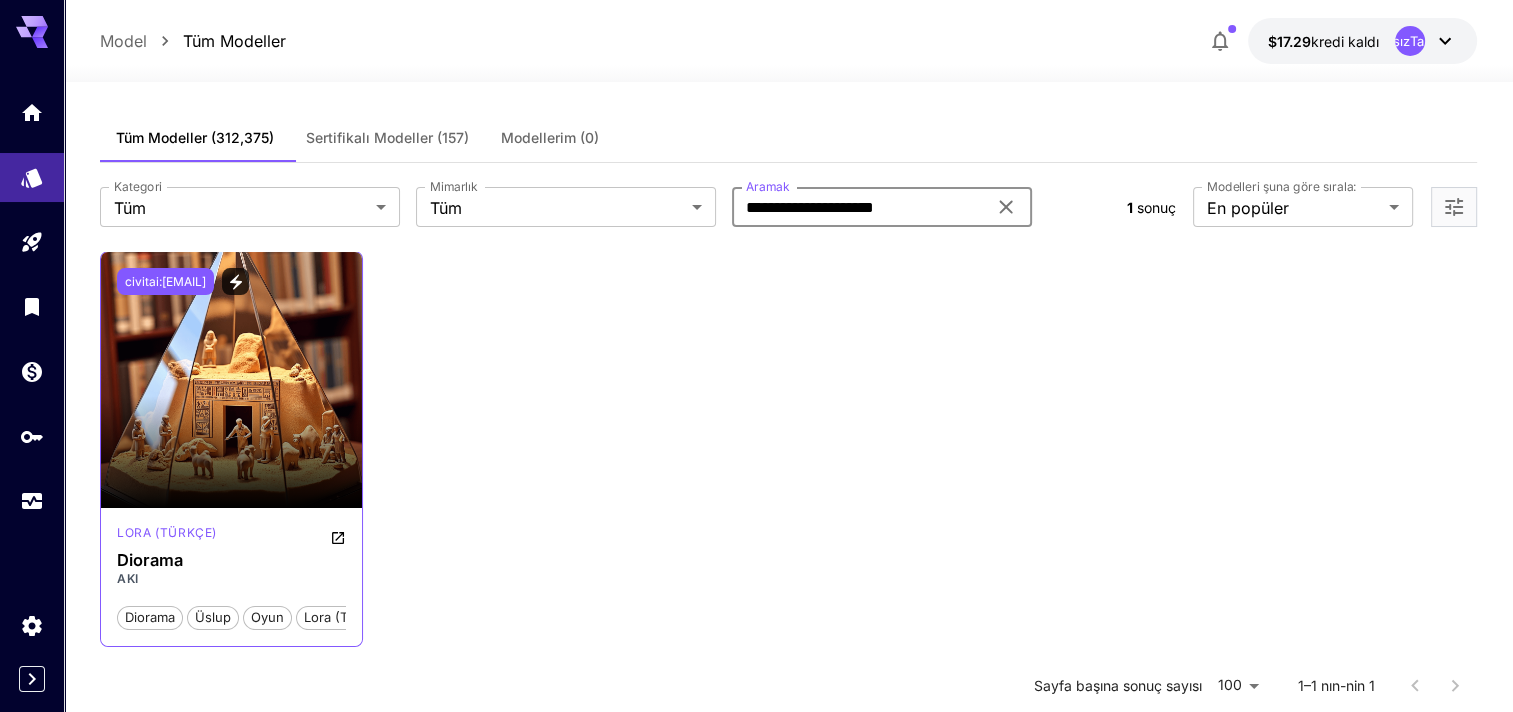 type on "**********" 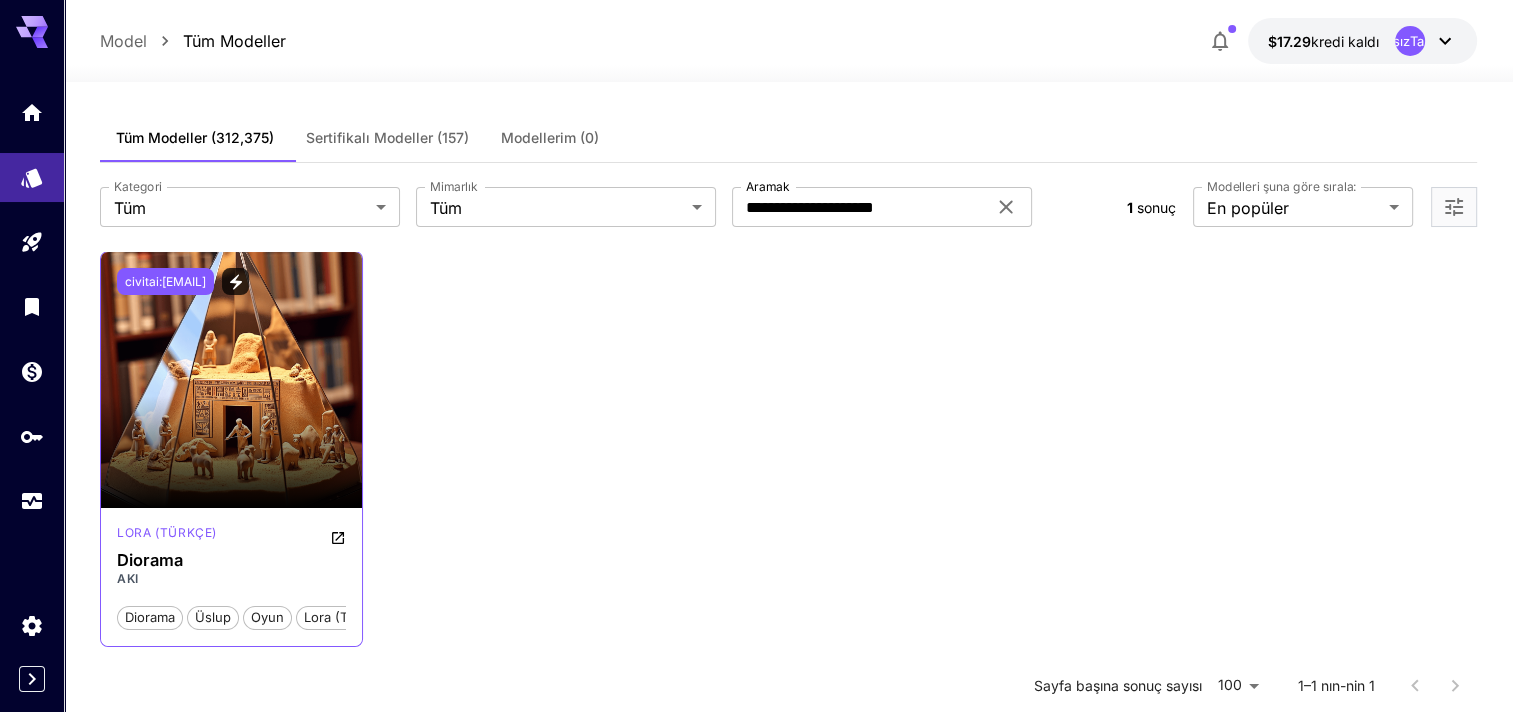 click on "civitai:[EMAIL]" at bounding box center [165, 281] 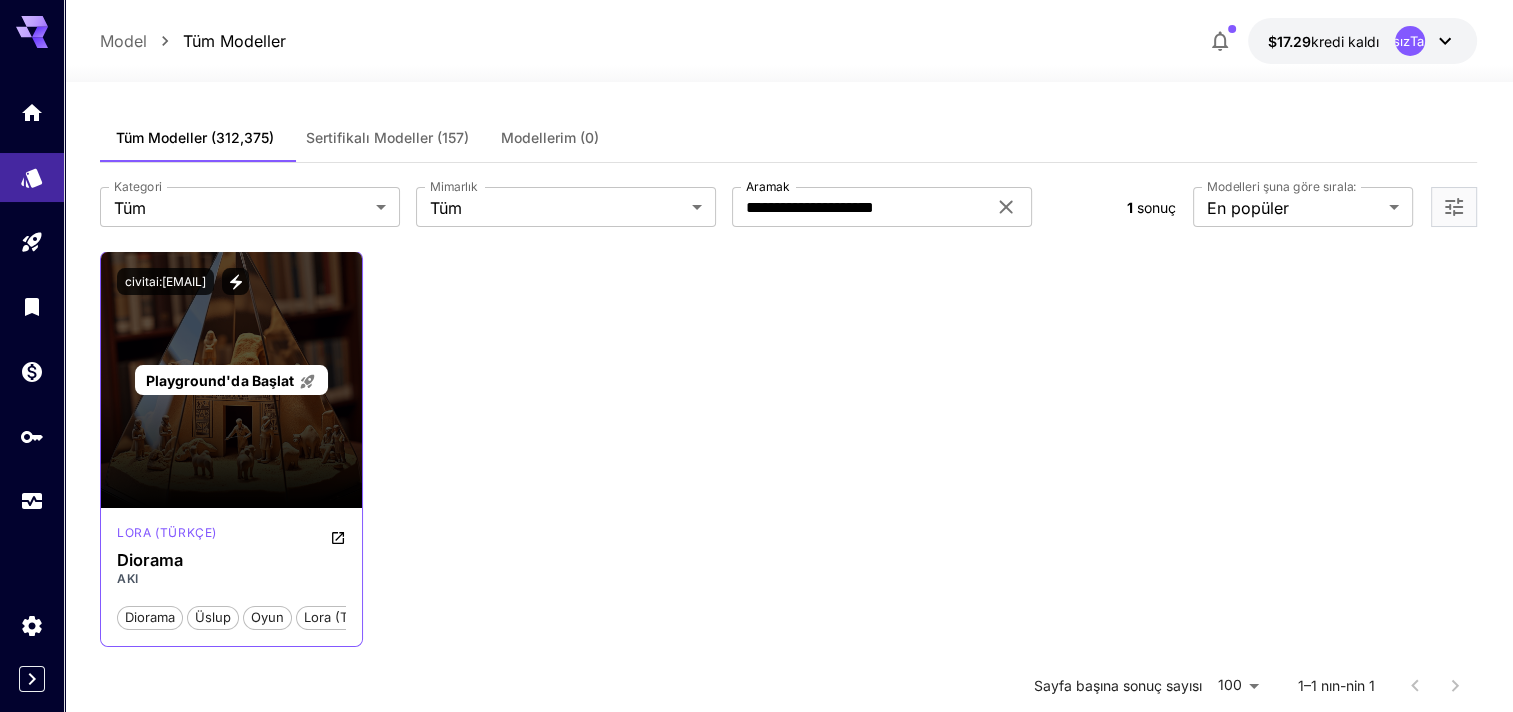 click on "Playground'da Başlat" at bounding box center [219, 380] 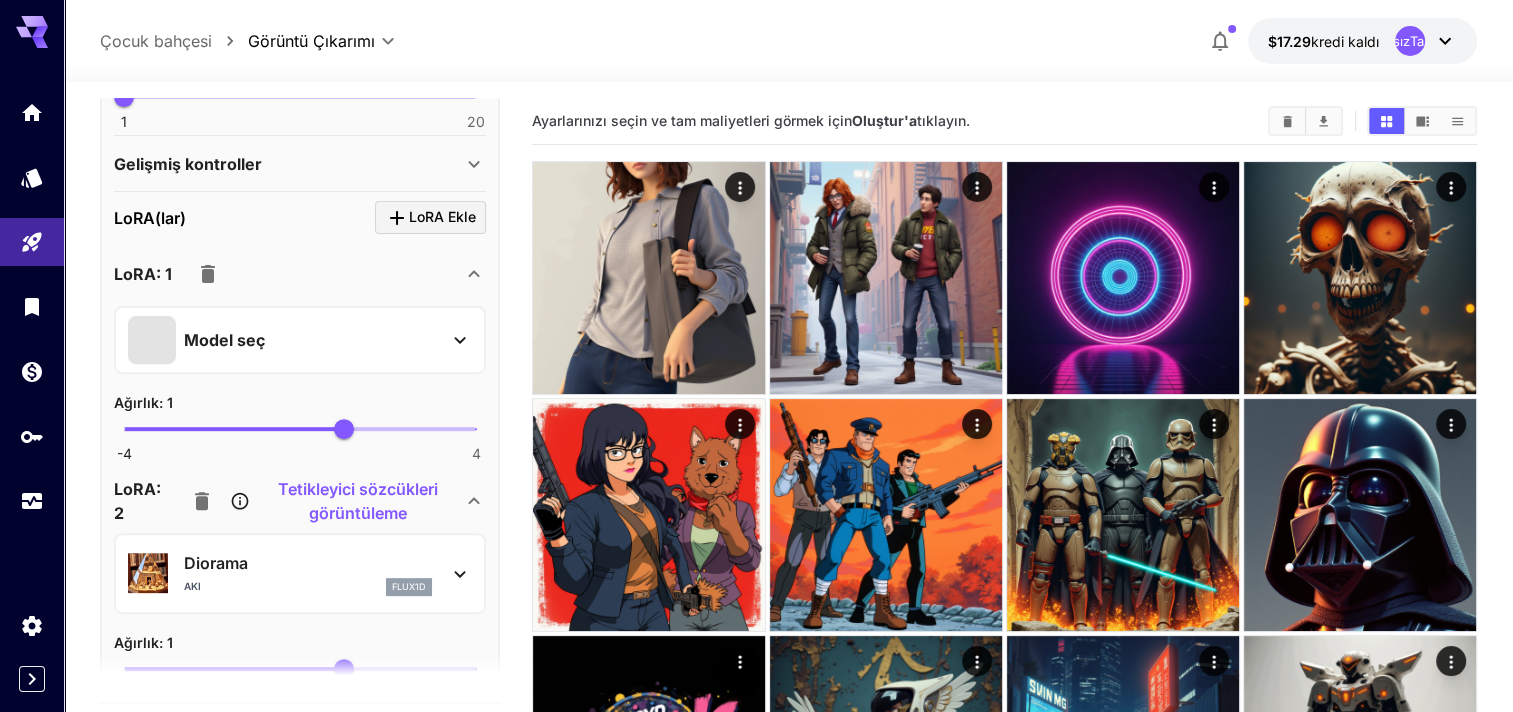 scroll, scrollTop: 800, scrollLeft: 0, axis: vertical 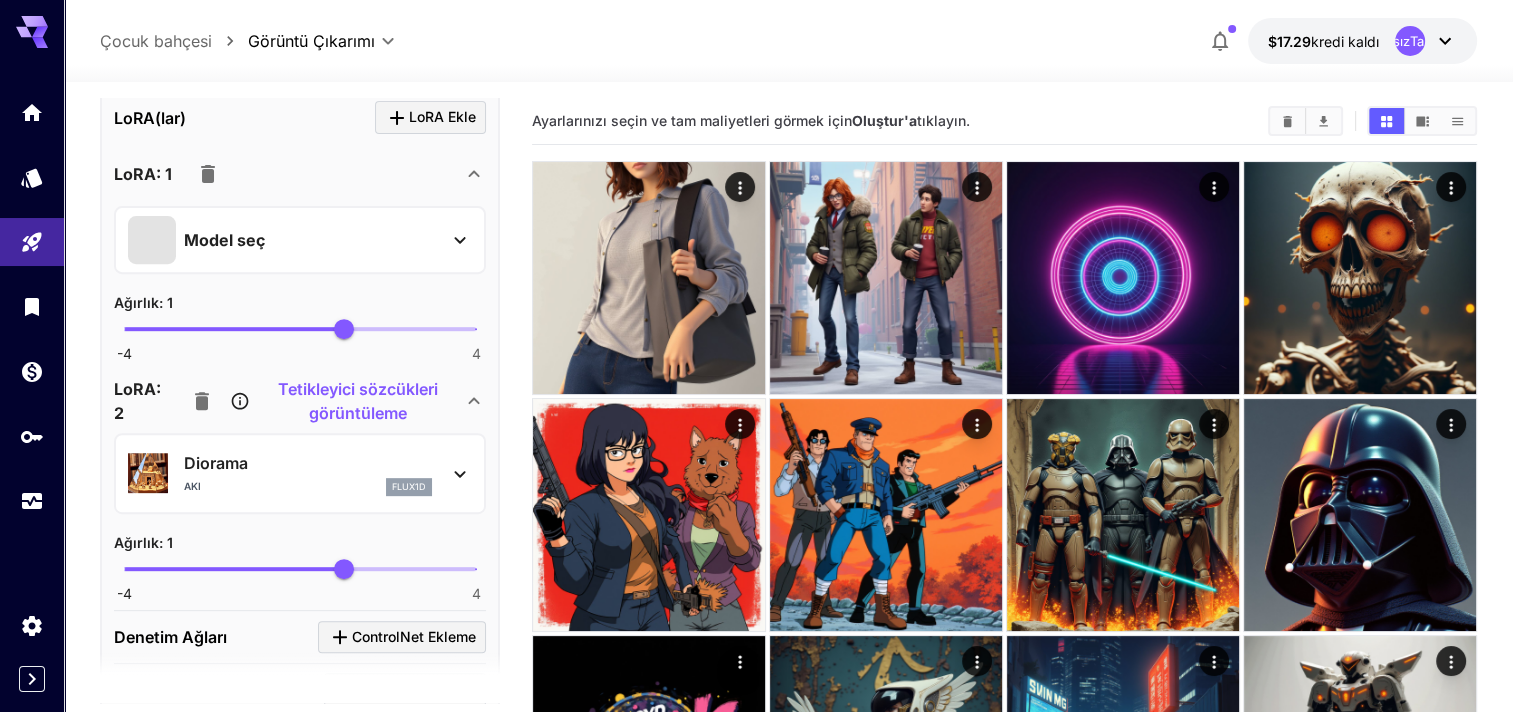 click on "Tetikleyici sözcükleri görüntüleme" at bounding box center [357, 401] 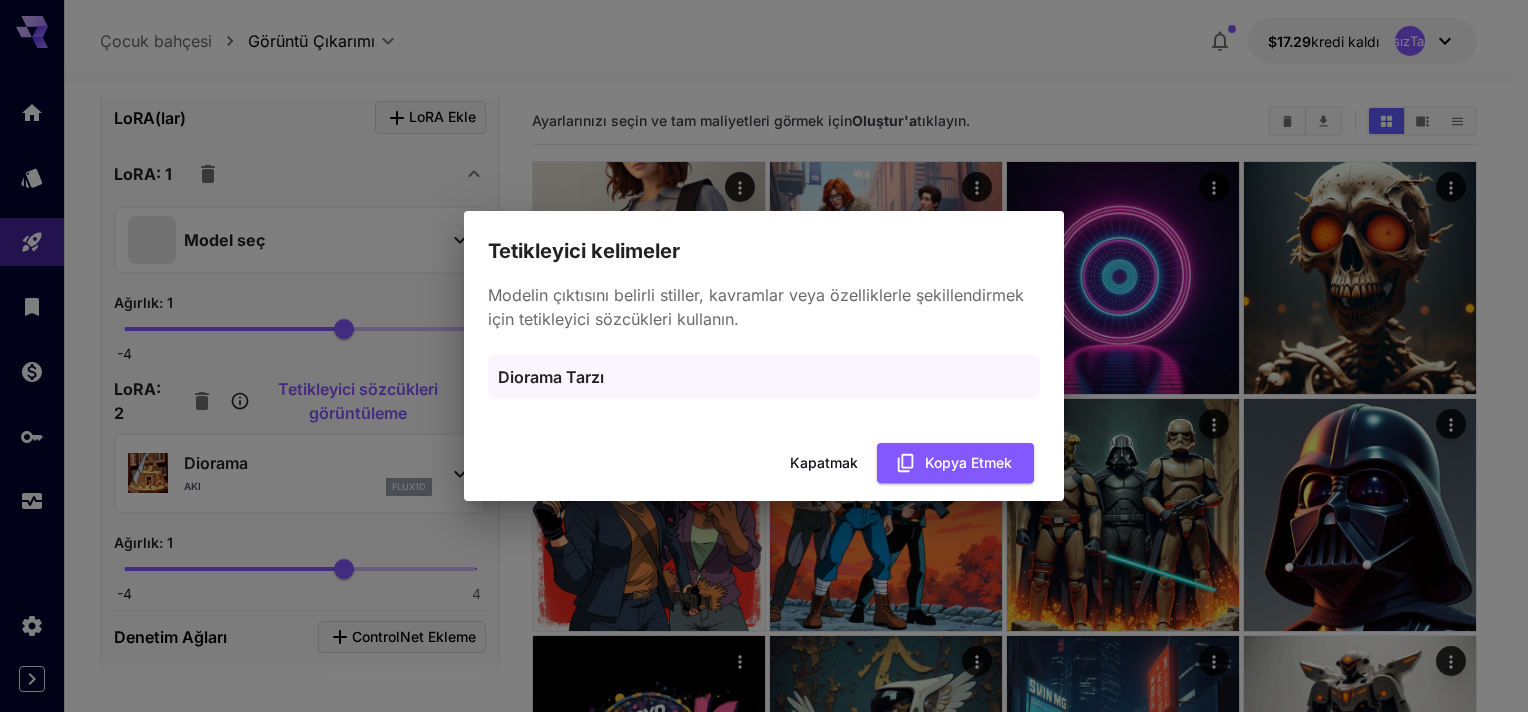 click on "Tetikleyici kelimeler Modelin çıktısını belirli stiller, kavramlar veya özelliklerle şekillendirmek için tetikleyici sözcükleri kullanın. Diorama Tarzı Kapatmak Kopya etmek" at bounding box center [764, 356] 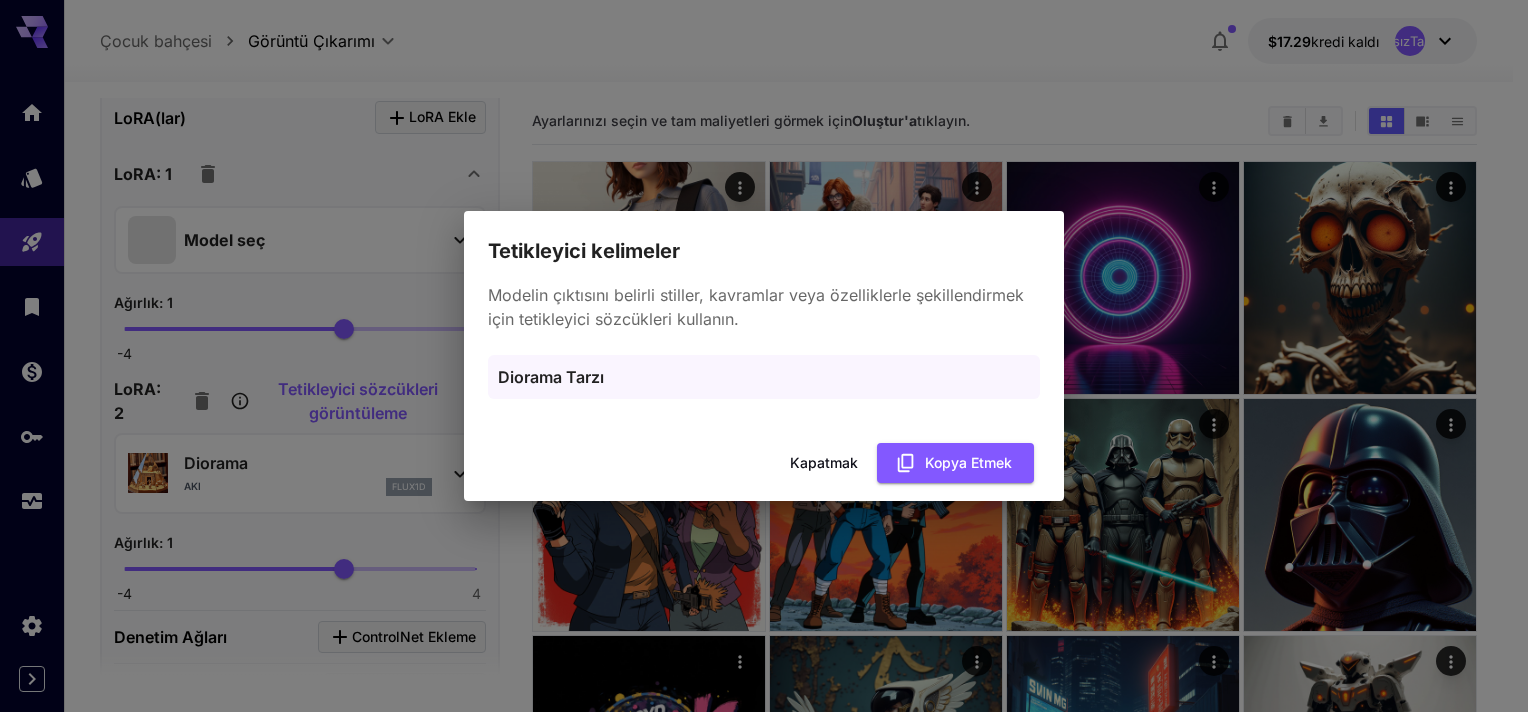 click on "Kapatmak" at bounding box center [824, 463] 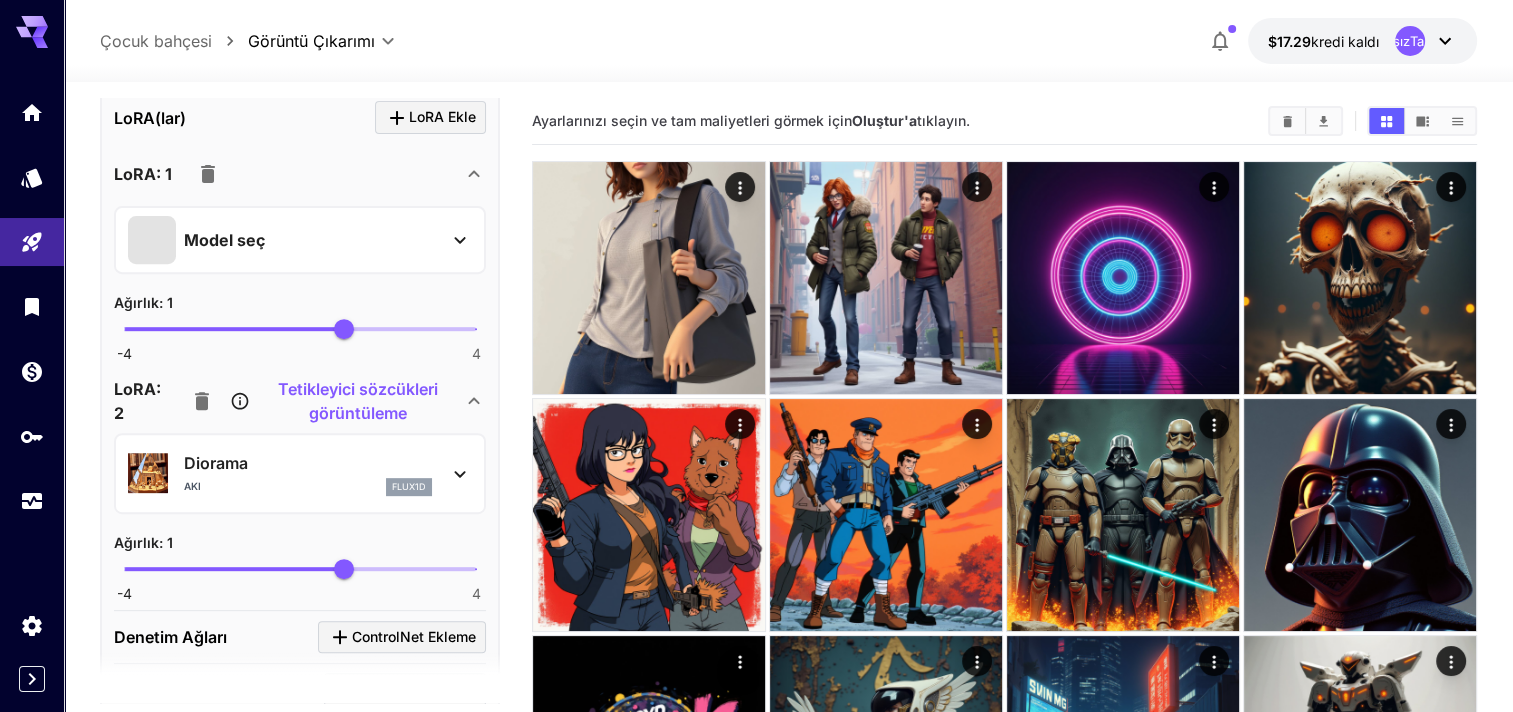 click 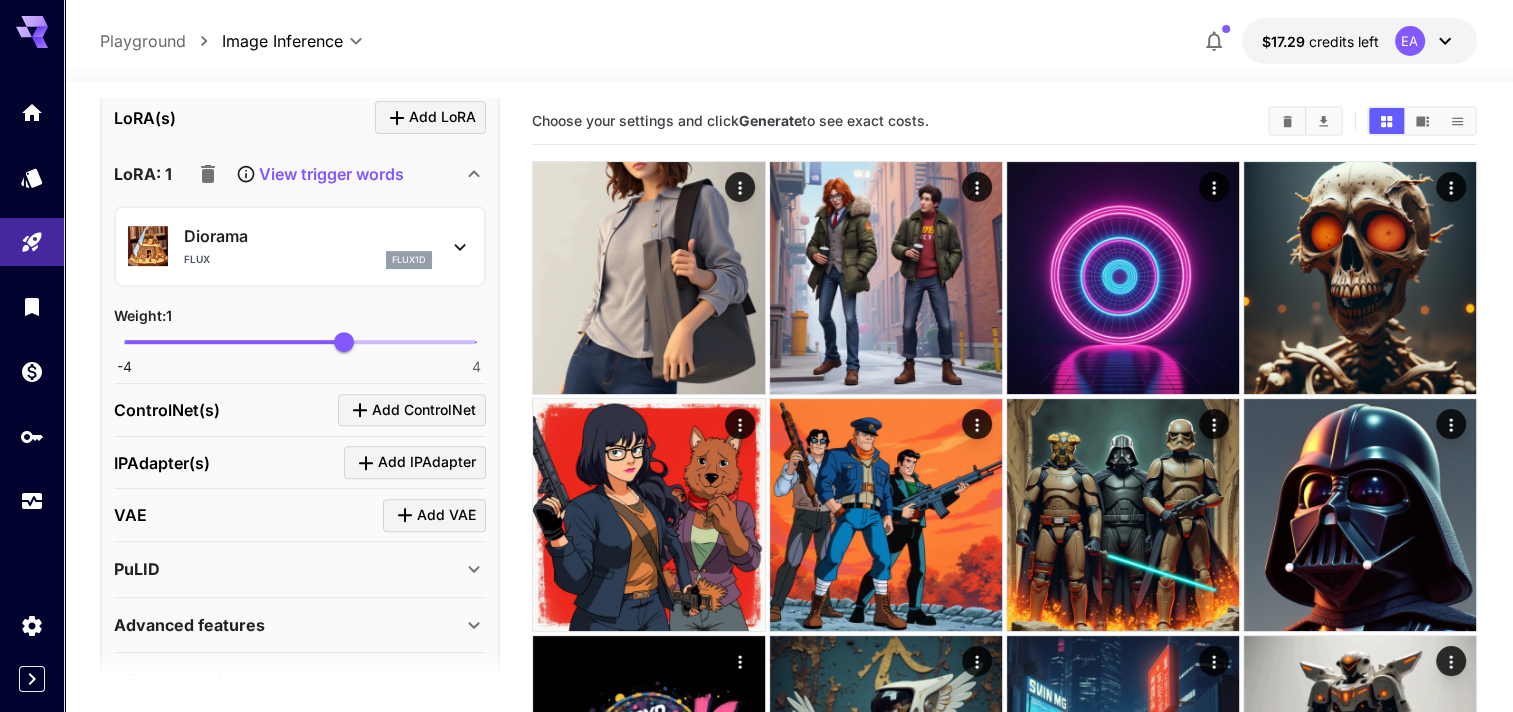 click on "View trigger words" at bounding box center [296, 174] 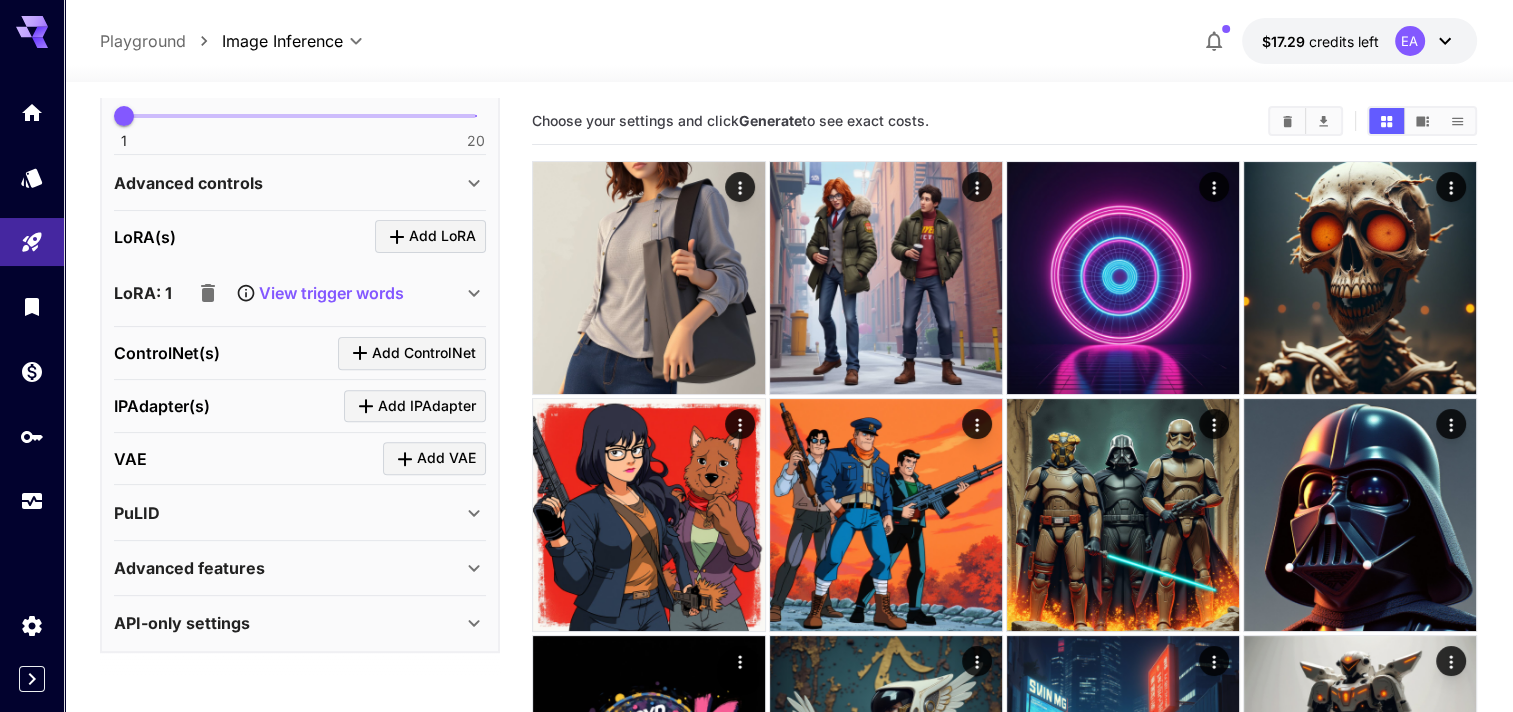 scroll, scrollTop: 673, scrollLeft: 0, axis: vertical 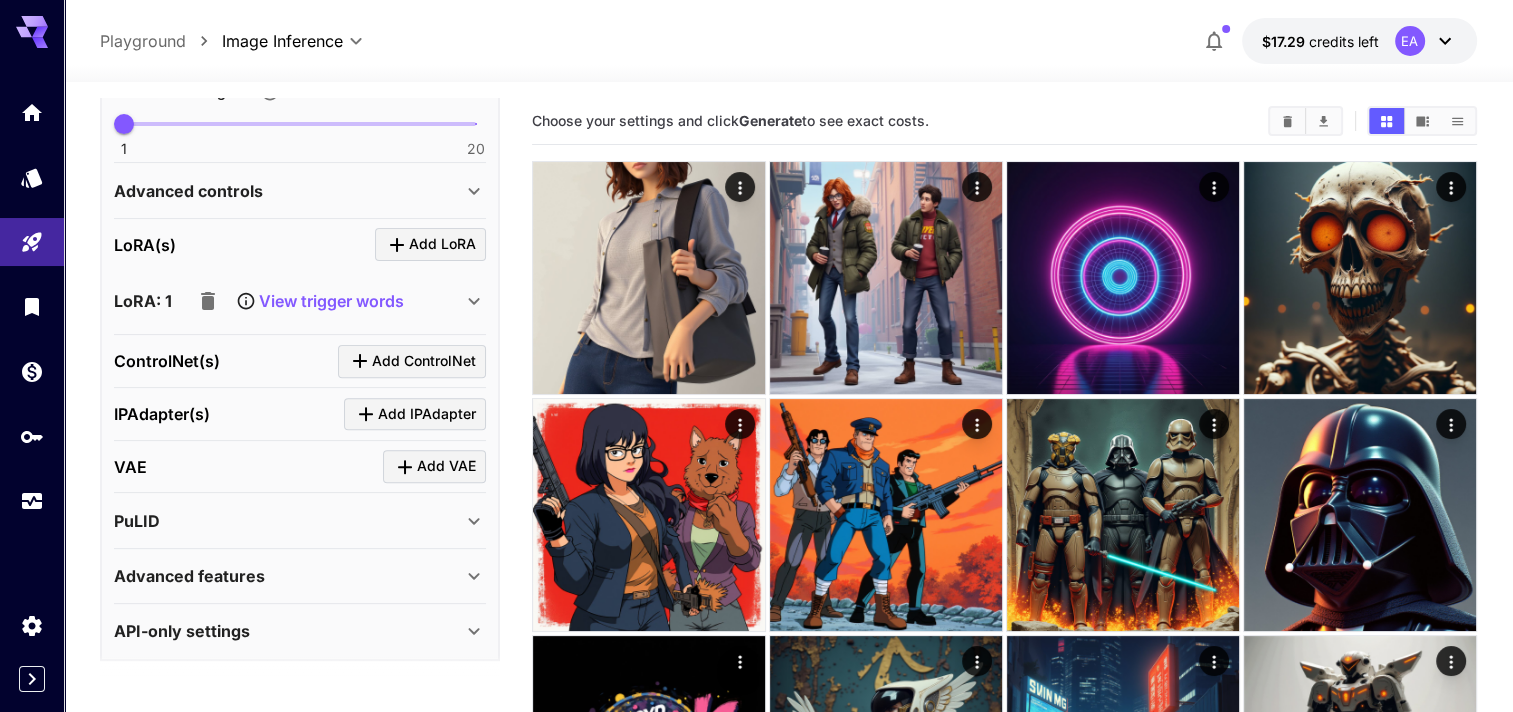 click on "View trigger words" at bounding box center (331, 301) 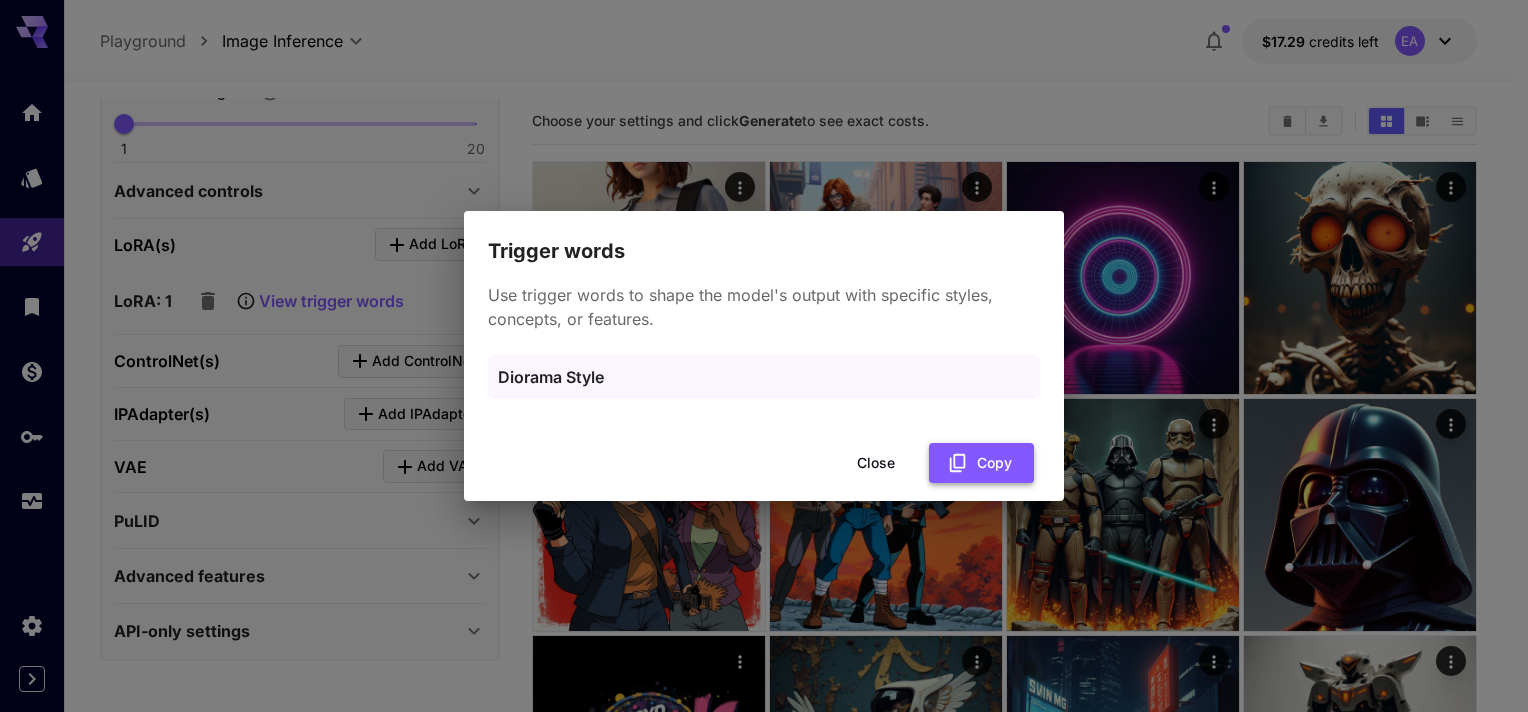 click on "Copy" at bounding box center (981, 463) 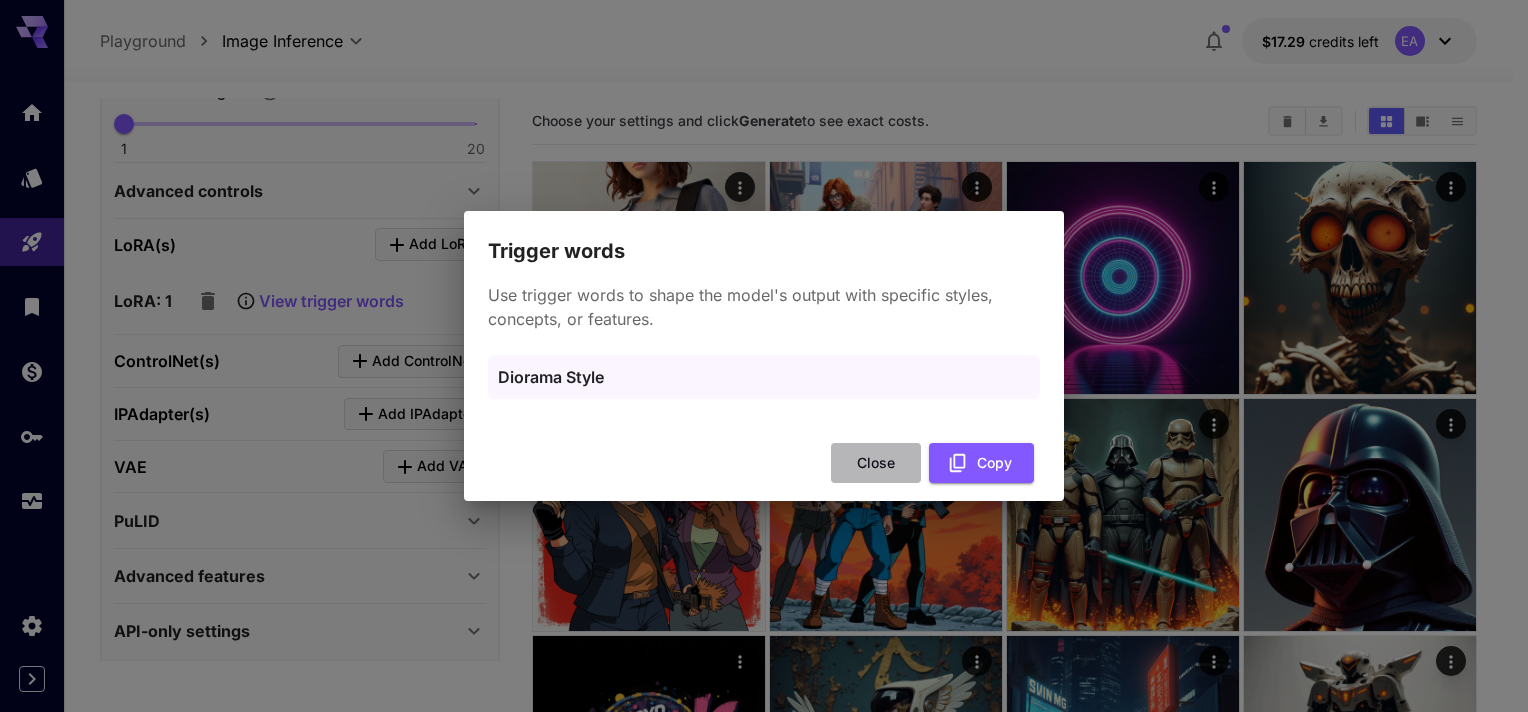 click on "Close" at bounding box center [876, 463] 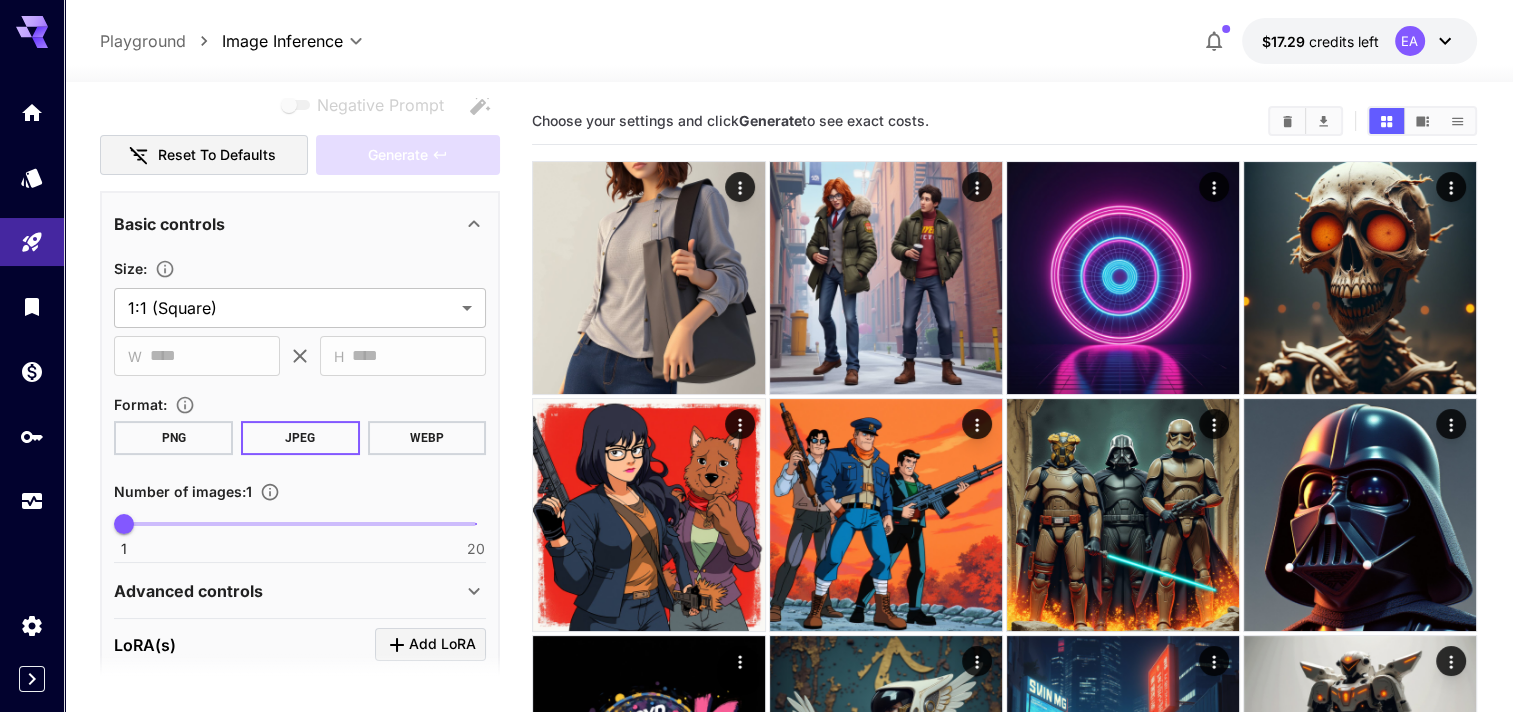 scroll, scrollTop: 0, scrollLeft: 0, axis: both 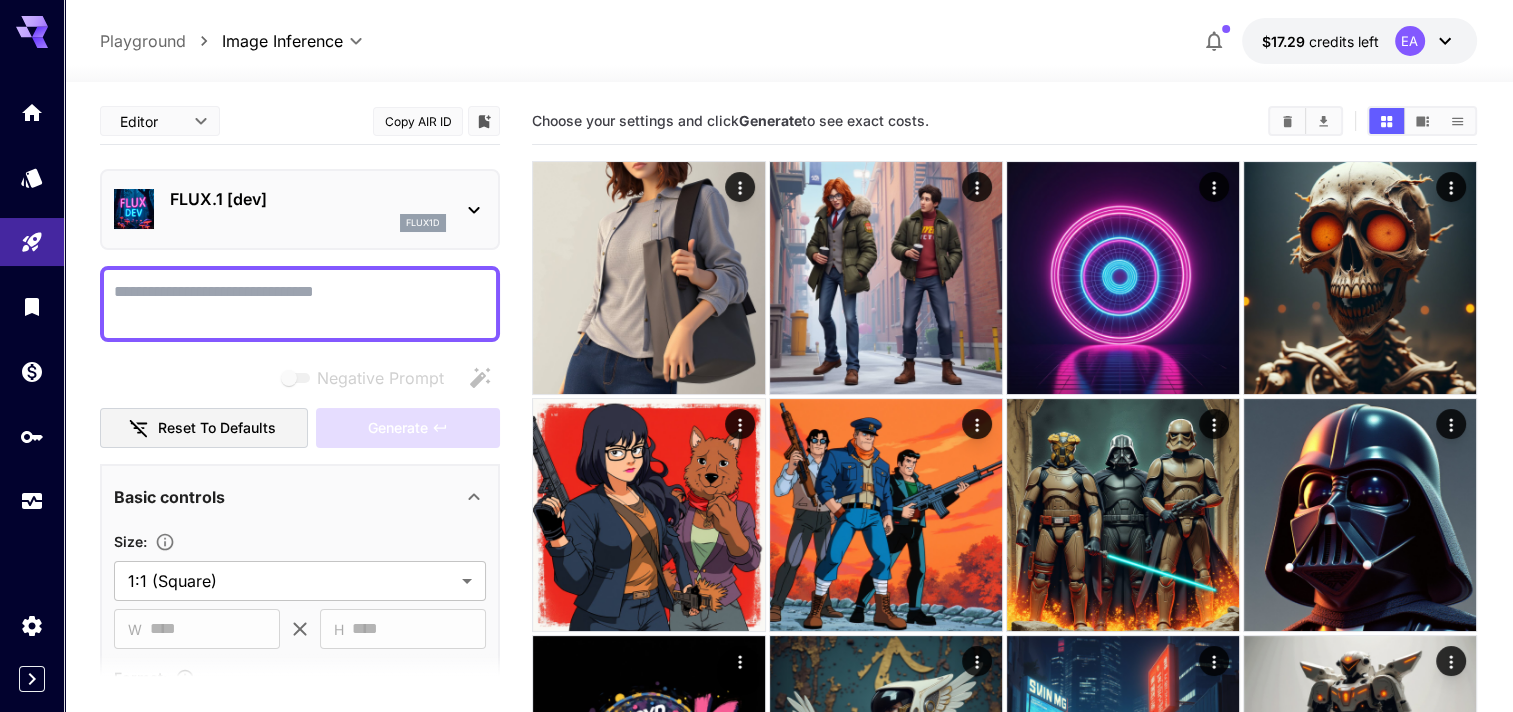 click on "**********" at bounding box center [300, 716] 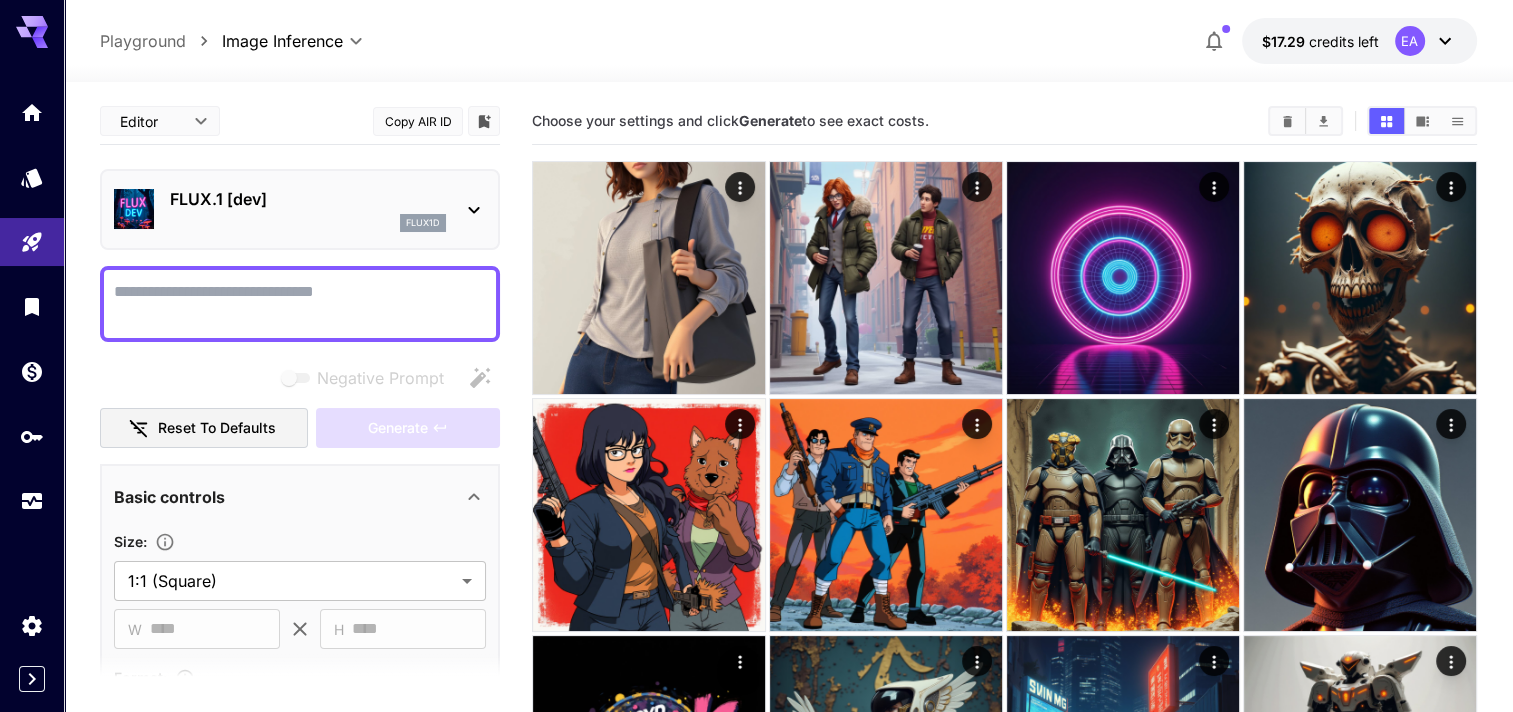 click on "Negative Prompt" at bounding box center [300, 304] 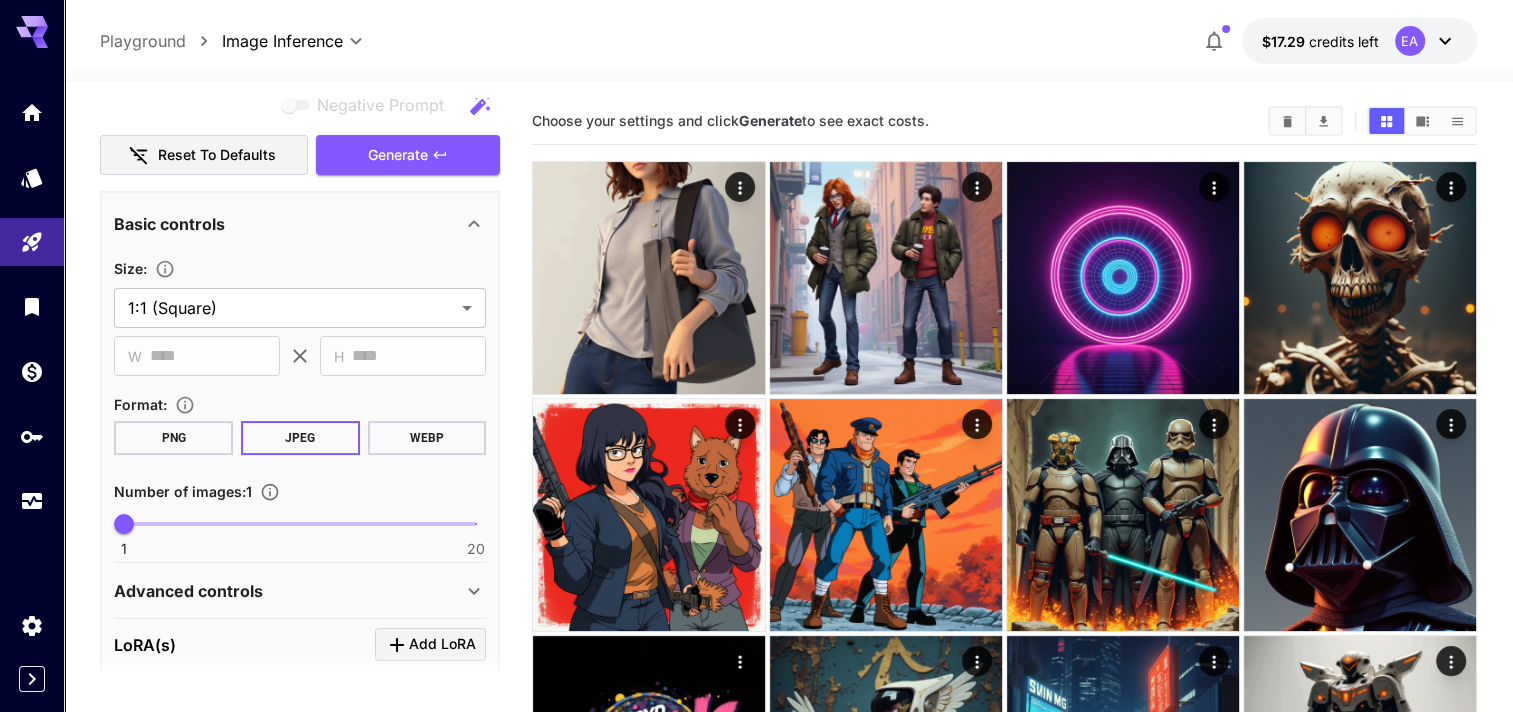scroll, scrollTop: 173, scrollLeft: 0, axis: vertical 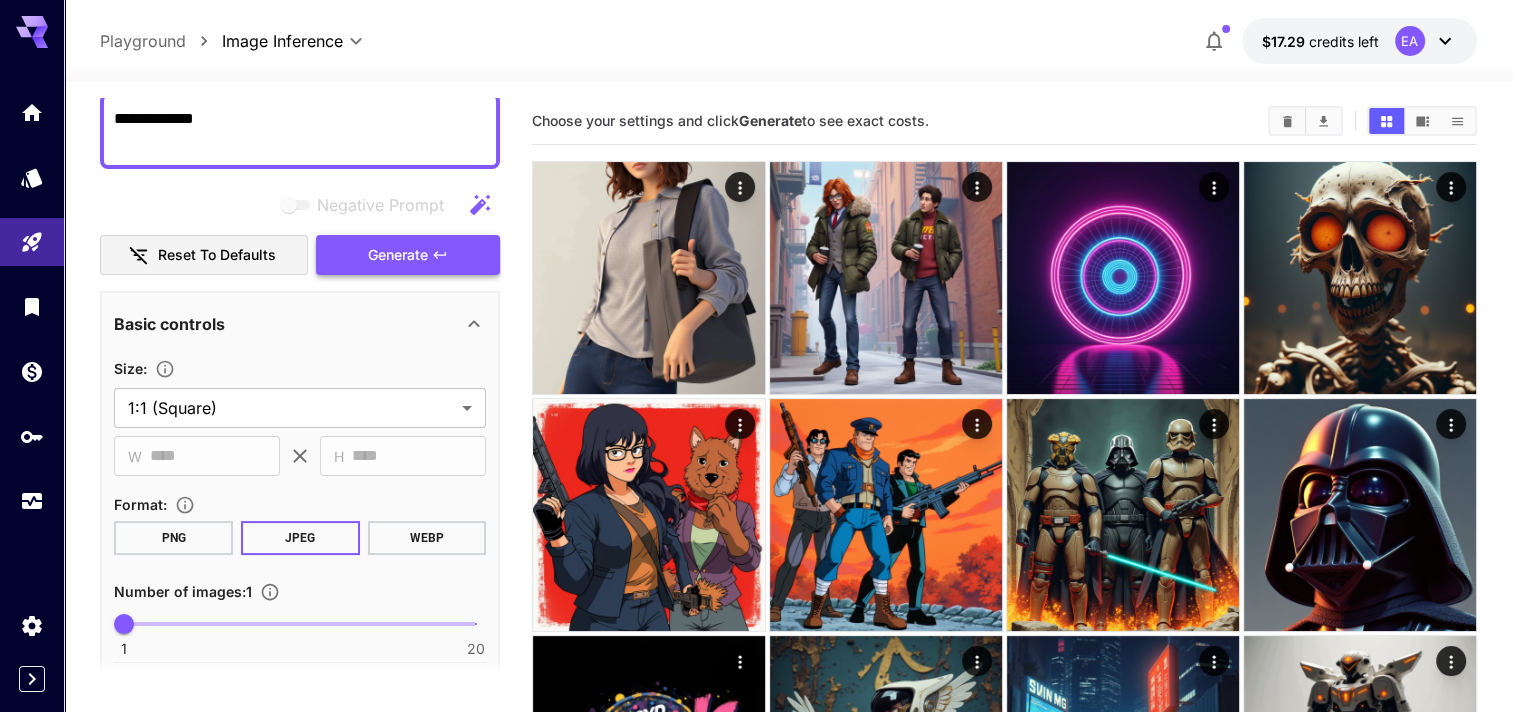 type on "**********" 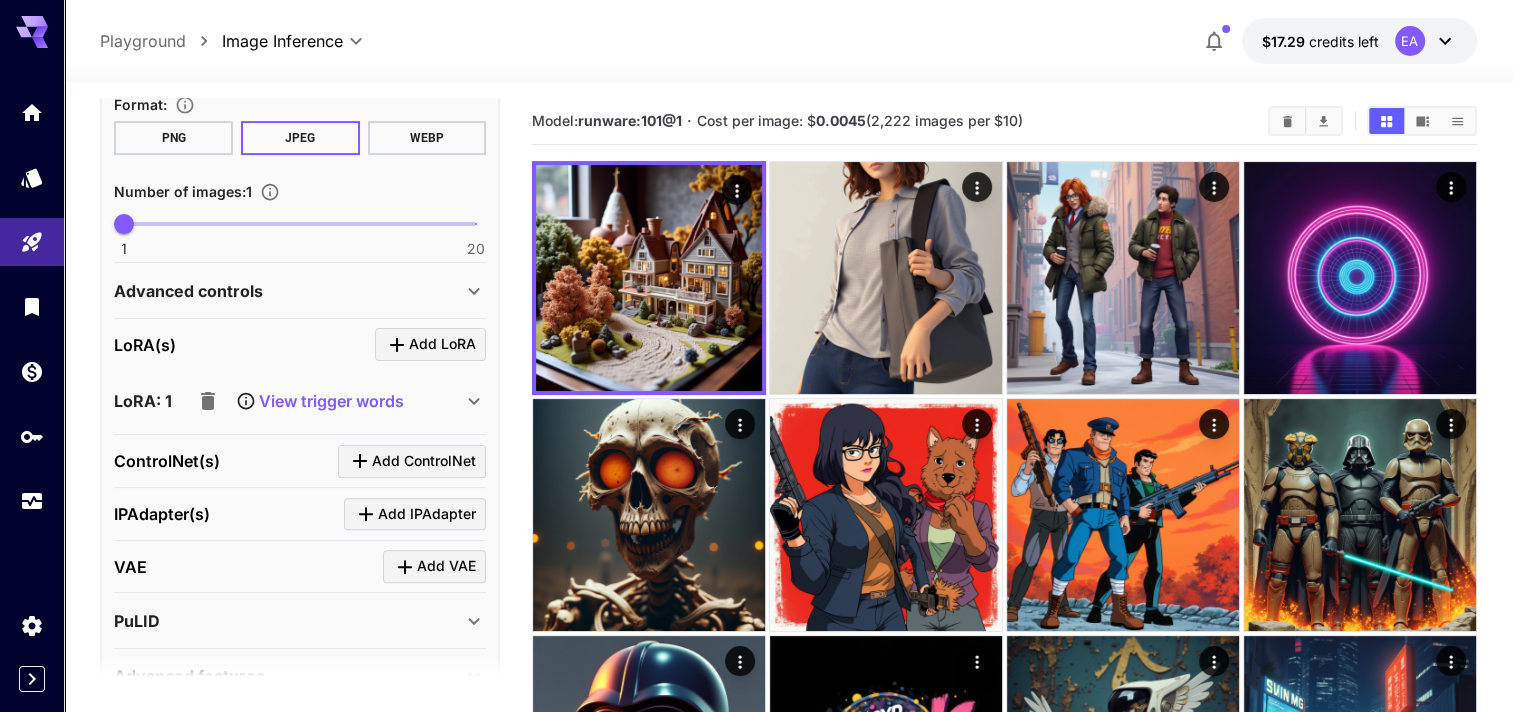 scroll, scrollTop: 673, scrollLeft: 0, axis: vertical 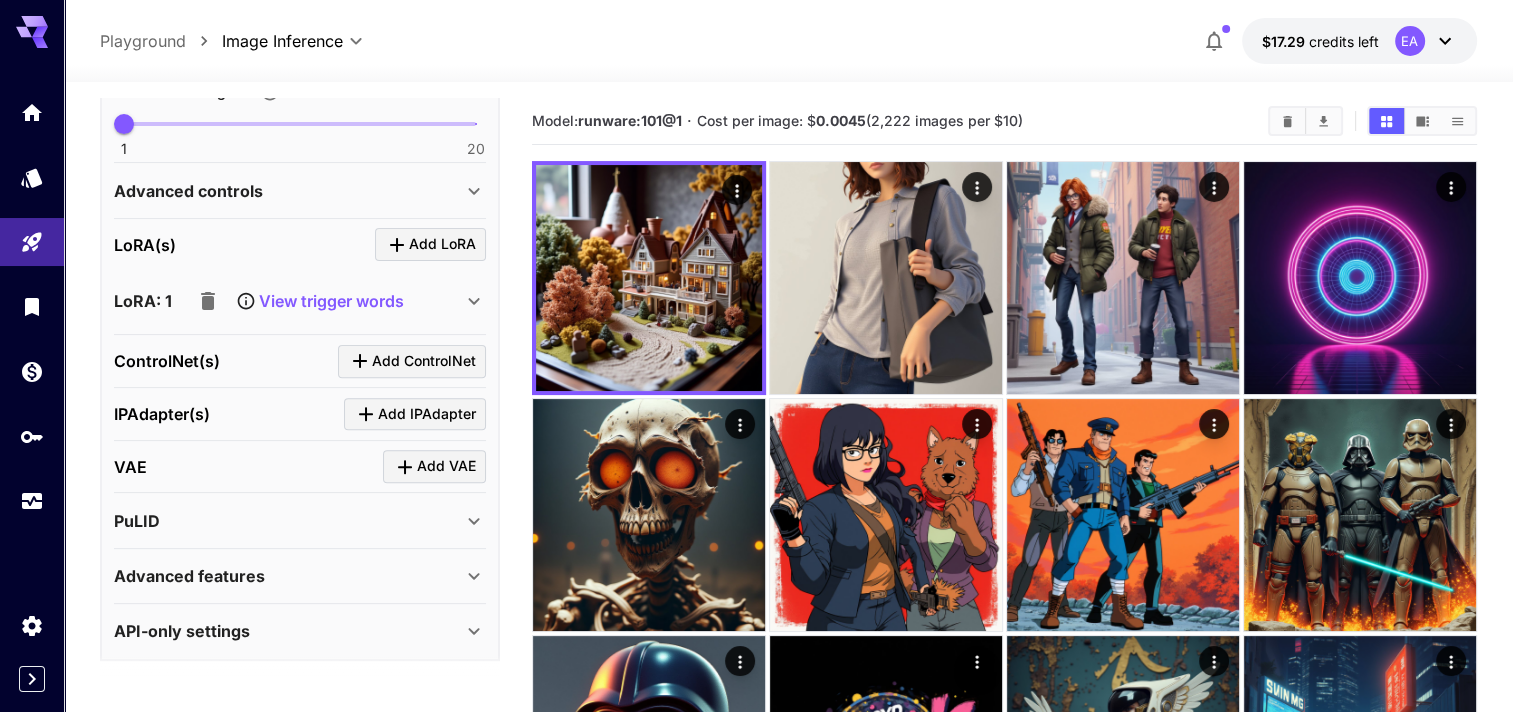 click on "View trigger words" at bounding box center (331, 301) 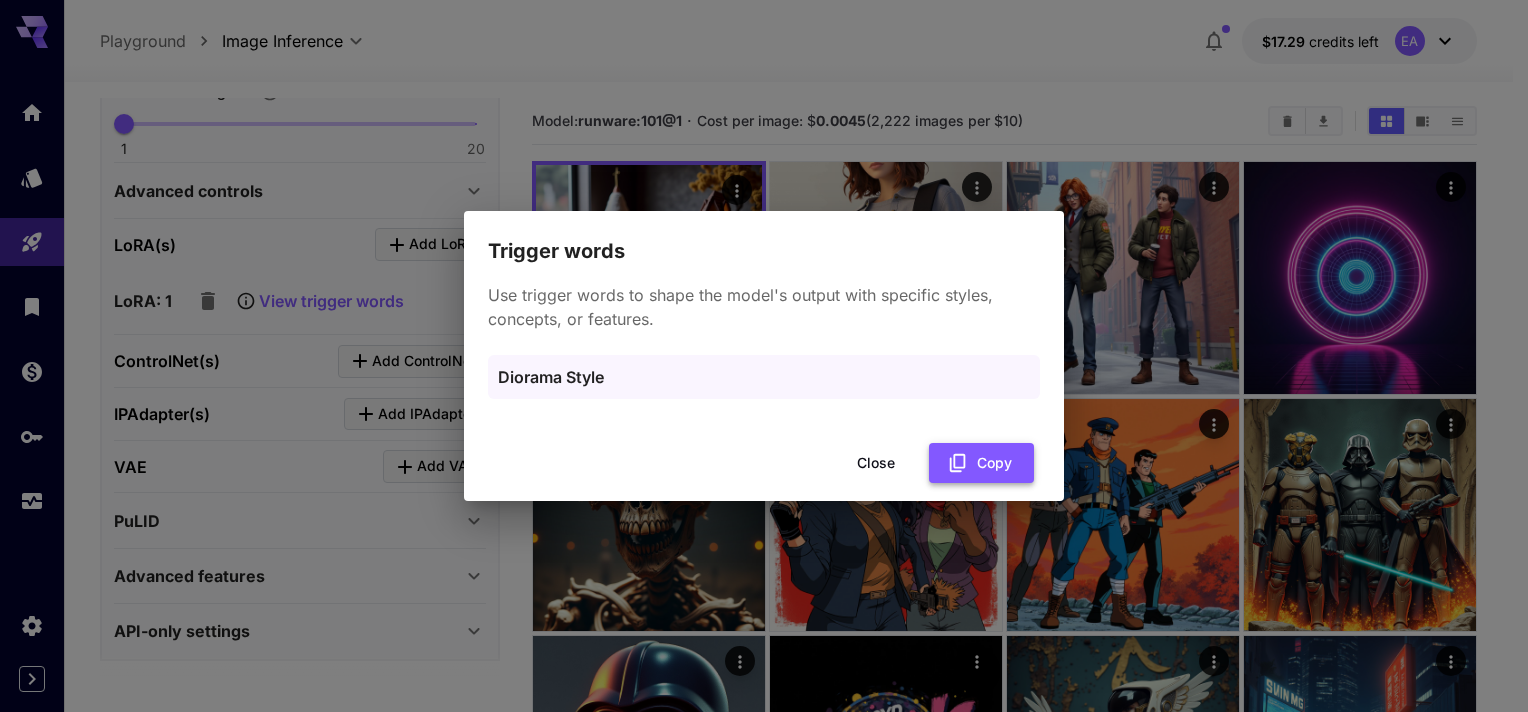 click on "Copy" at bounding box center [981, 463] 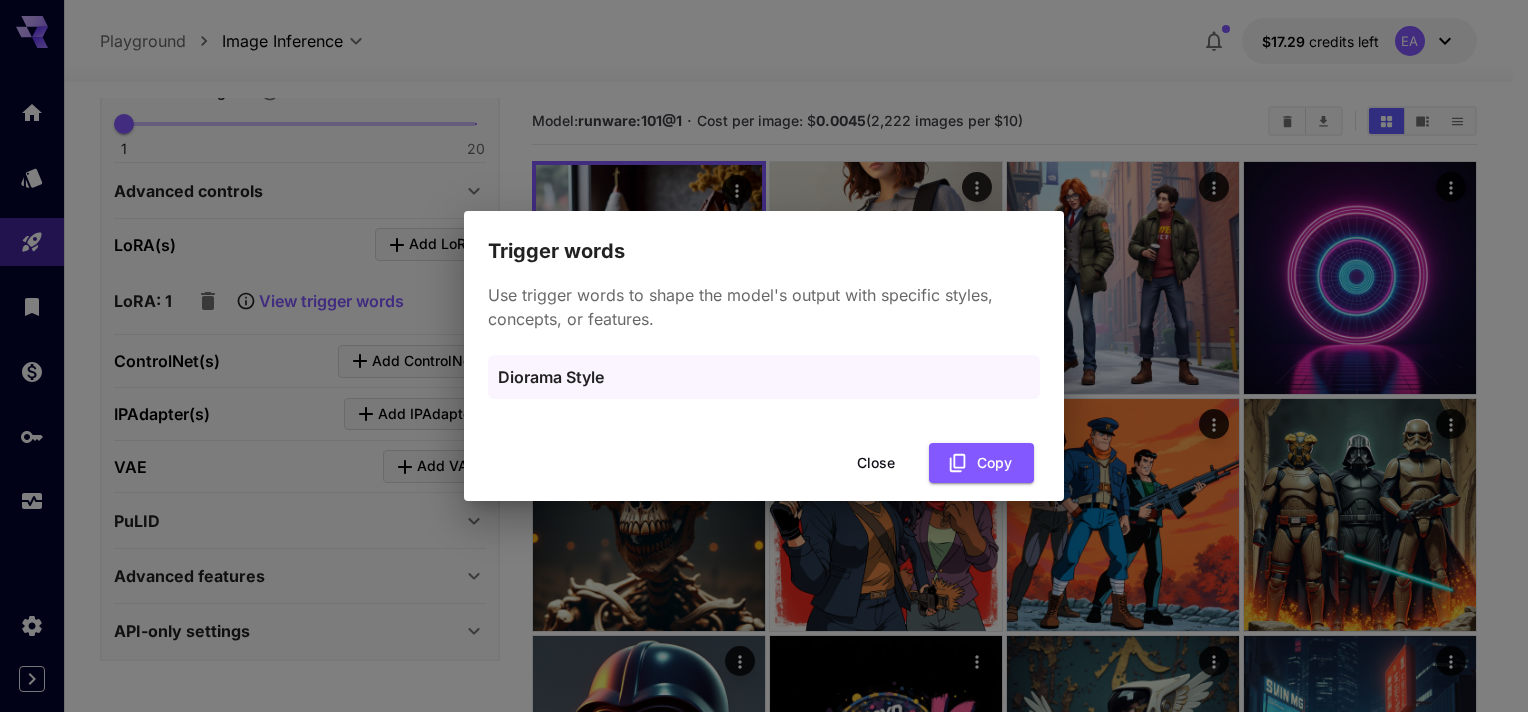 click on "Close" at bounding box center [876, 463] 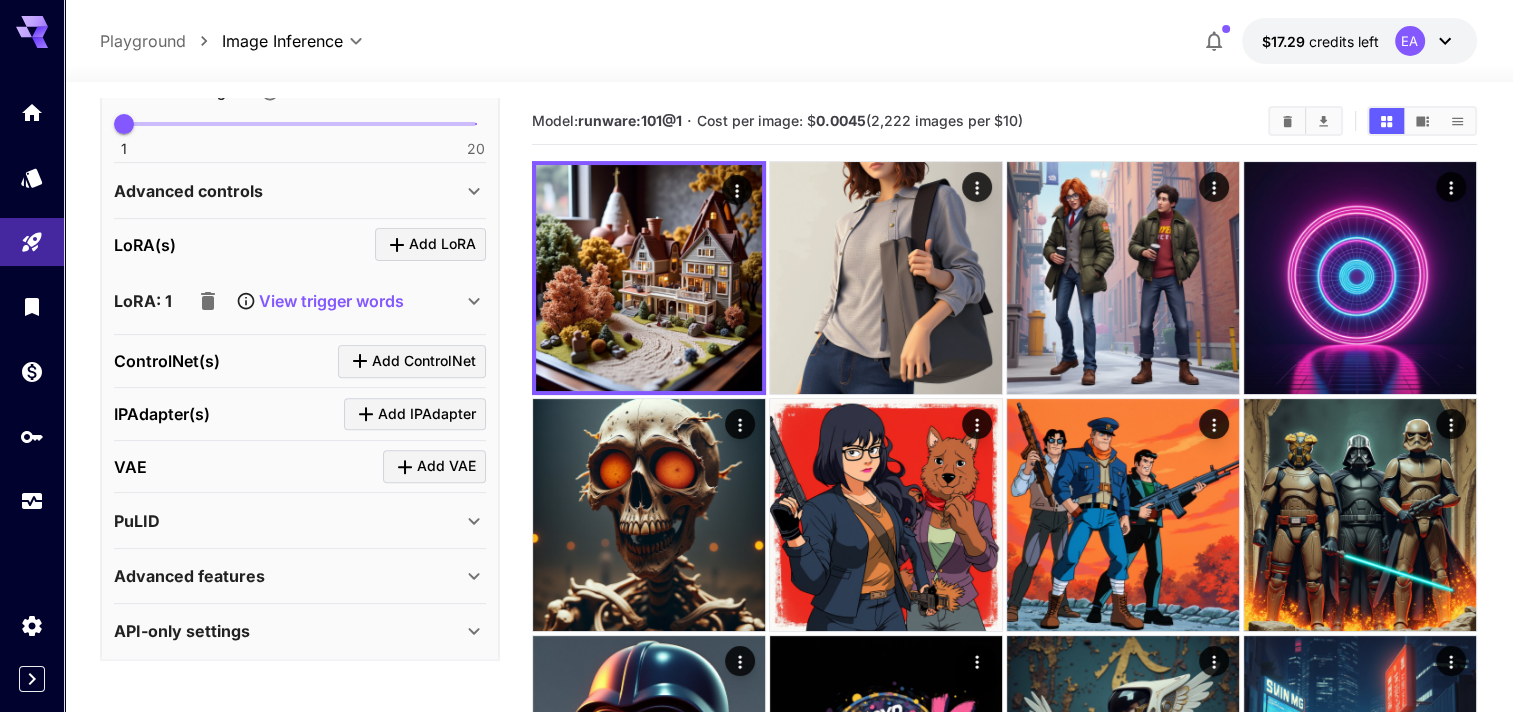drag, startPoint x: 1232, startPoint y: 1, endPoint x: 765, endPoint y: 55, distance: 470.1117 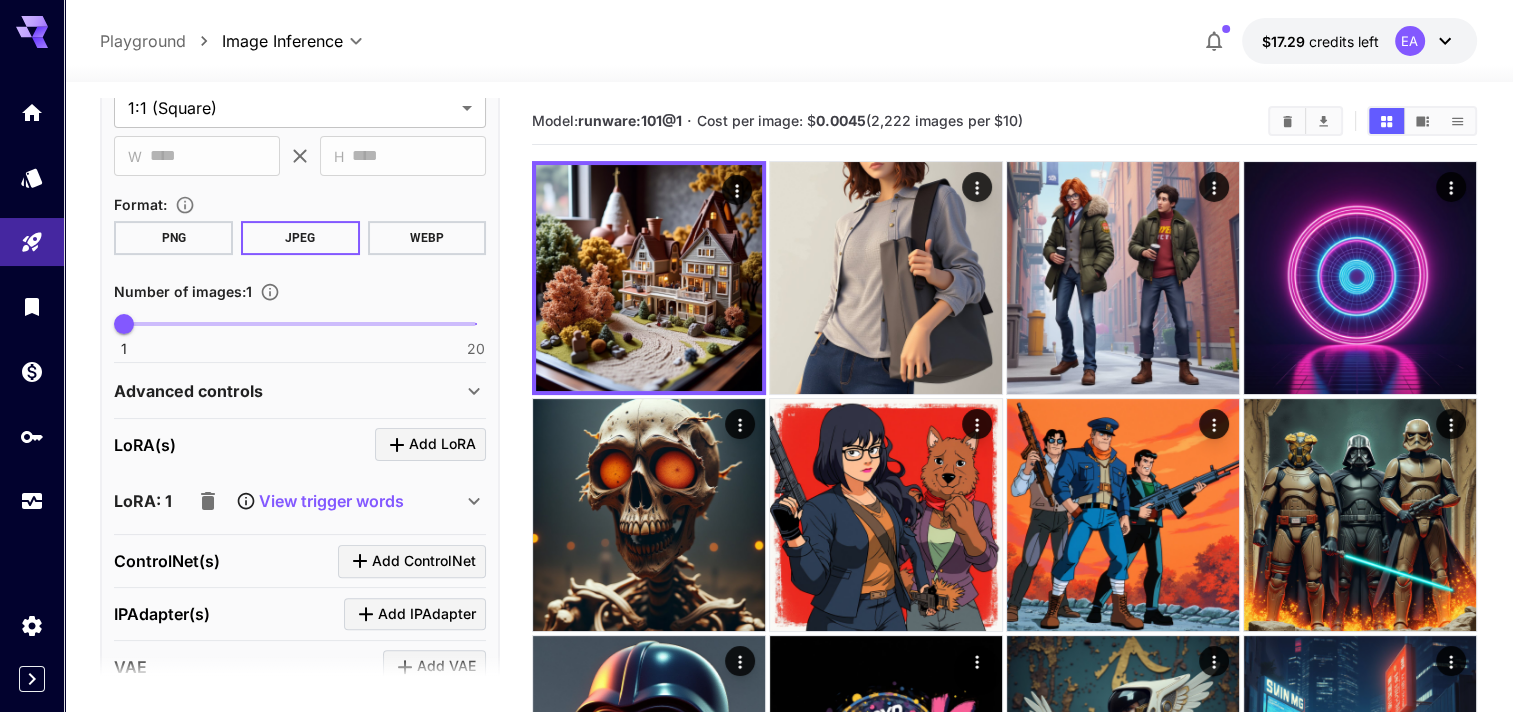 click on "View trigger words" at bounding box center [331, 501] 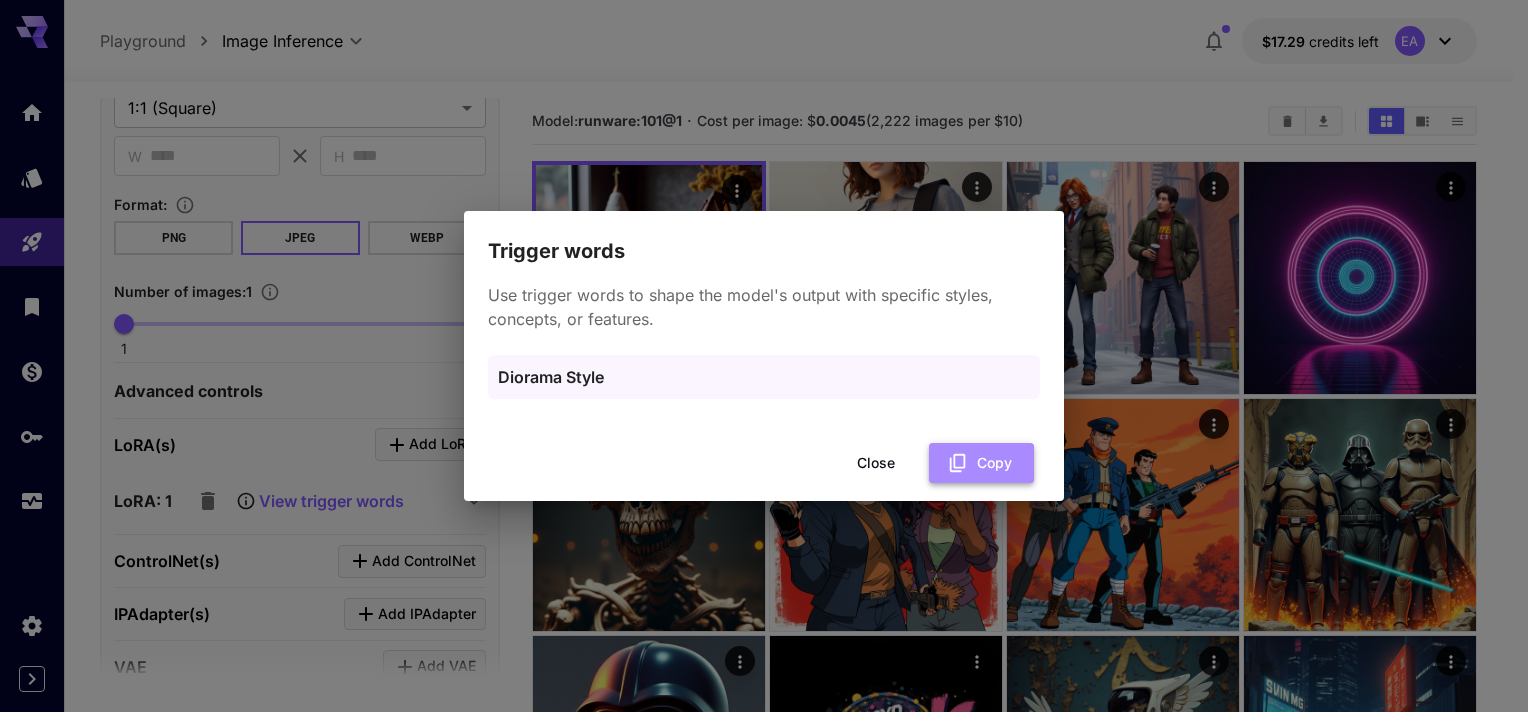 click 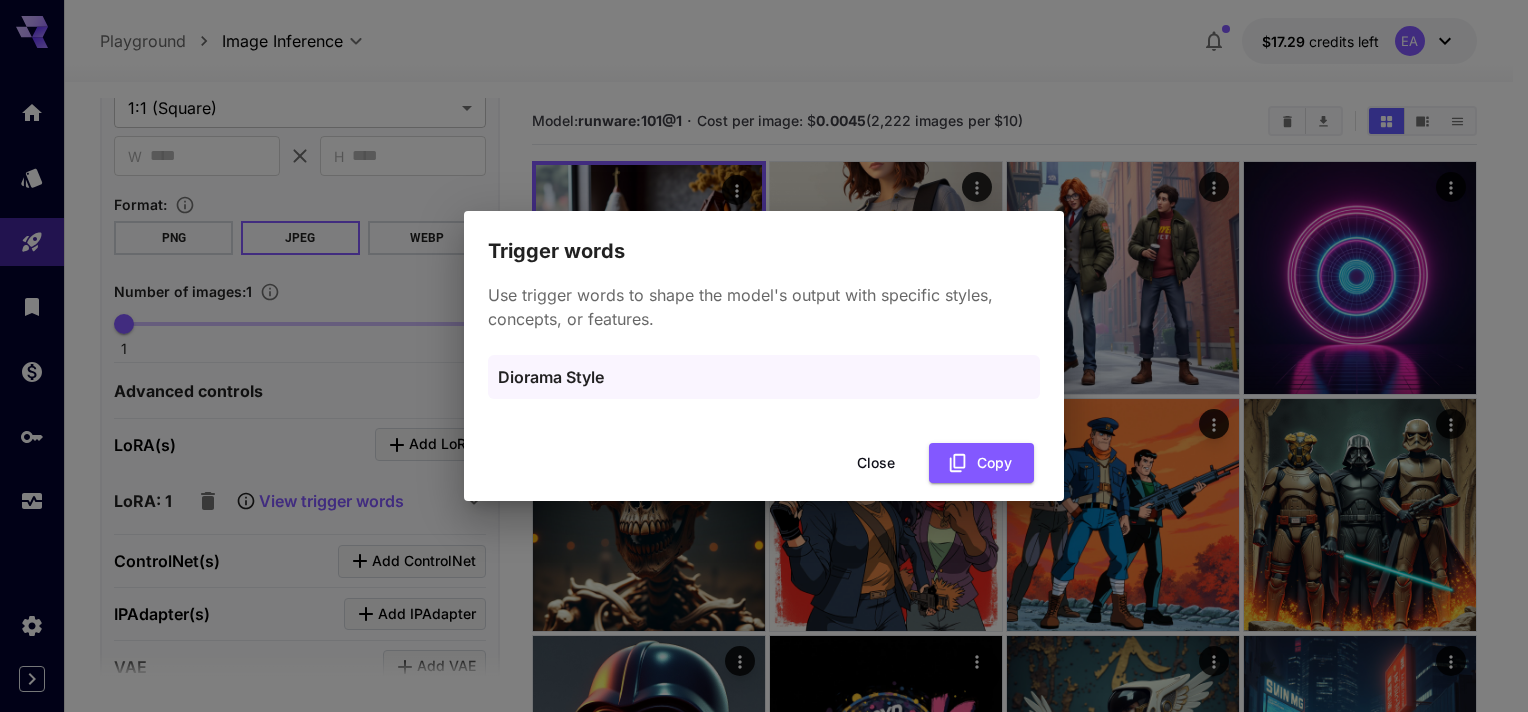 click on "Close" at bounding box center [876, 463] 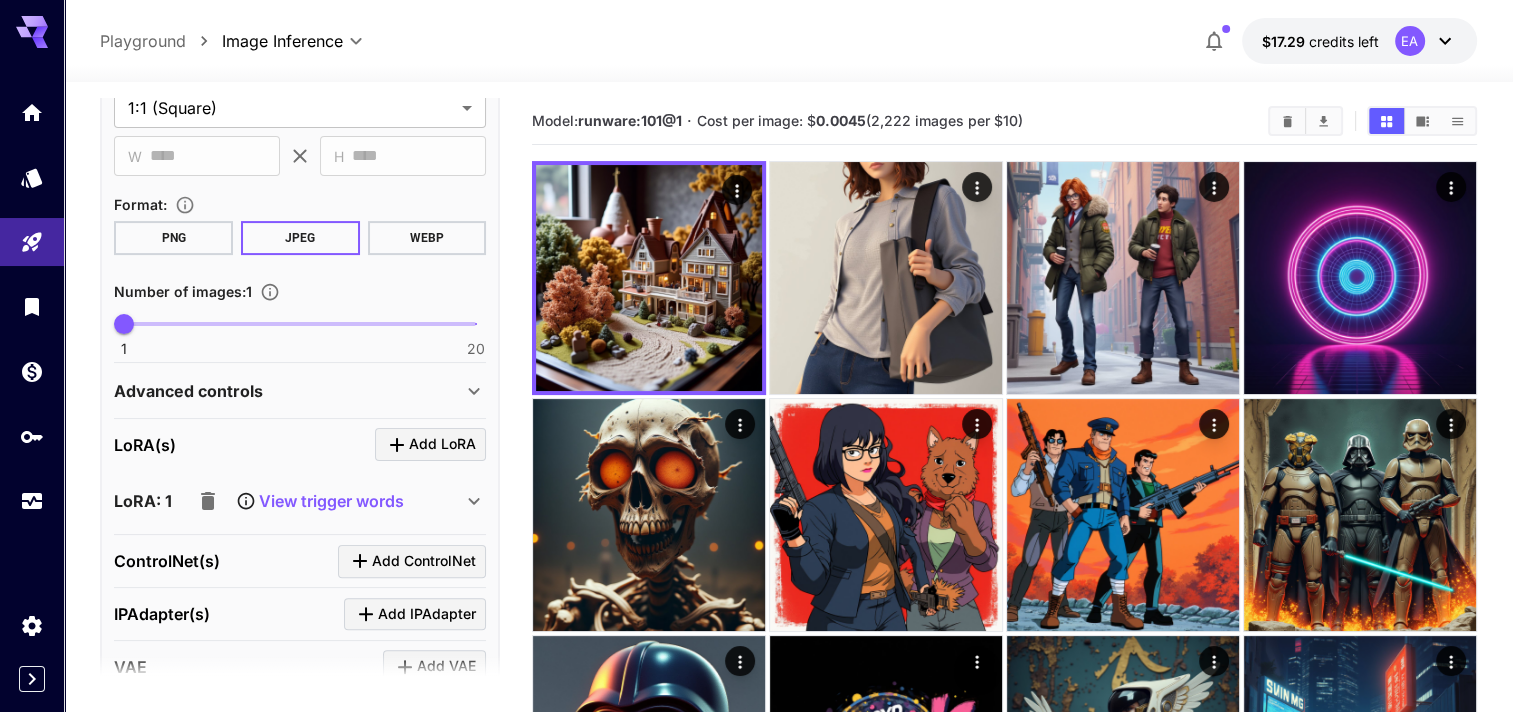 scroll, scrollTop: 0, scrollLeft: 0, axis: both 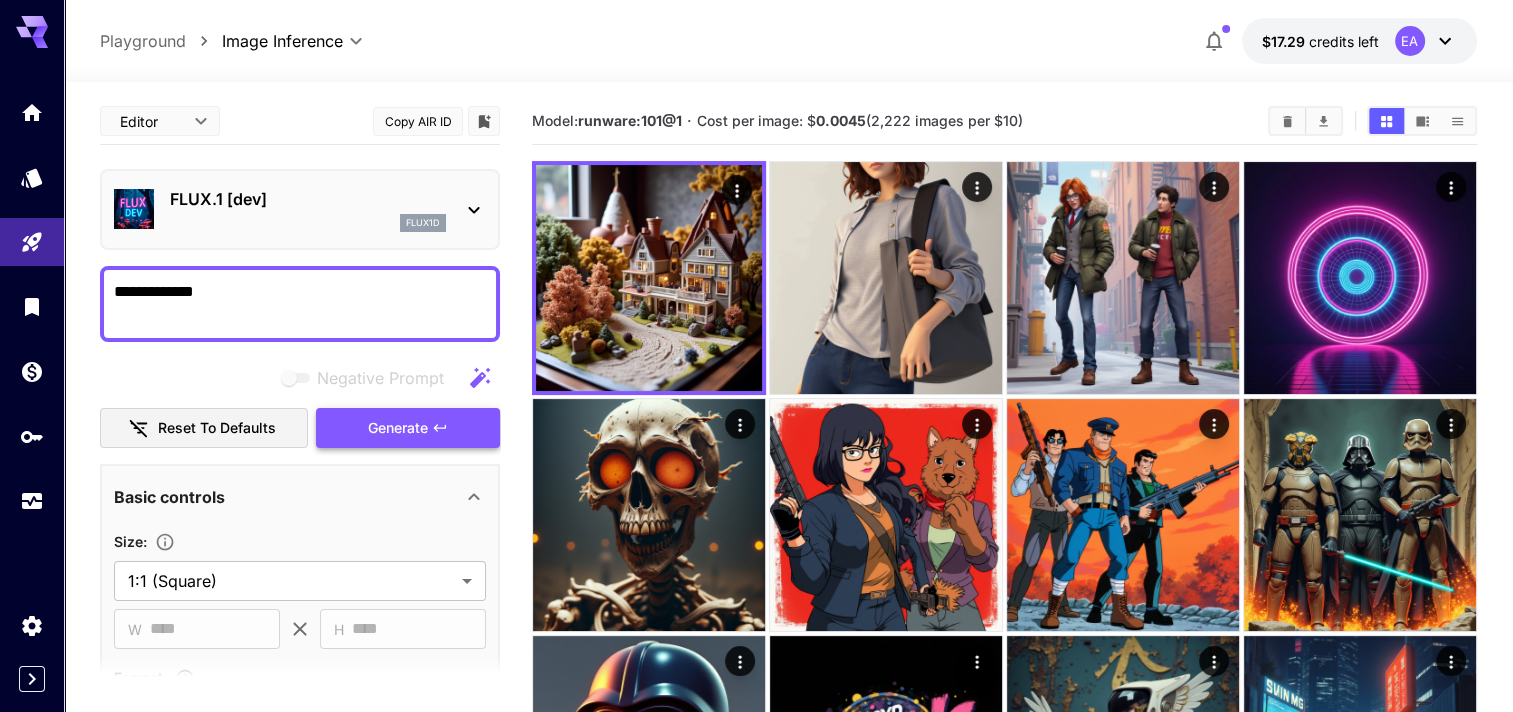 click on "Generate" at bounding box center [398, 428] 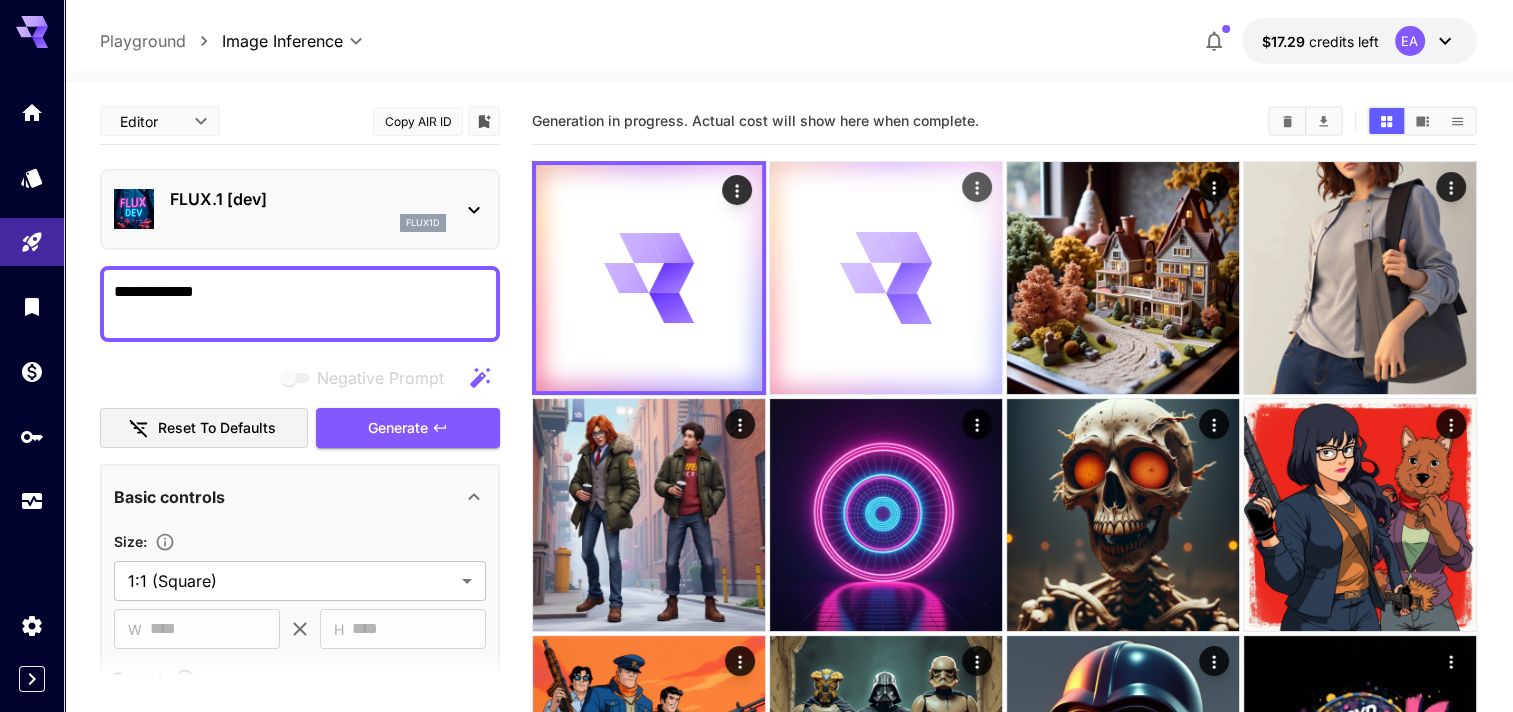 drag, startPoint x: 417, startPoint y: 425, endPoint x: 830, endPoint y: 192, distance: 474.19196 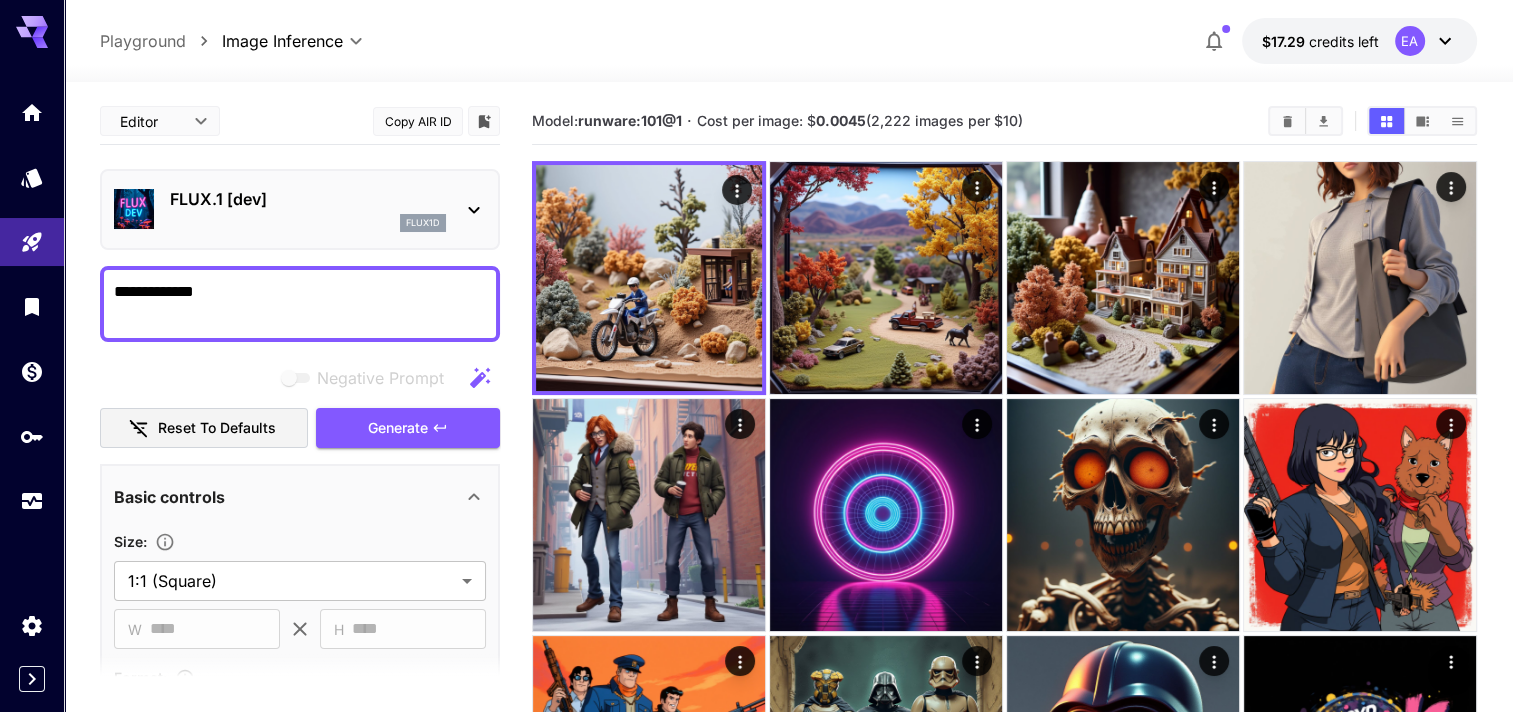 drag, startPoint x: 830, startPoint y: 192, endPoint x: 1058, endPoint y: 94, distance: 248.1693 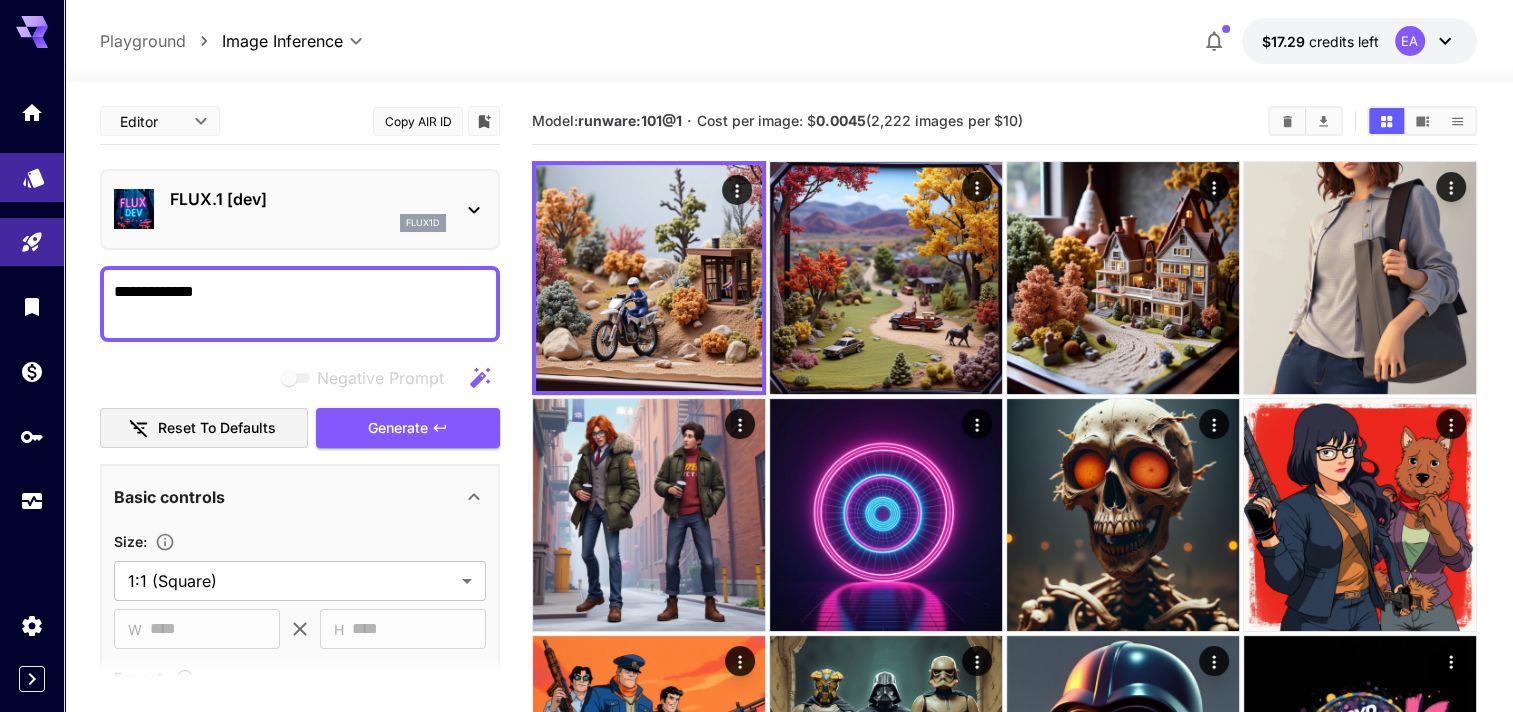 click 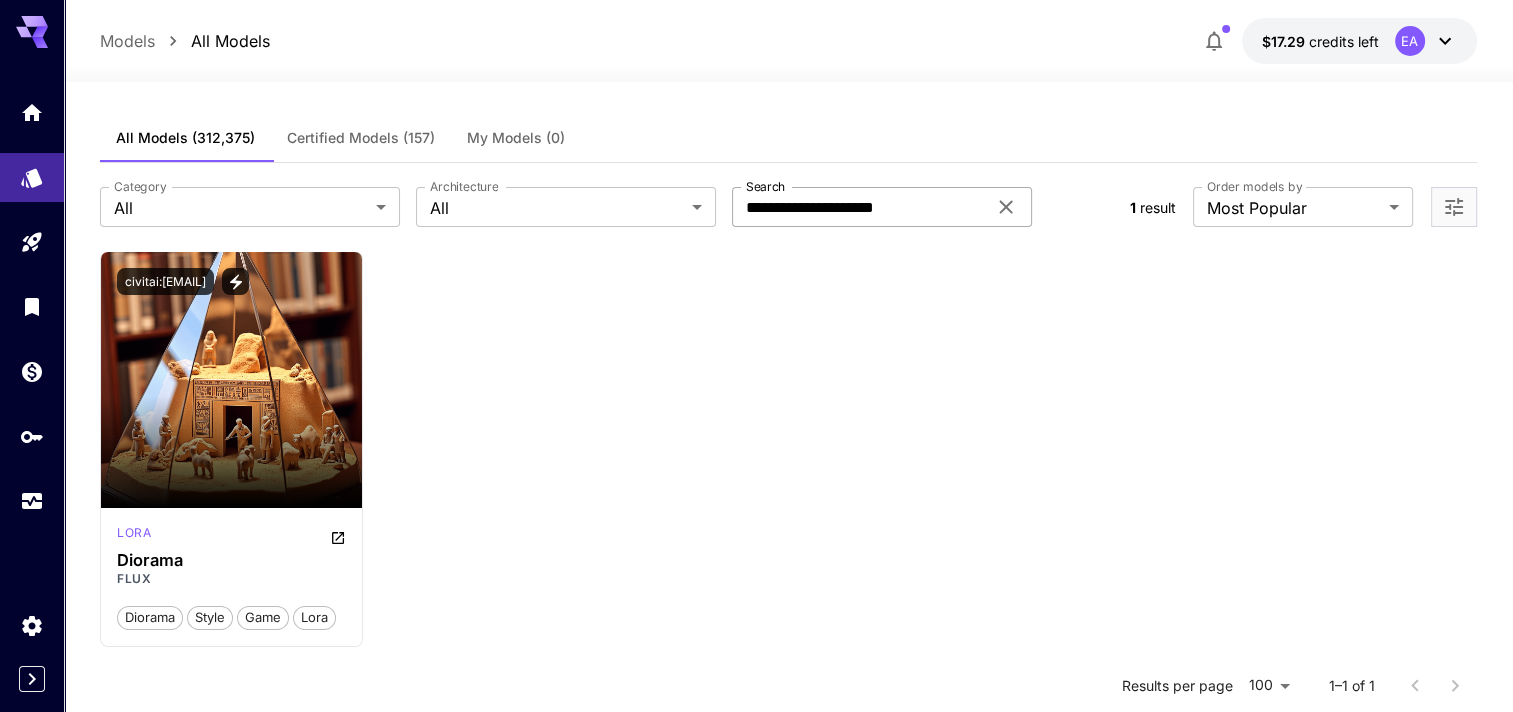 click 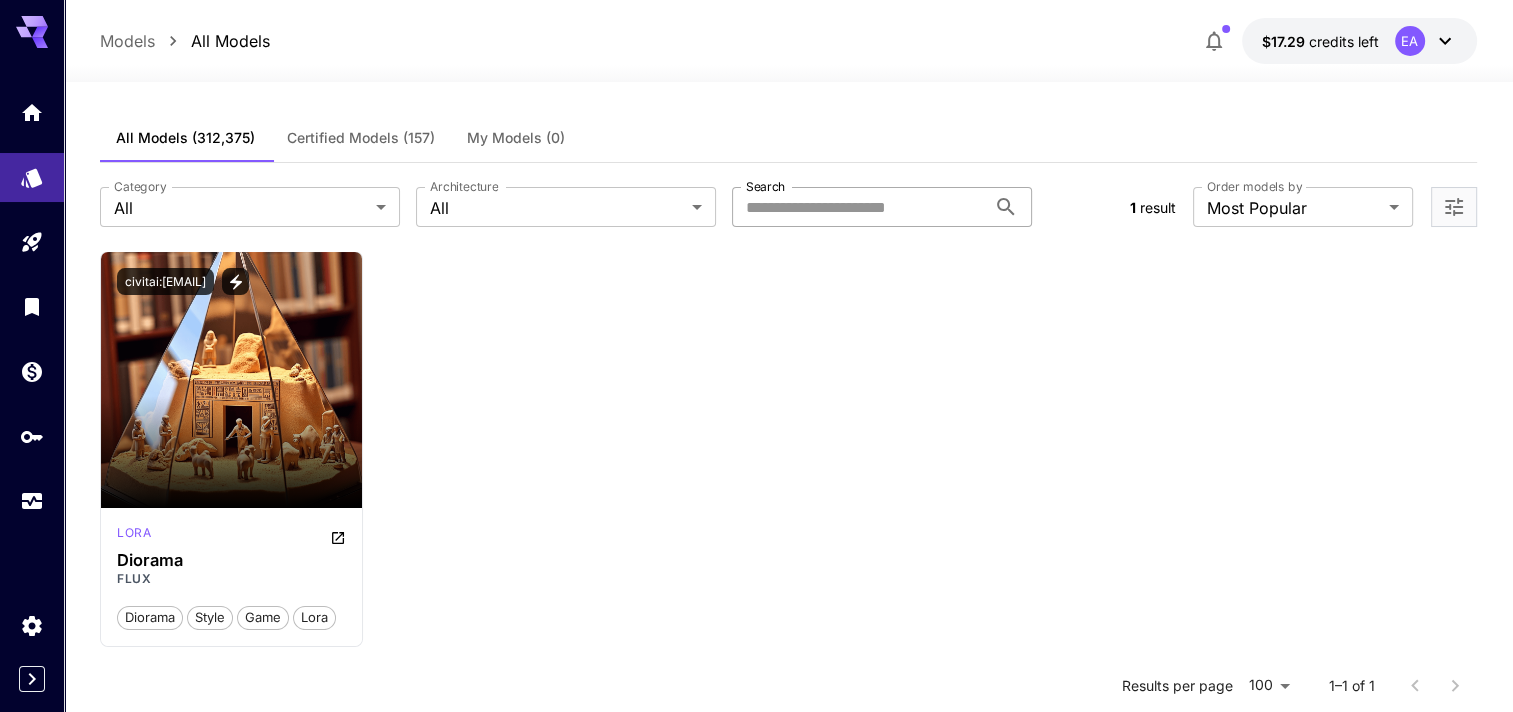 click on "Search" at bounding box center [859, 207] 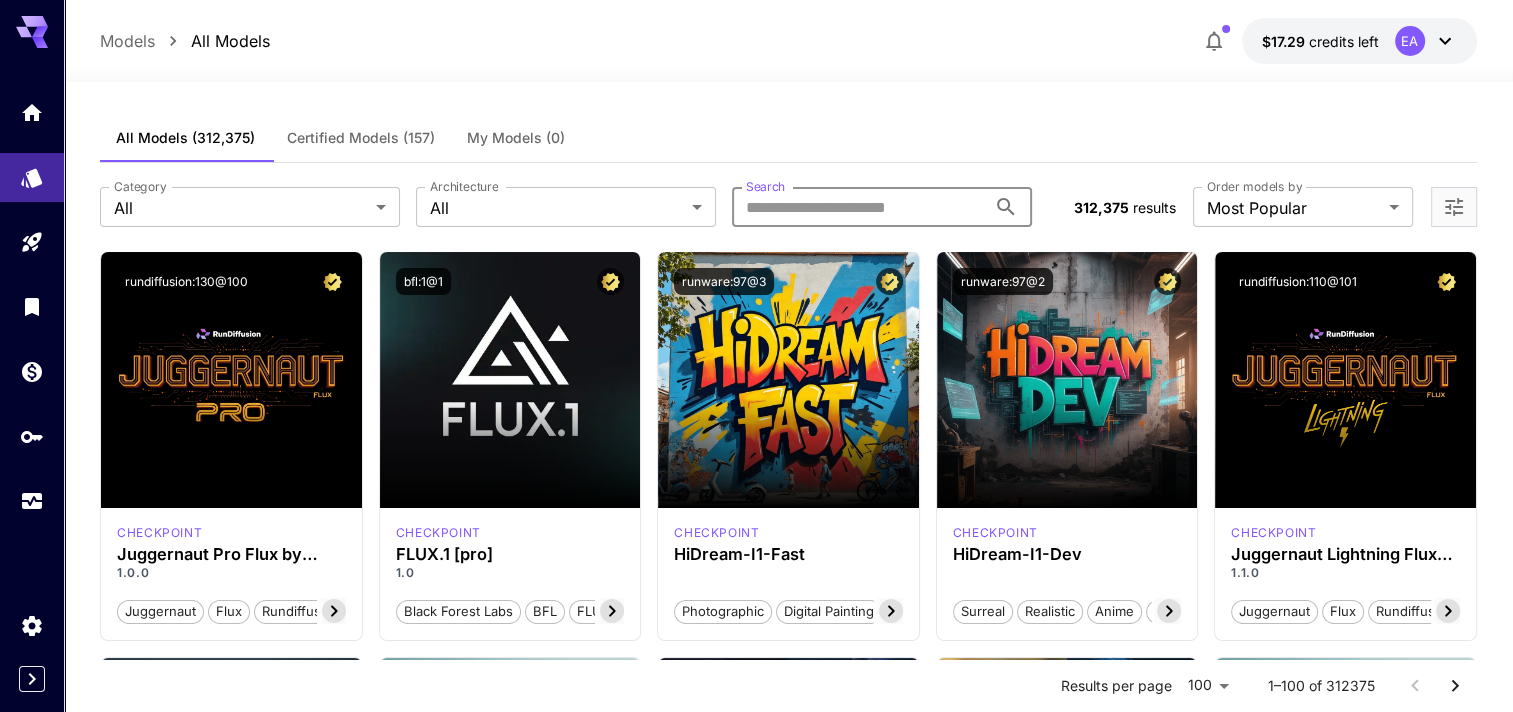 click on "Search" at bounding box center [859, 207] 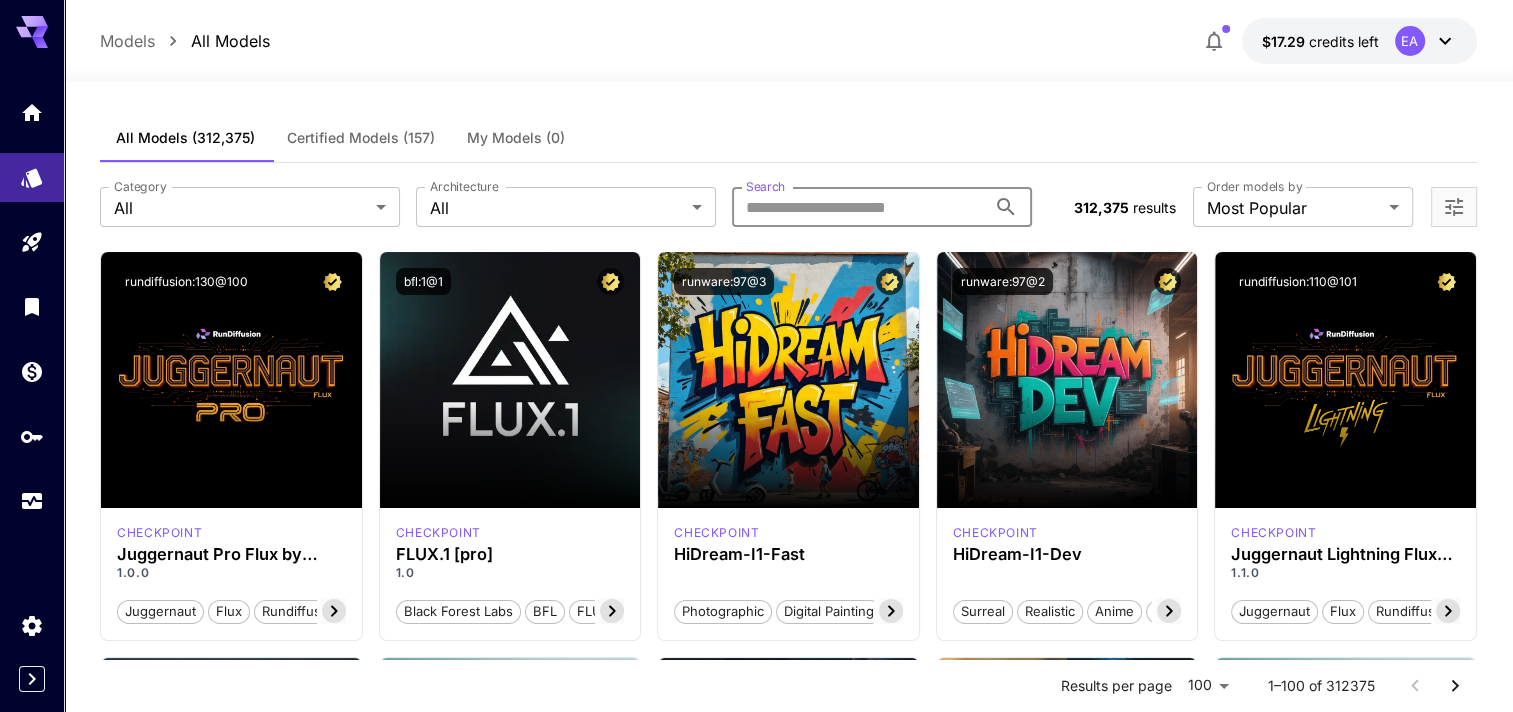 paste on "**********" 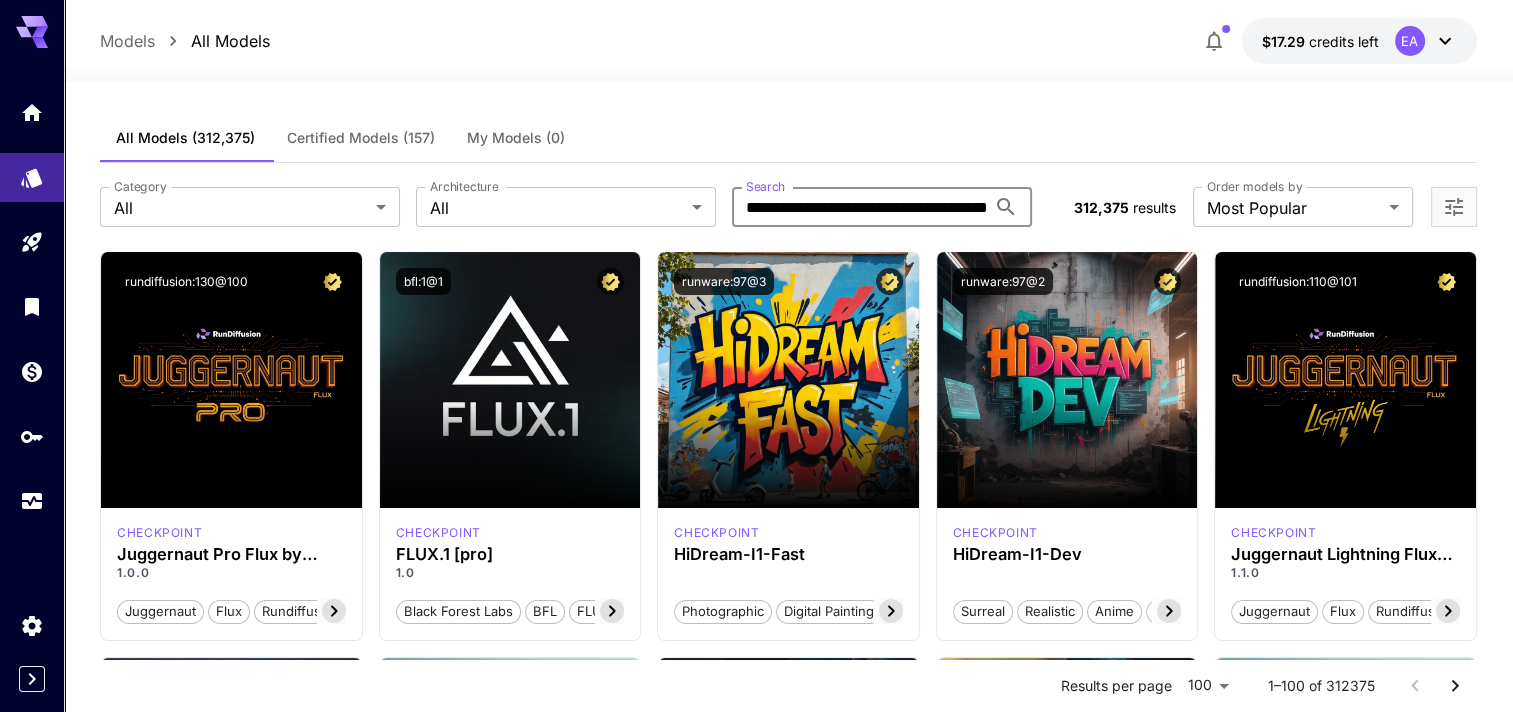 scroll, scrollTop: 0, scrollLeft: 65, axis: horizontal 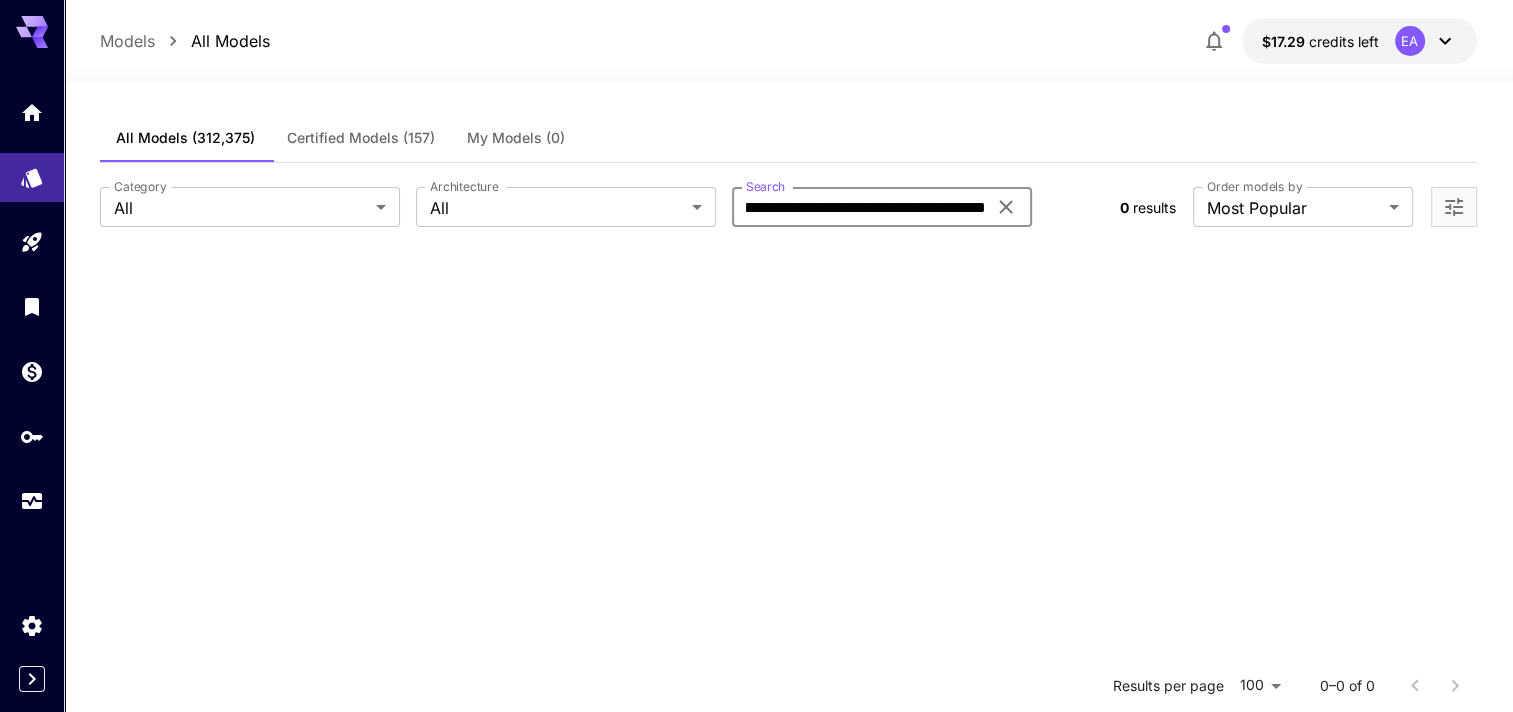 click on "**********" at bounding box center [859, 207] 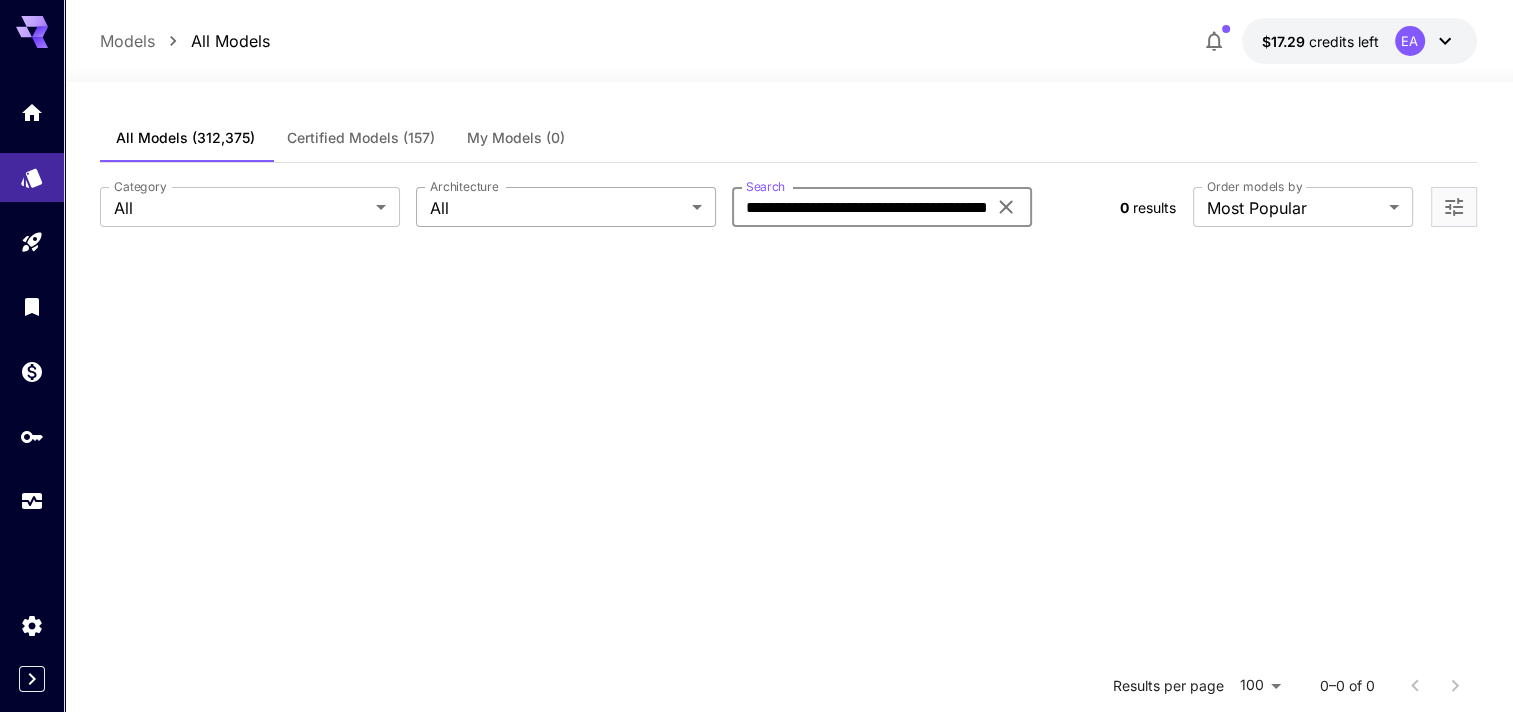 drag, startPoint x: 811, startPoint y: 208, endPoint x: 664, endPoint y: 200, distance: 147.21753 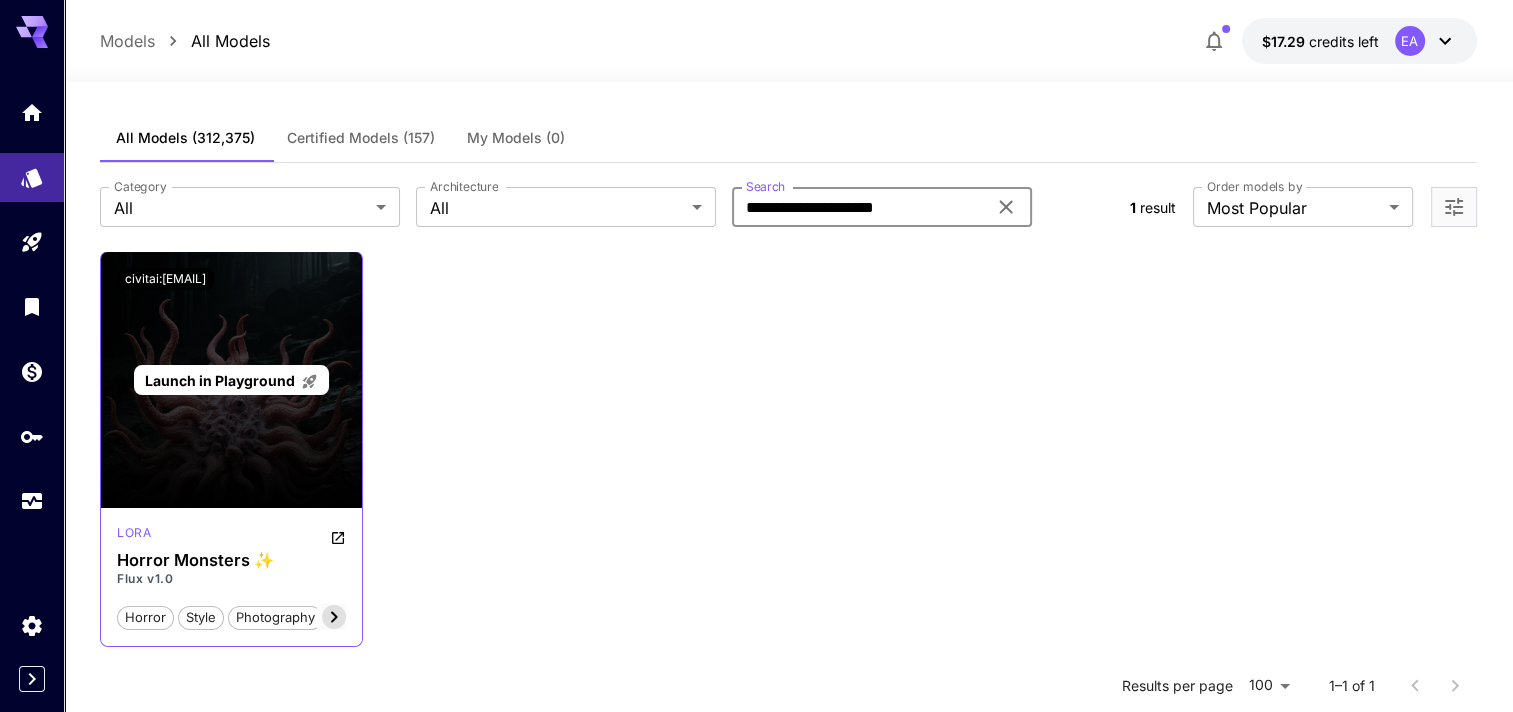 type on "**********" 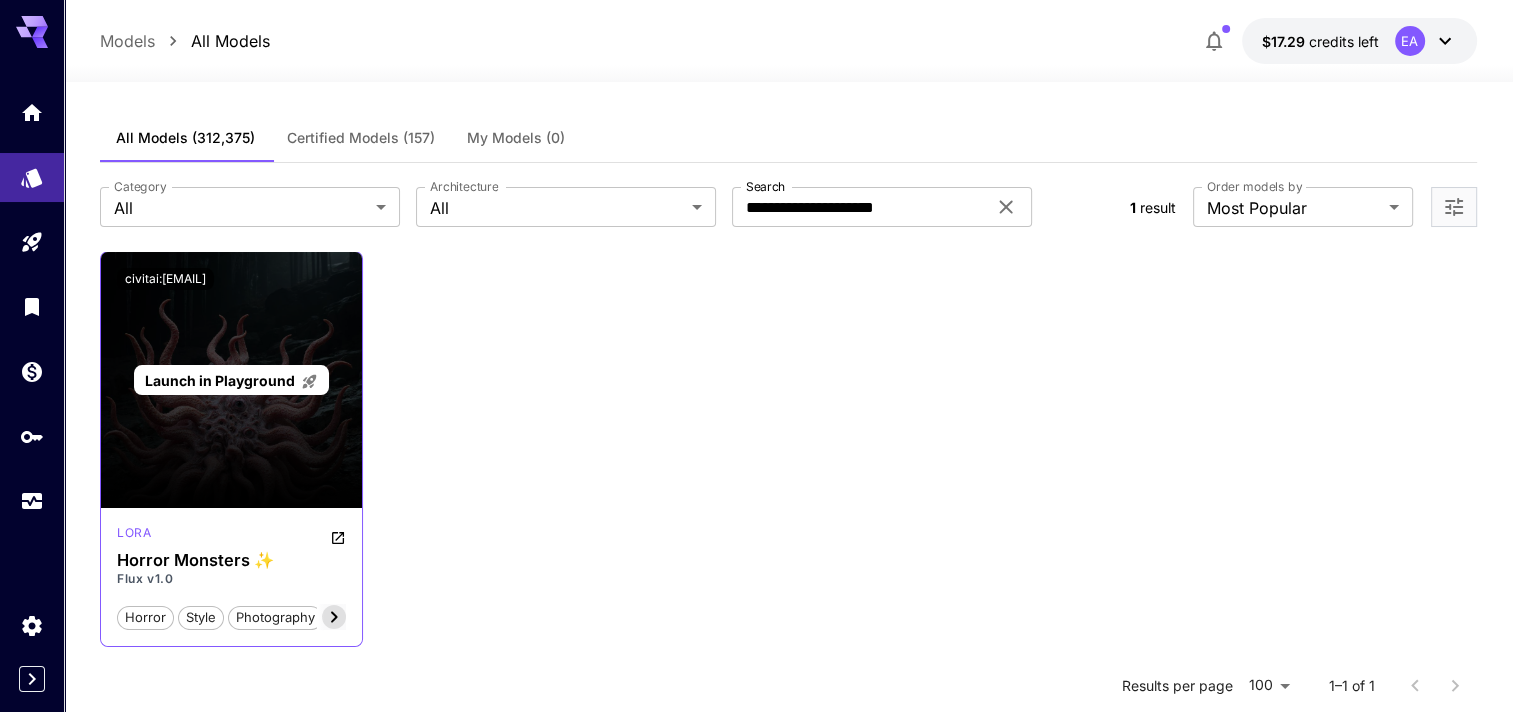click on "Launch in Playground" at bounding box center [231, 380] 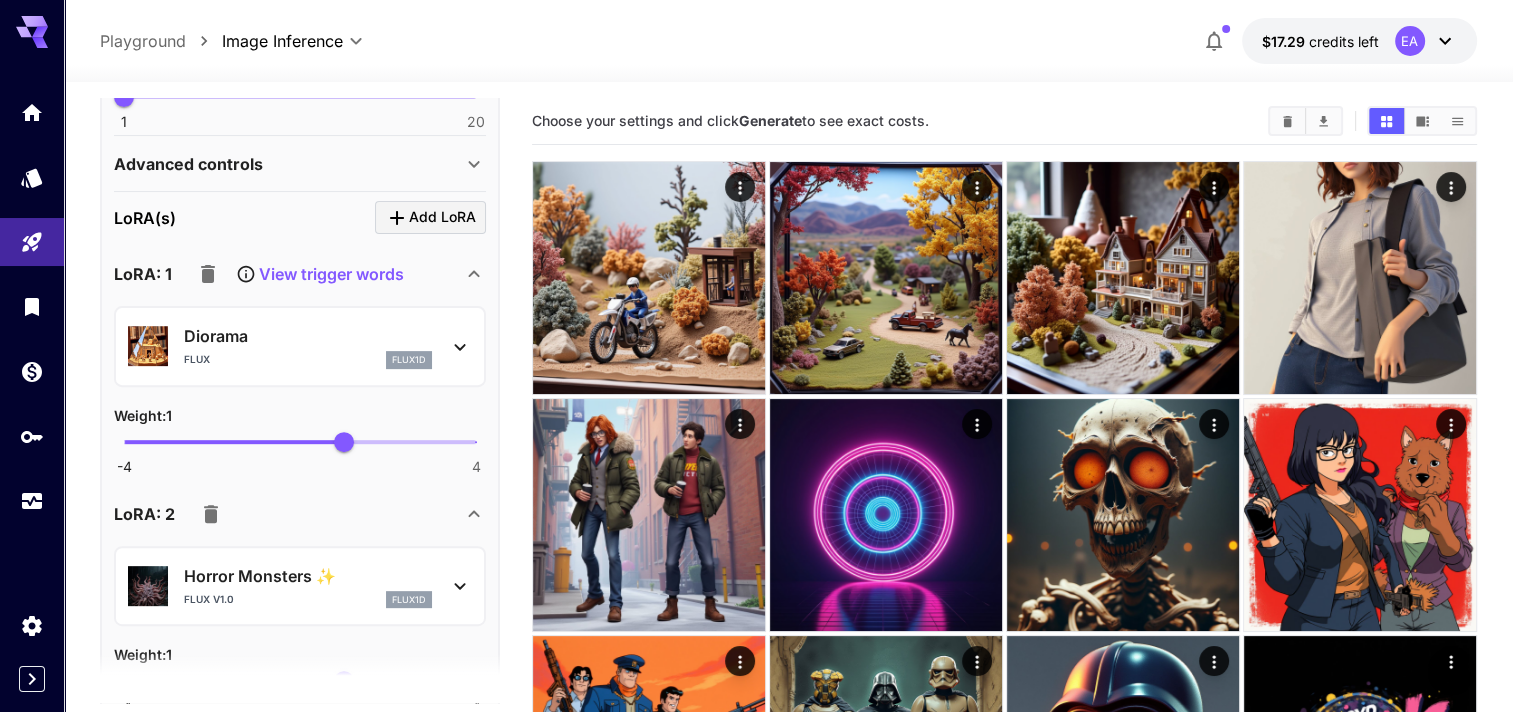 scroll, scrollTop: 800, scrollLeft: 0, axis: vertical 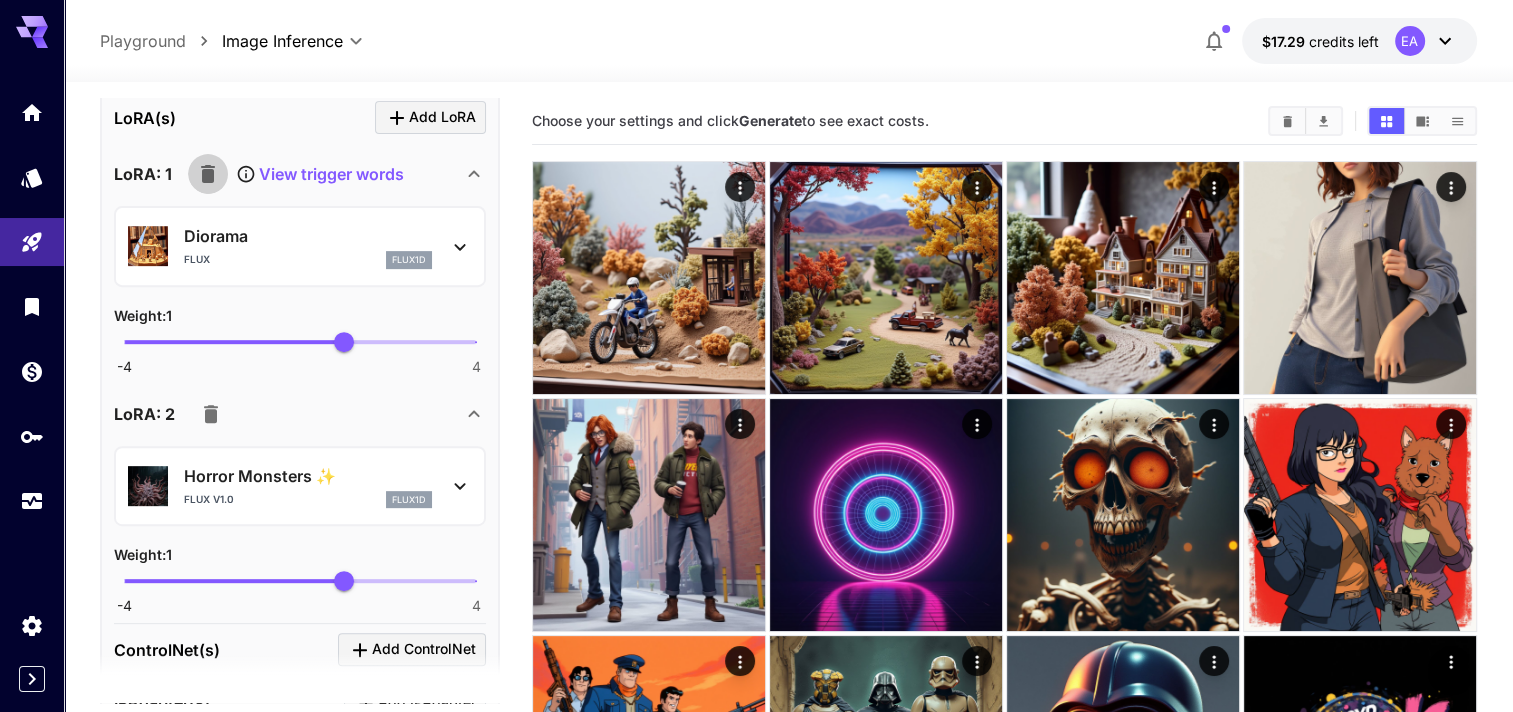 click 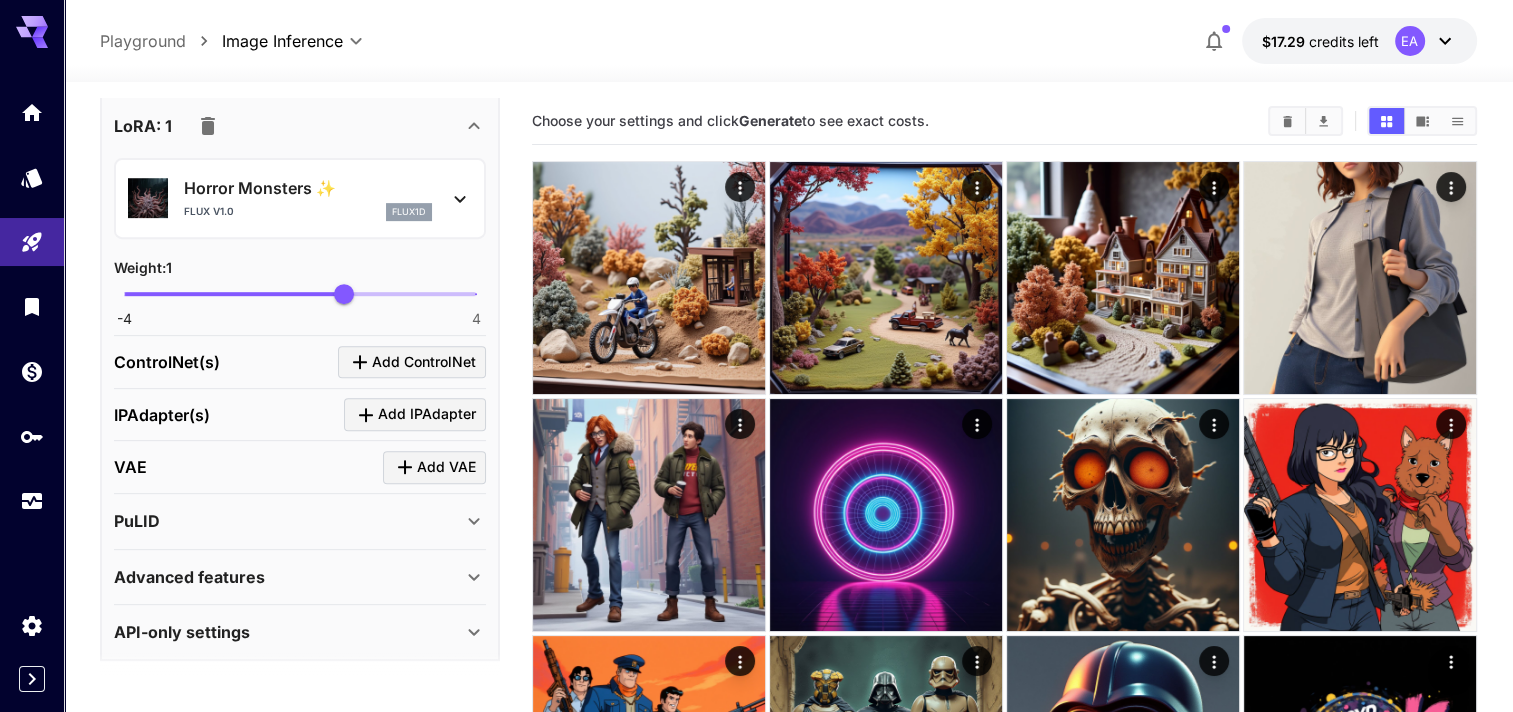 scroll, scrollTop: 648, scrollLeft: 0, axis: vertical 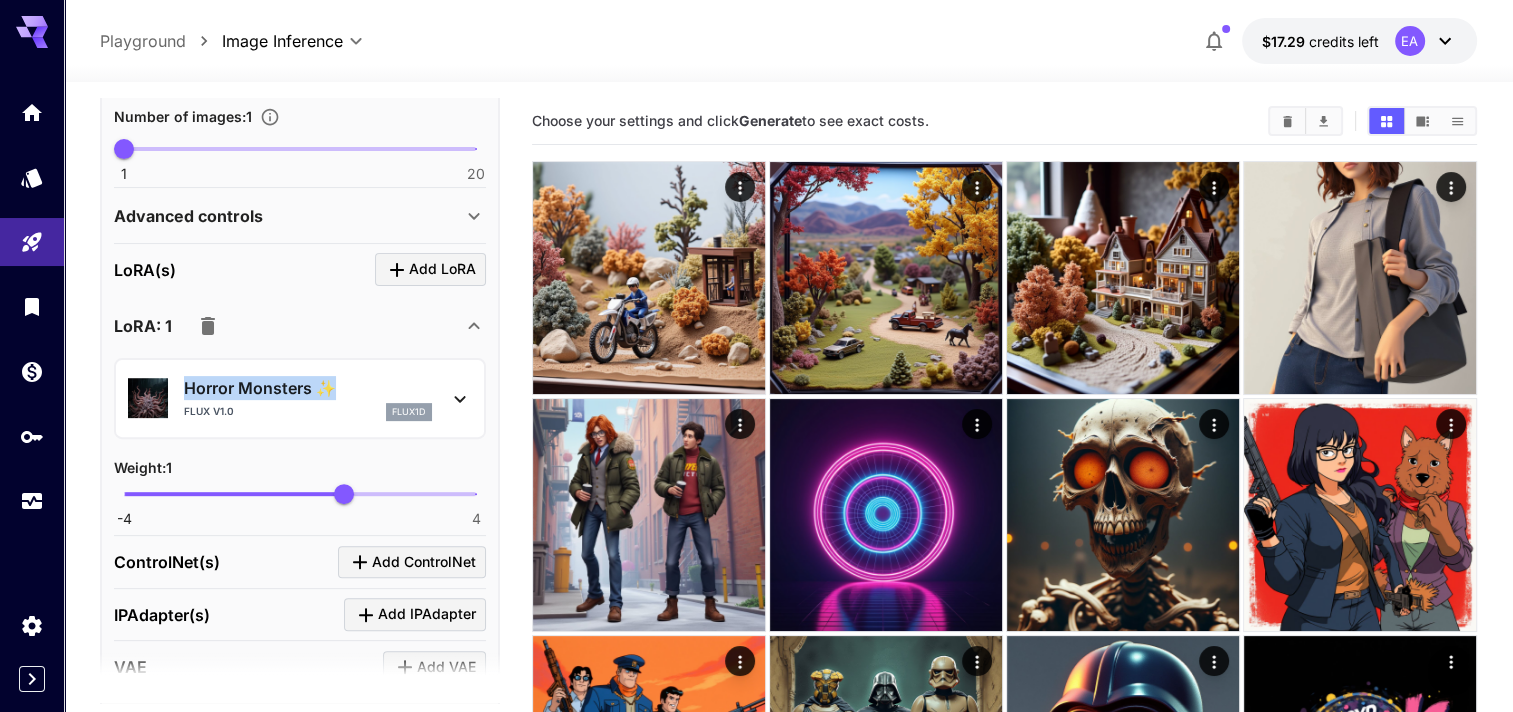 drag, startPoint x: 331, startPoint y: 386, endPoint x: 182, endPoint y: 382, distance: 149.05368 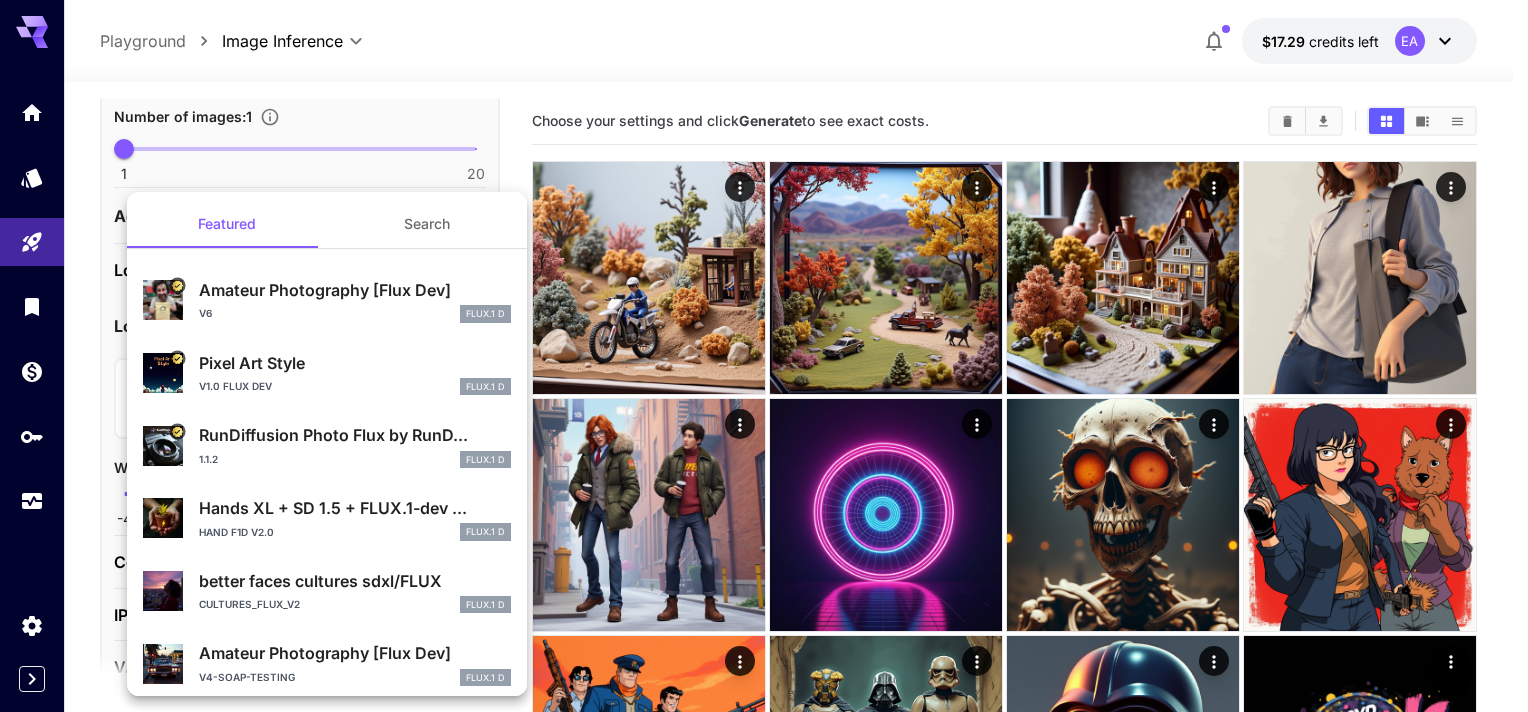 click at bounding box center (764, 356) 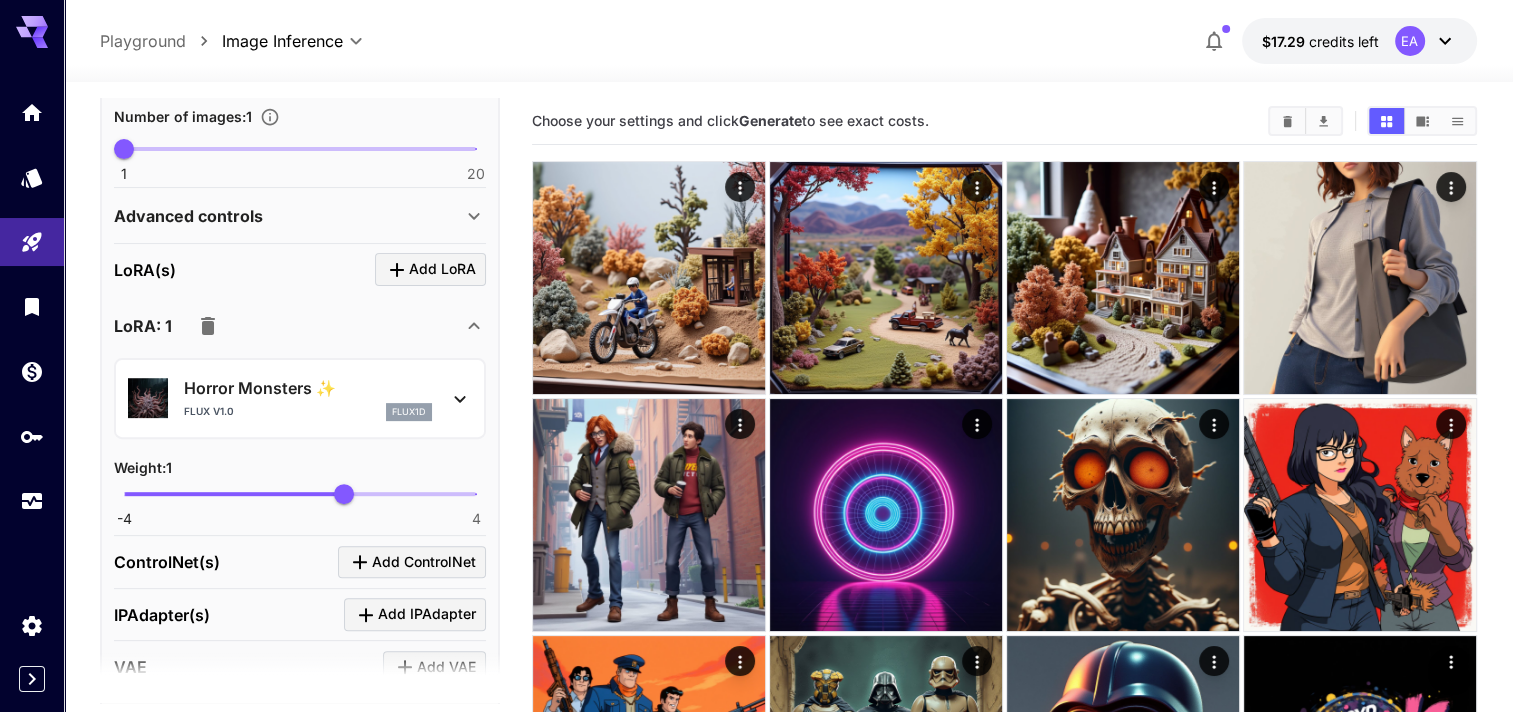 click on "Horror Monsters ✨" at bounding box center (308, 388) 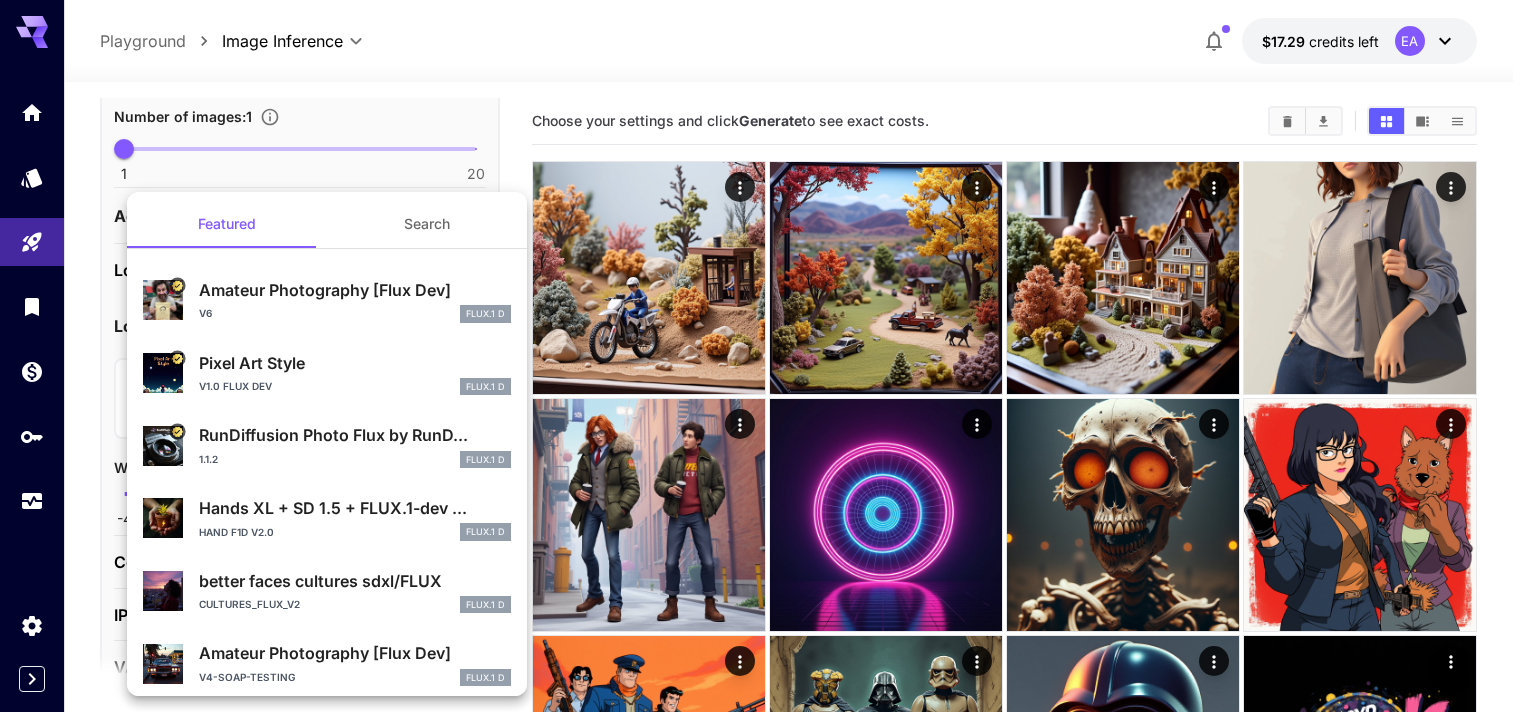 drag, startPoint x: 187, startPoint y: 387, endPoint x: 80, endPoint y: 432, distance: 116.07756 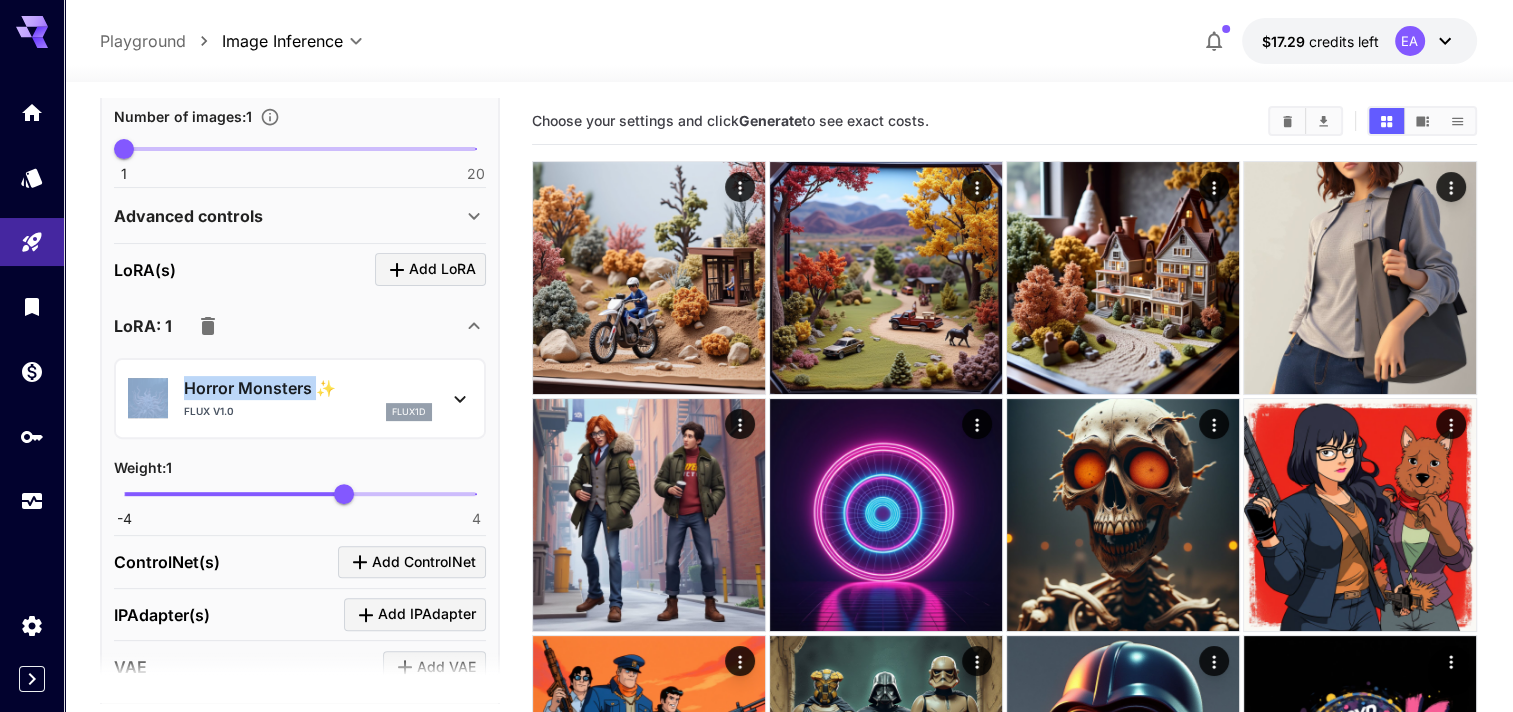 copy on "Horror Monsters" 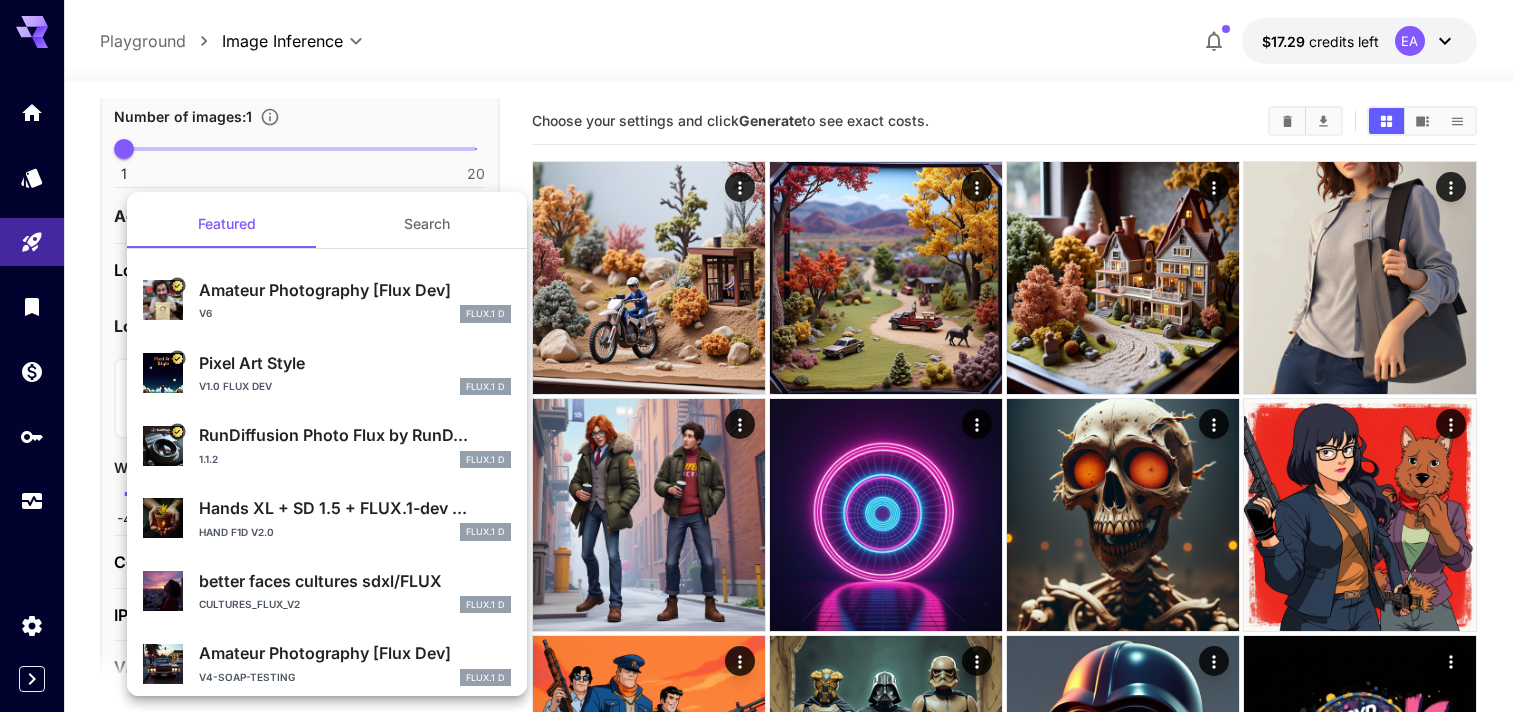 click at bounding box center (764, 356) 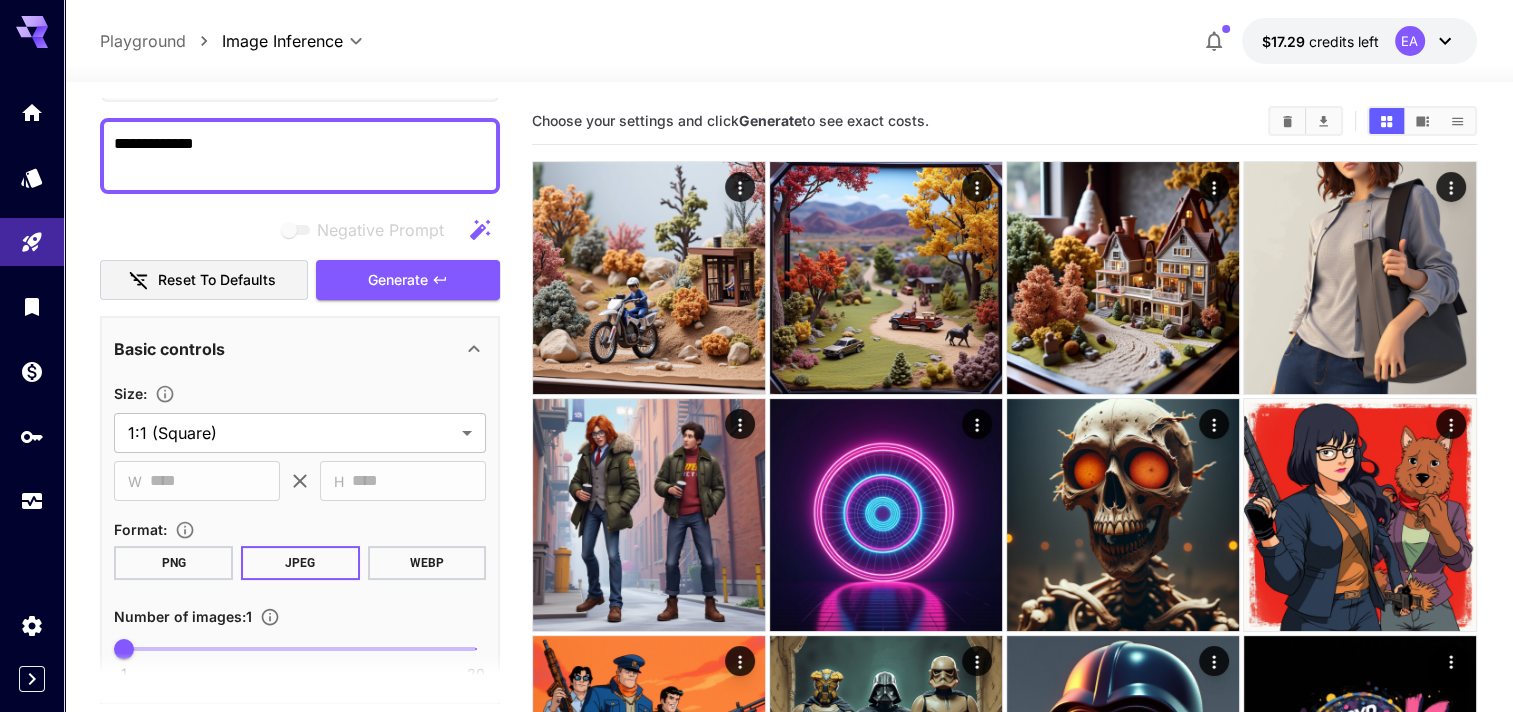 scroll, scrollTop: 48, scrollLeft: 0, axis: vertical 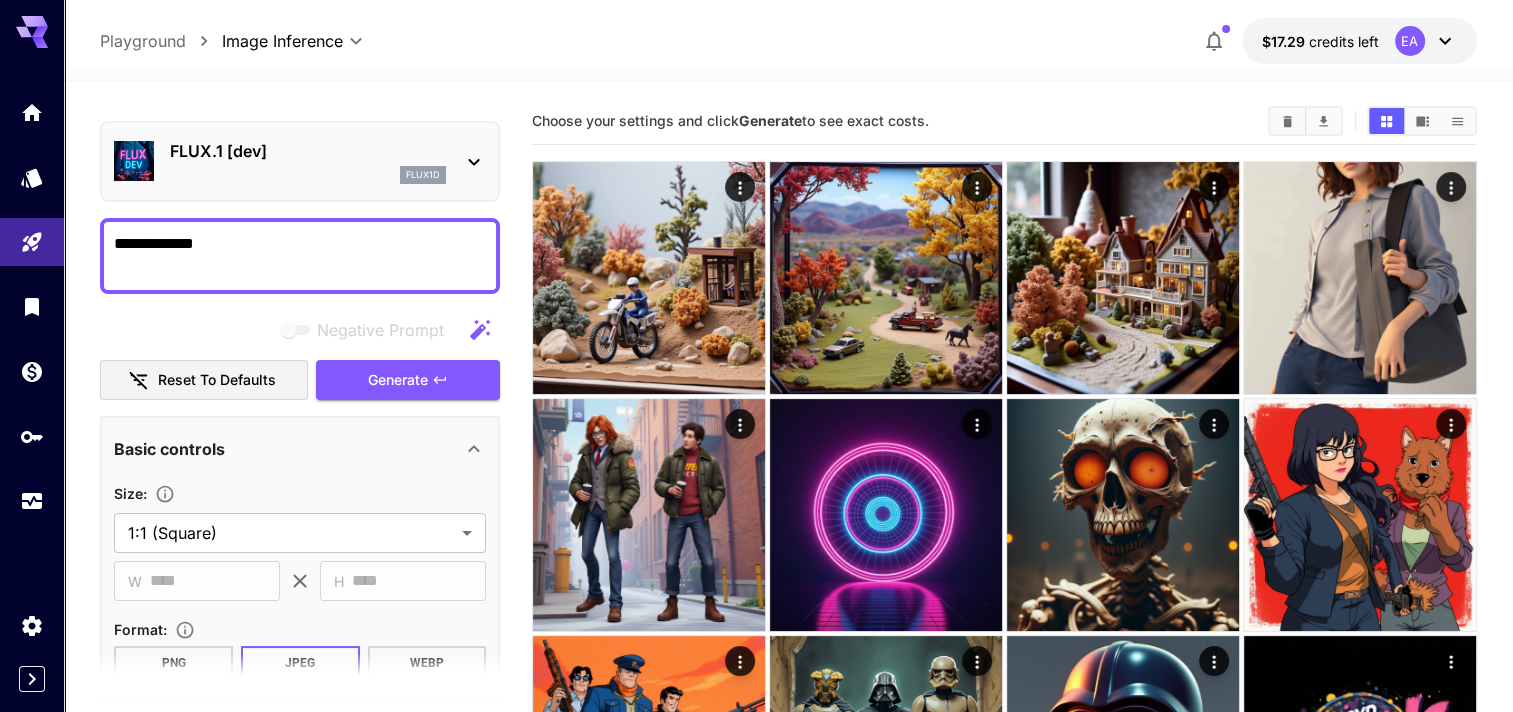 click on "**********" at bounding box center (300, 256) 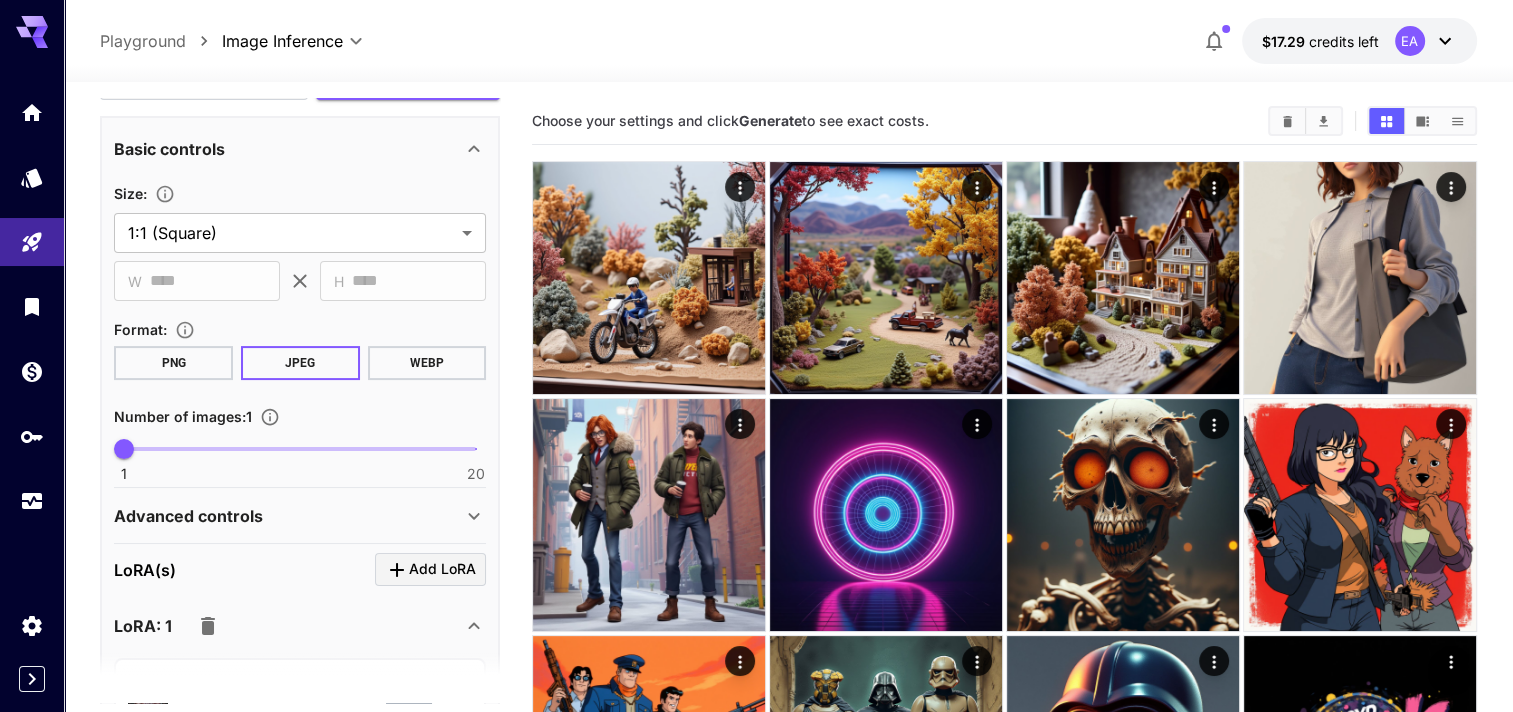 scroll, scrollTop: 248, scrollLeft: 0, axis: vertical 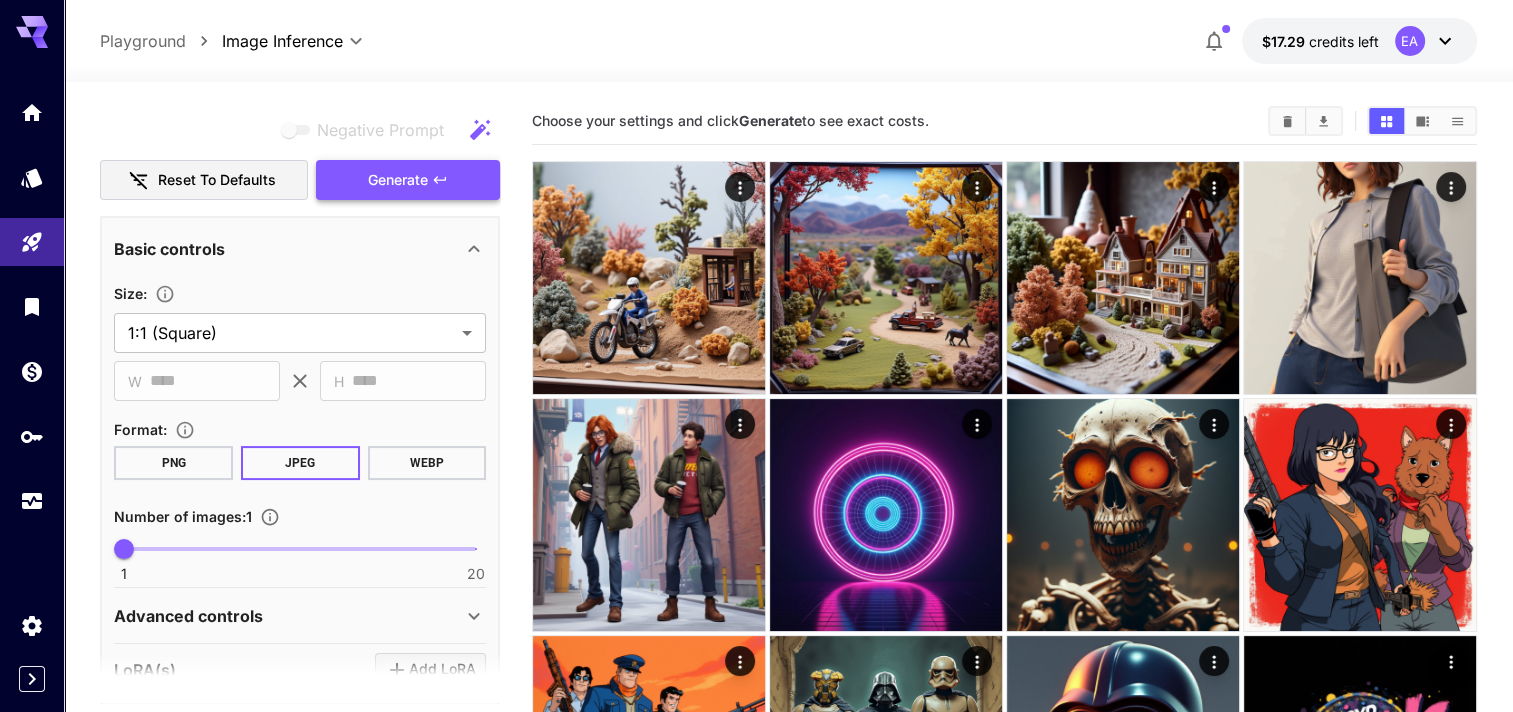 type on "**********" 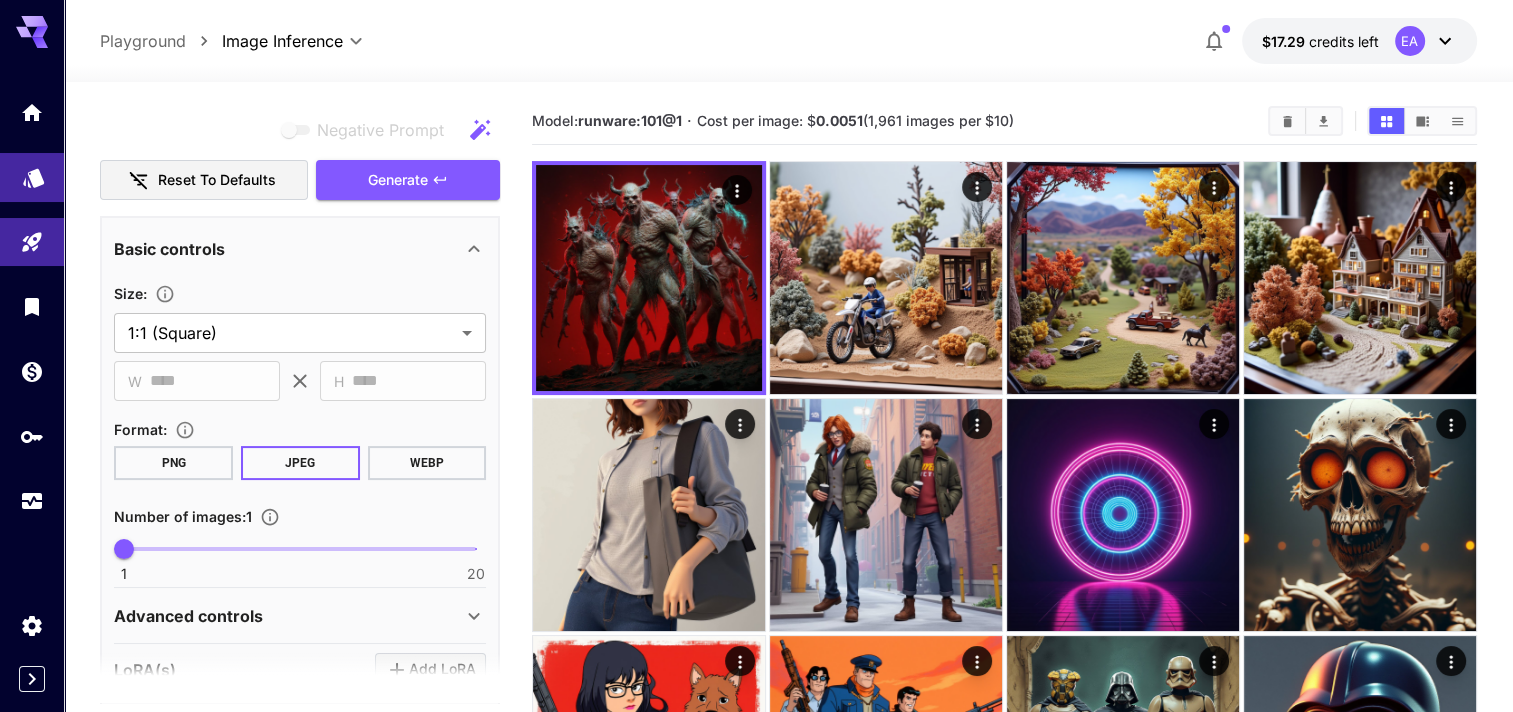 click at bounding box center (32, 177) 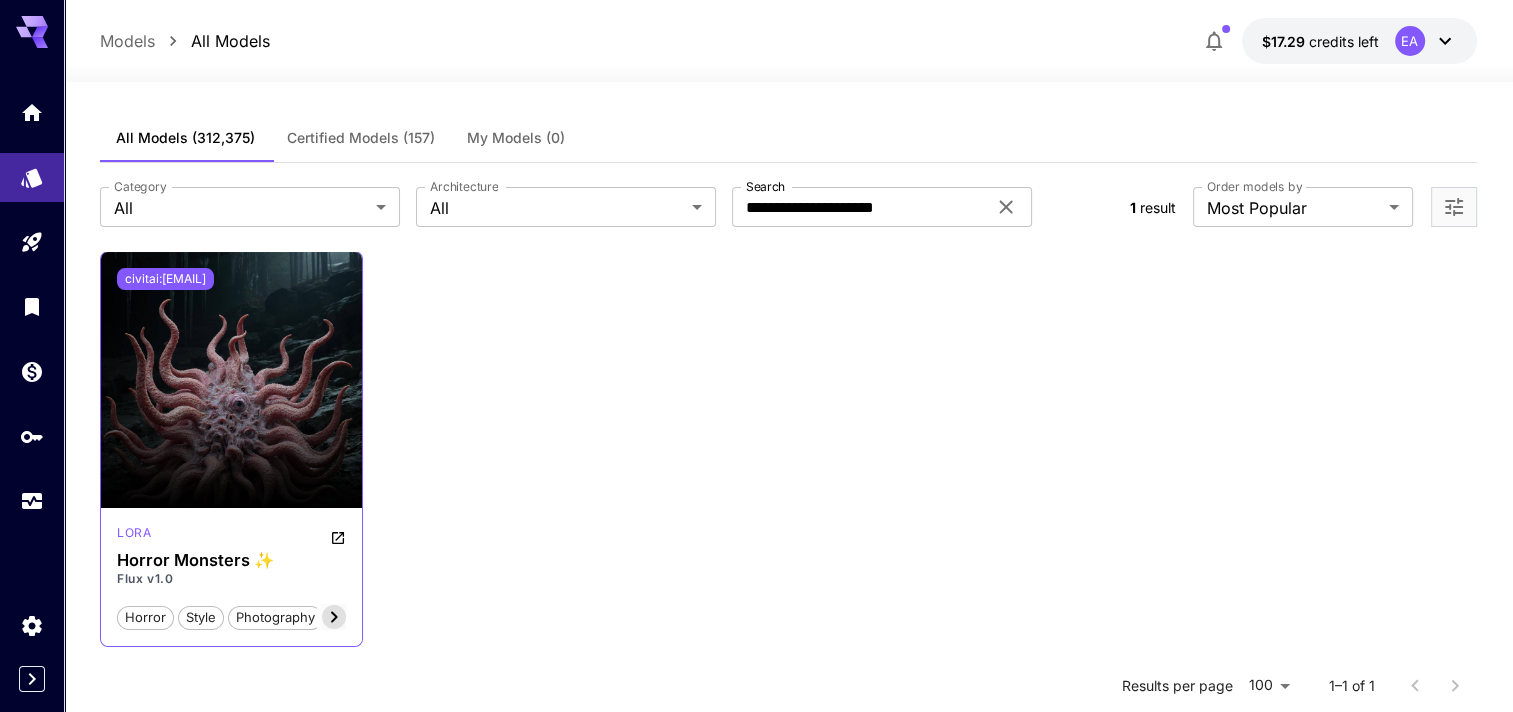 click on "civitai:[EMAIL]" at bounding box center [165, 279] 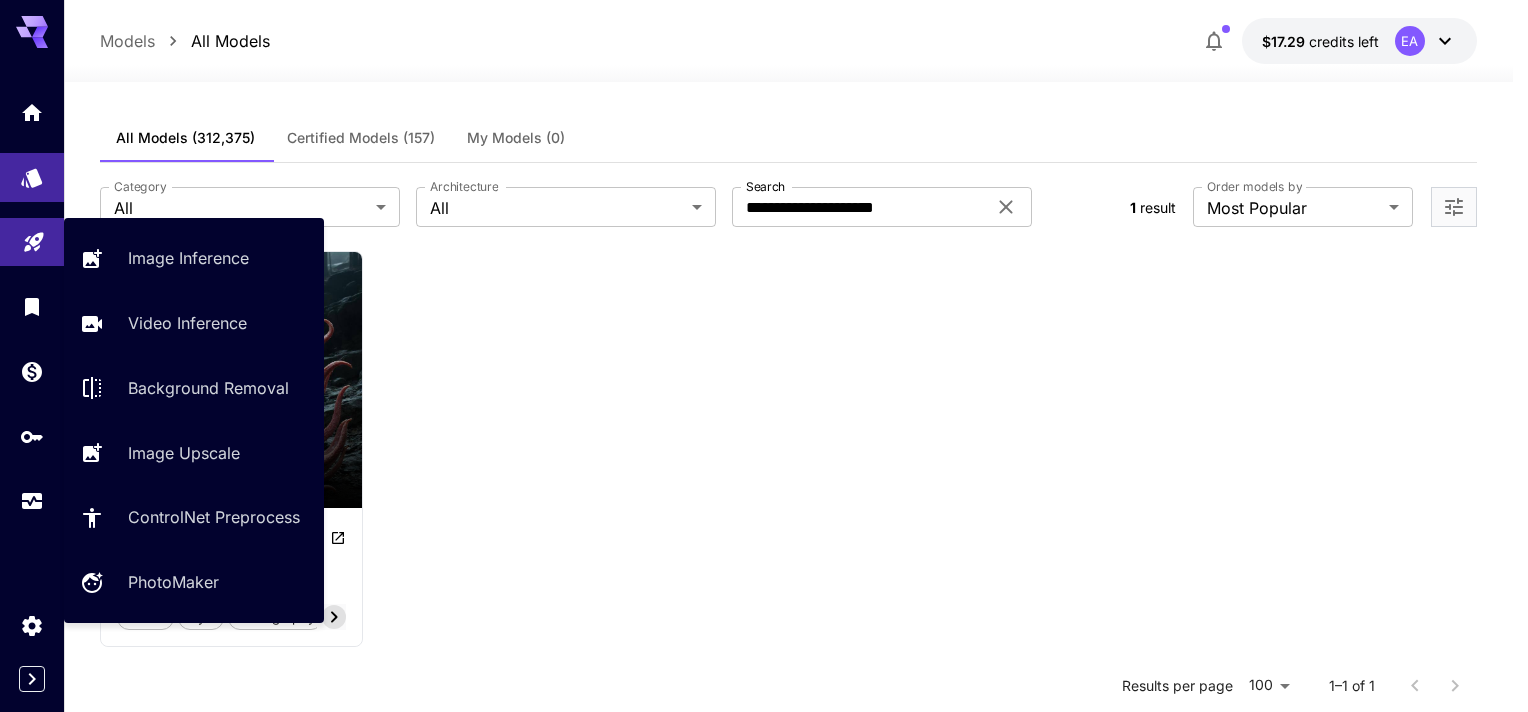 click at bounding box center [32, 242] 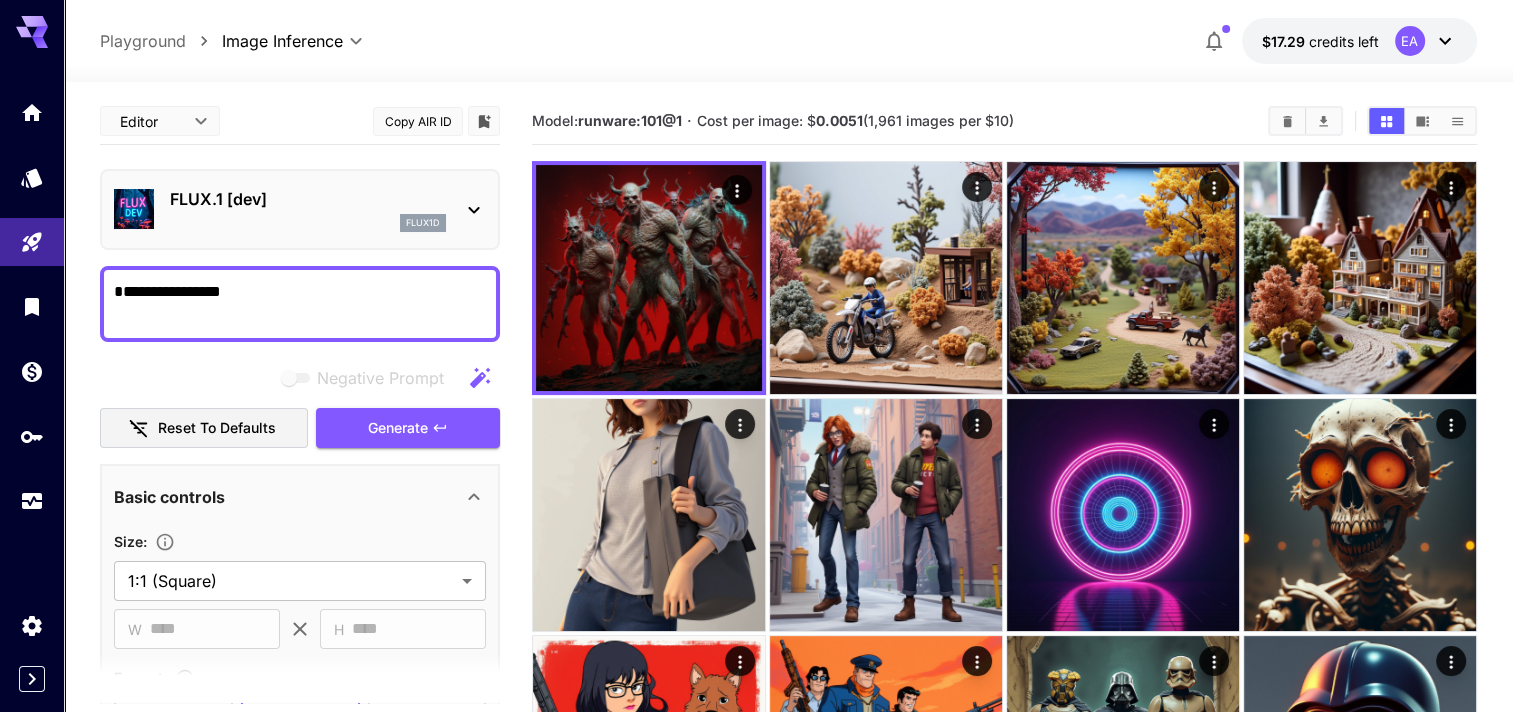 scroll, scrollTop: 400, scrollLeft: 0, axis: vertical 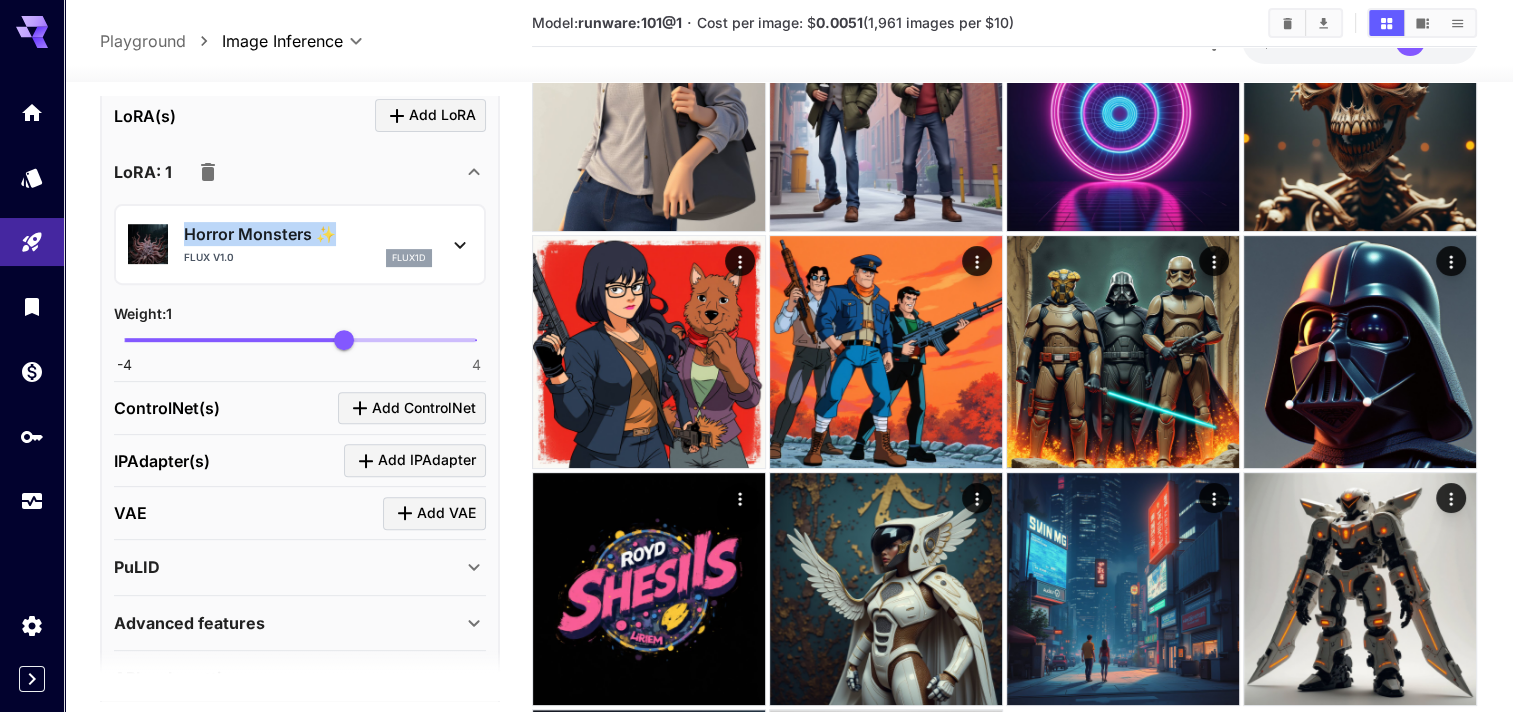 drag, startPoint x: 180, startPoint y: 227, endPoint x: 340, endPoint y: 236, distance: 160.25293 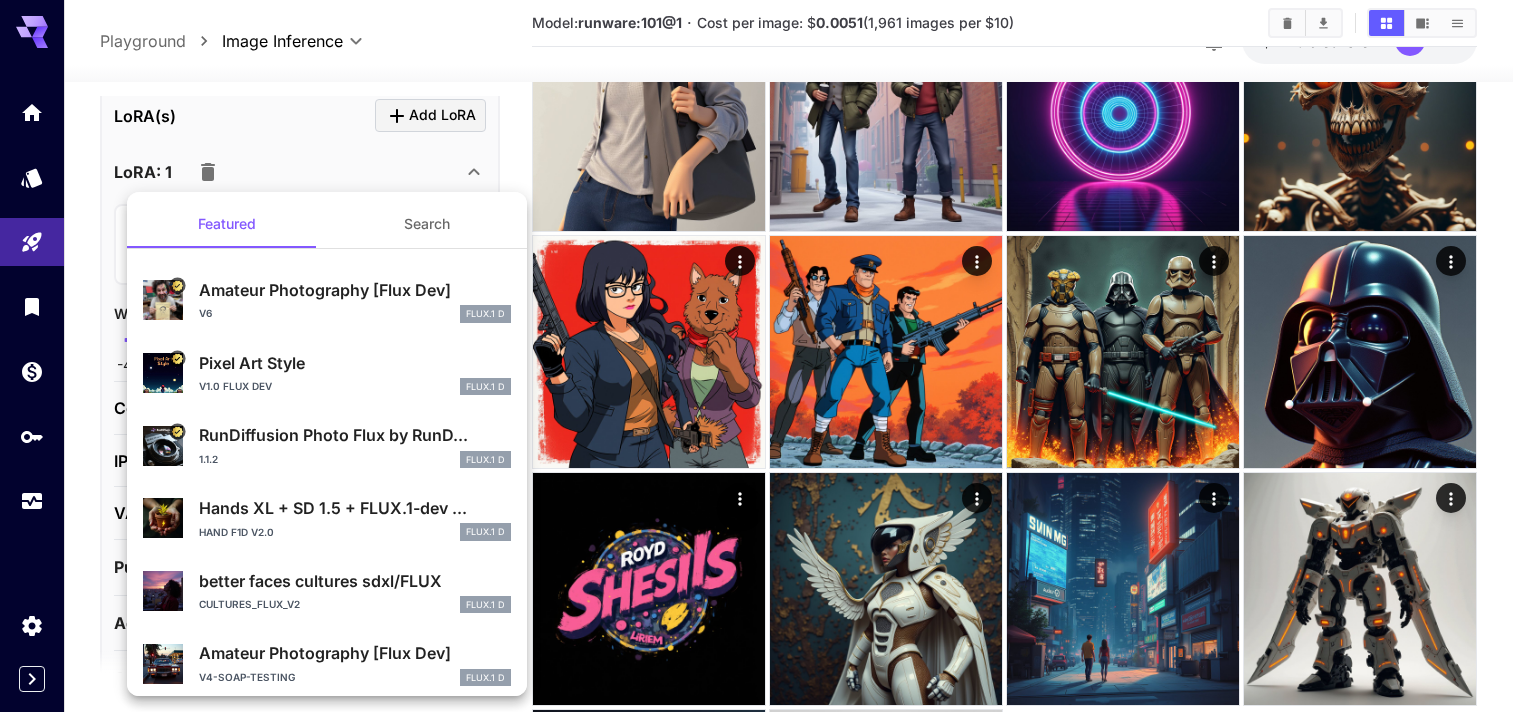 drag, startPoint x: 340, startPoint y: 236, endPoint x: 324, endPoint y: 161, distance: 76.687675 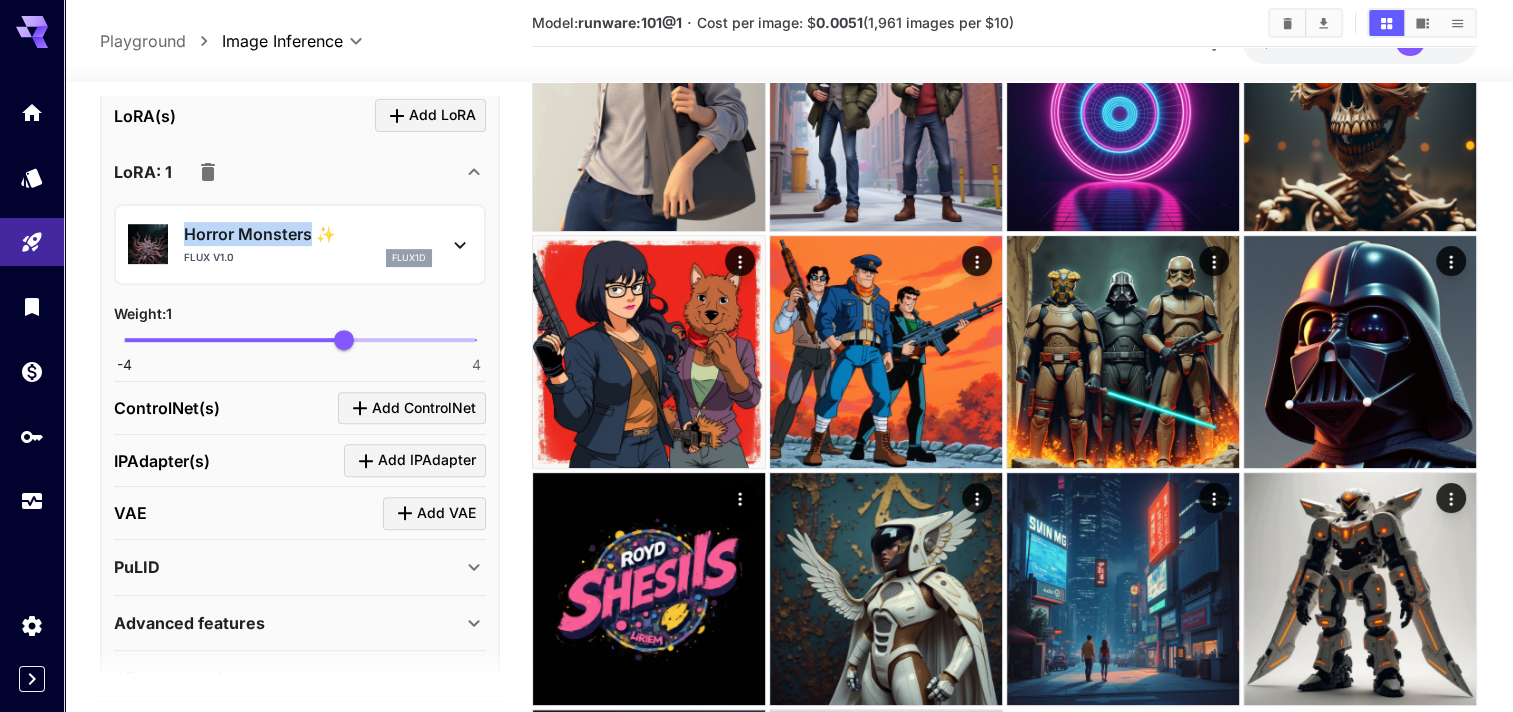 copy on "Horror Monsters" 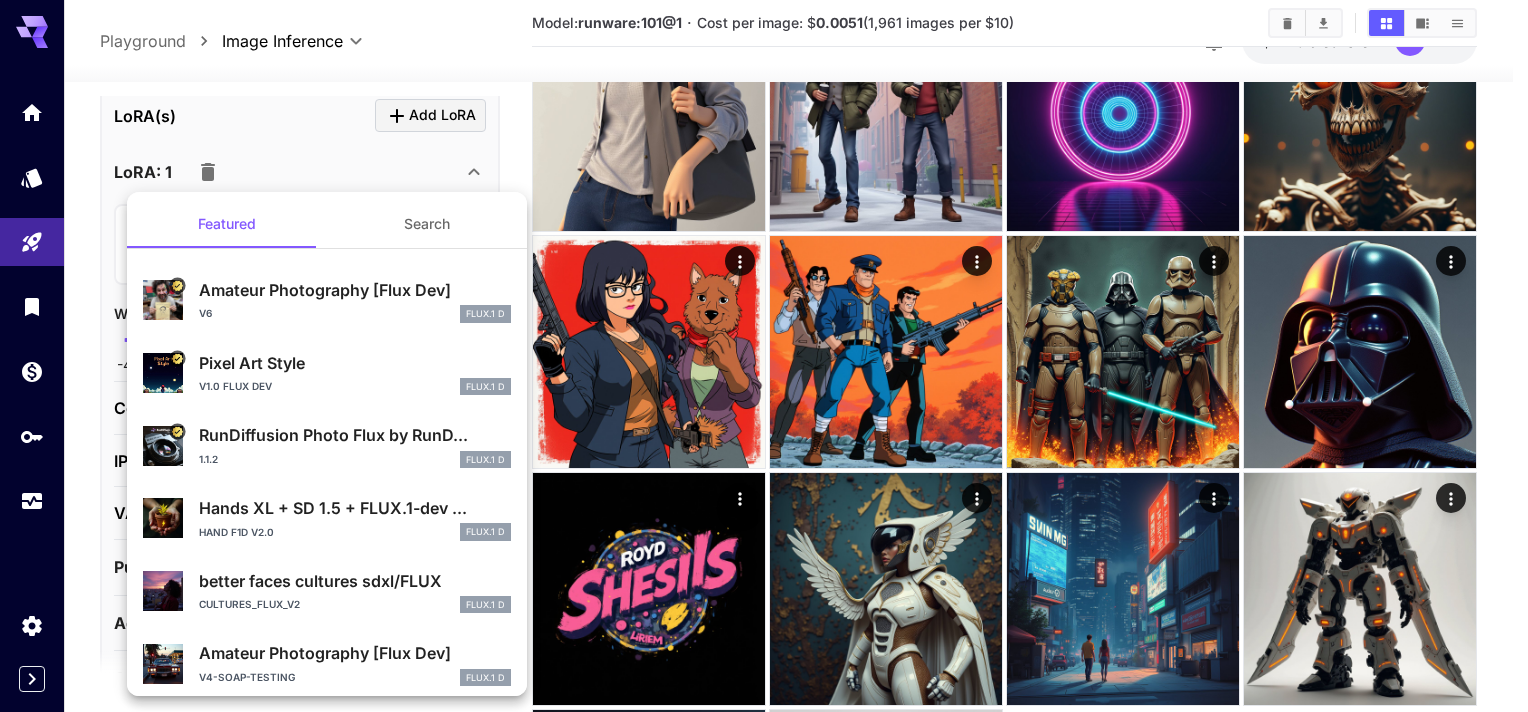click at bounding box center [764, 356] 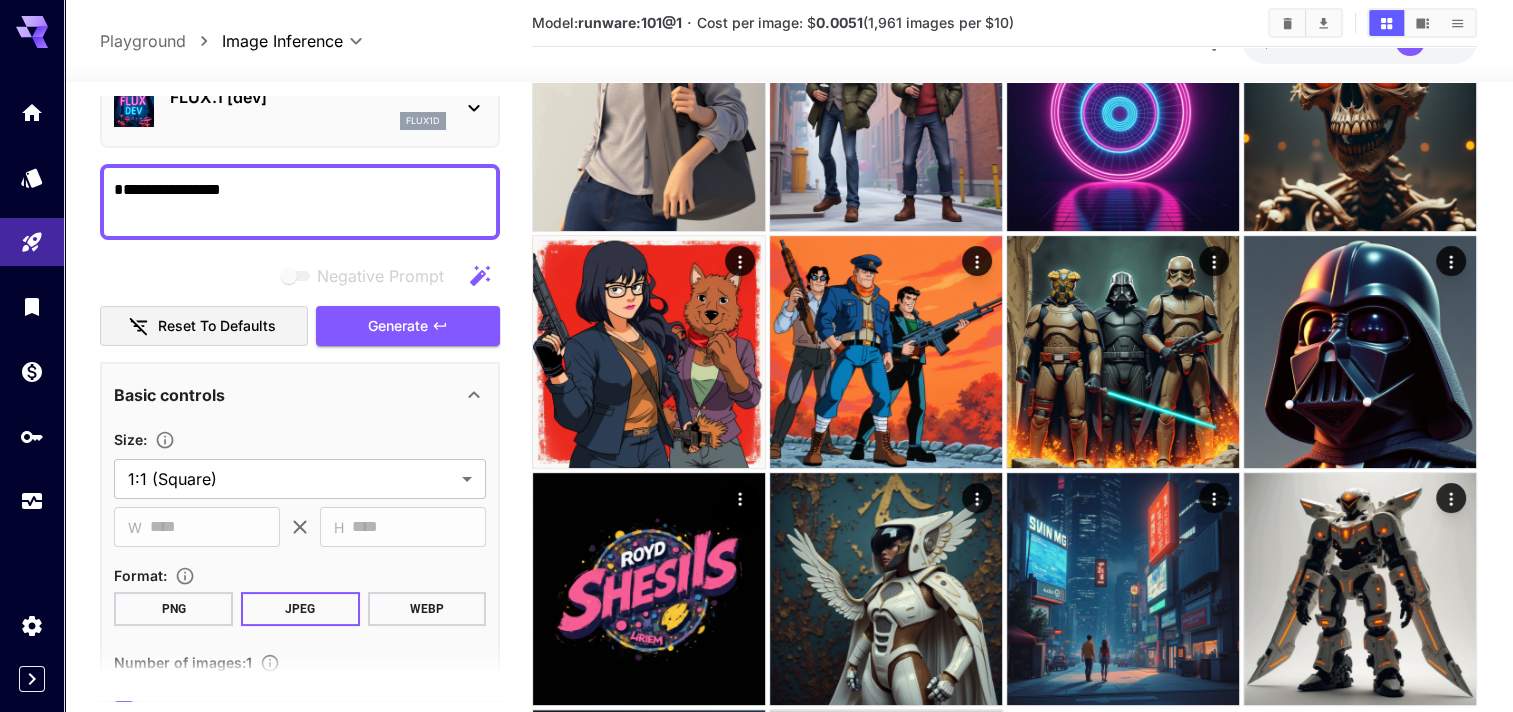 scroll, scrollTop: 0, scrollLeft: 0, axis: both 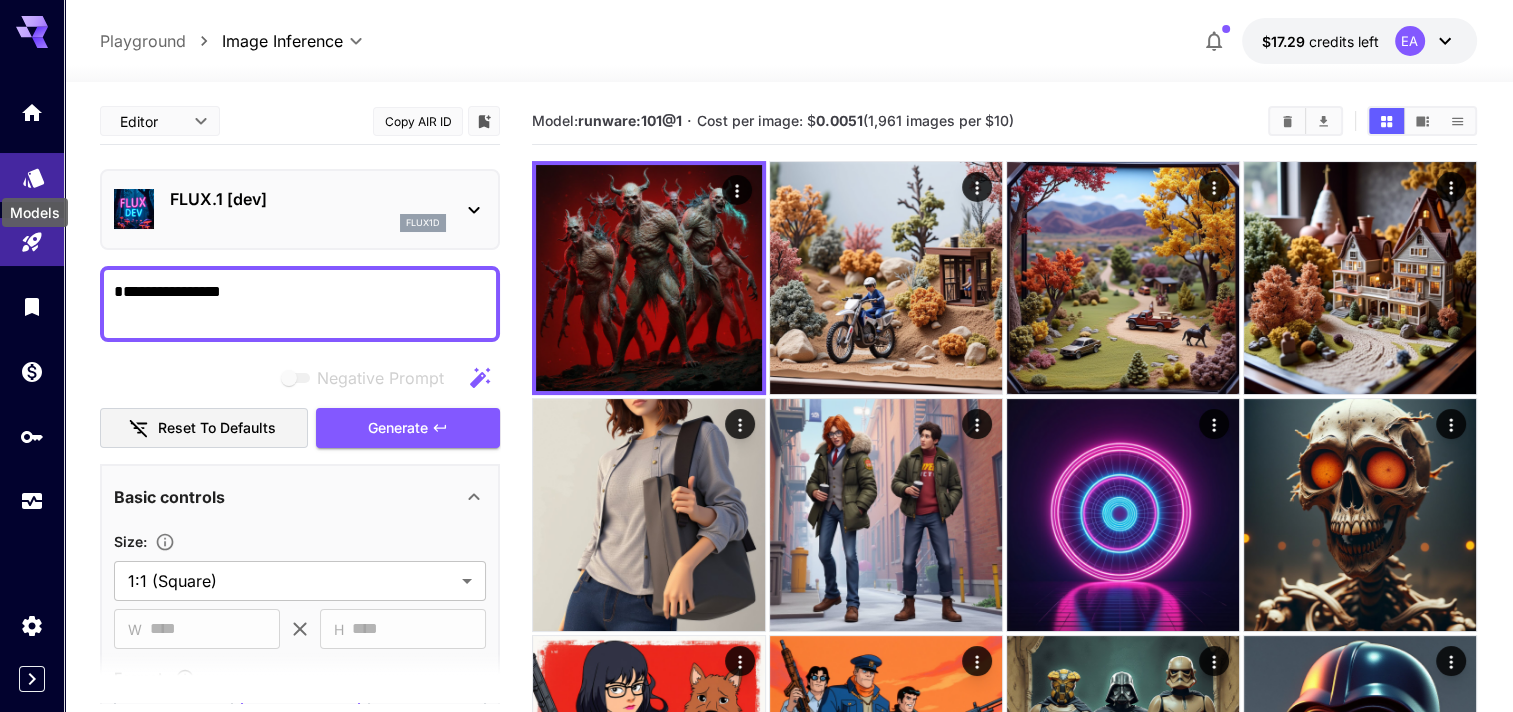 click 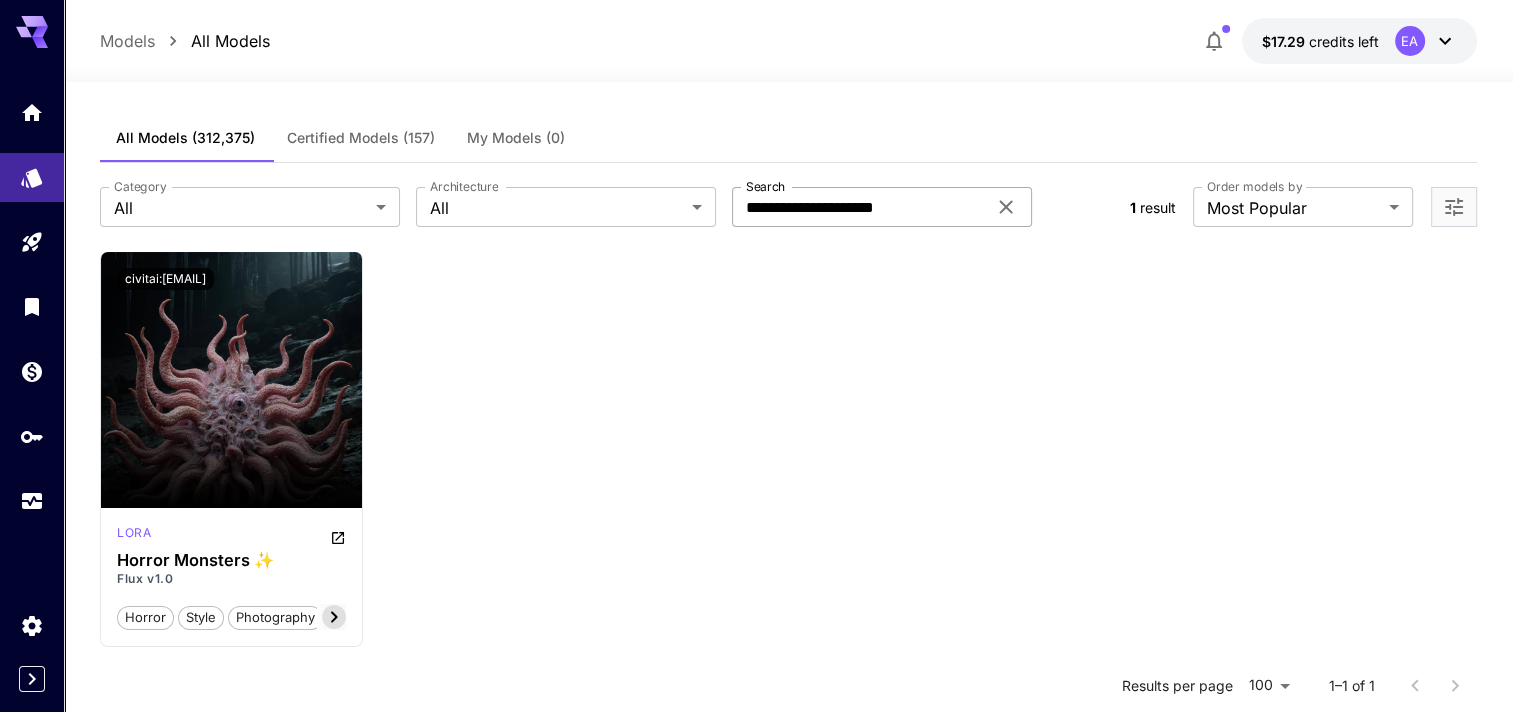 click 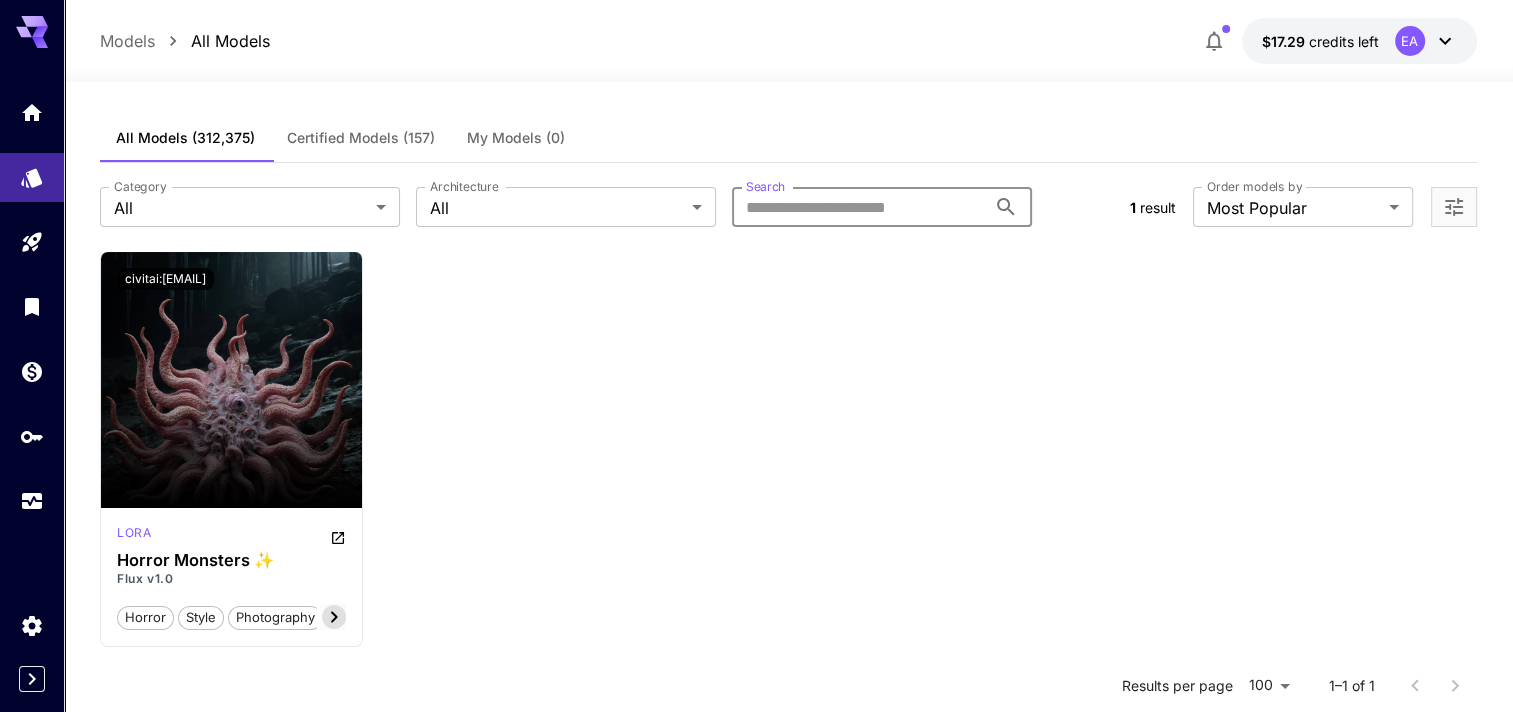 click on "Search" at bounding box center (859, 207) 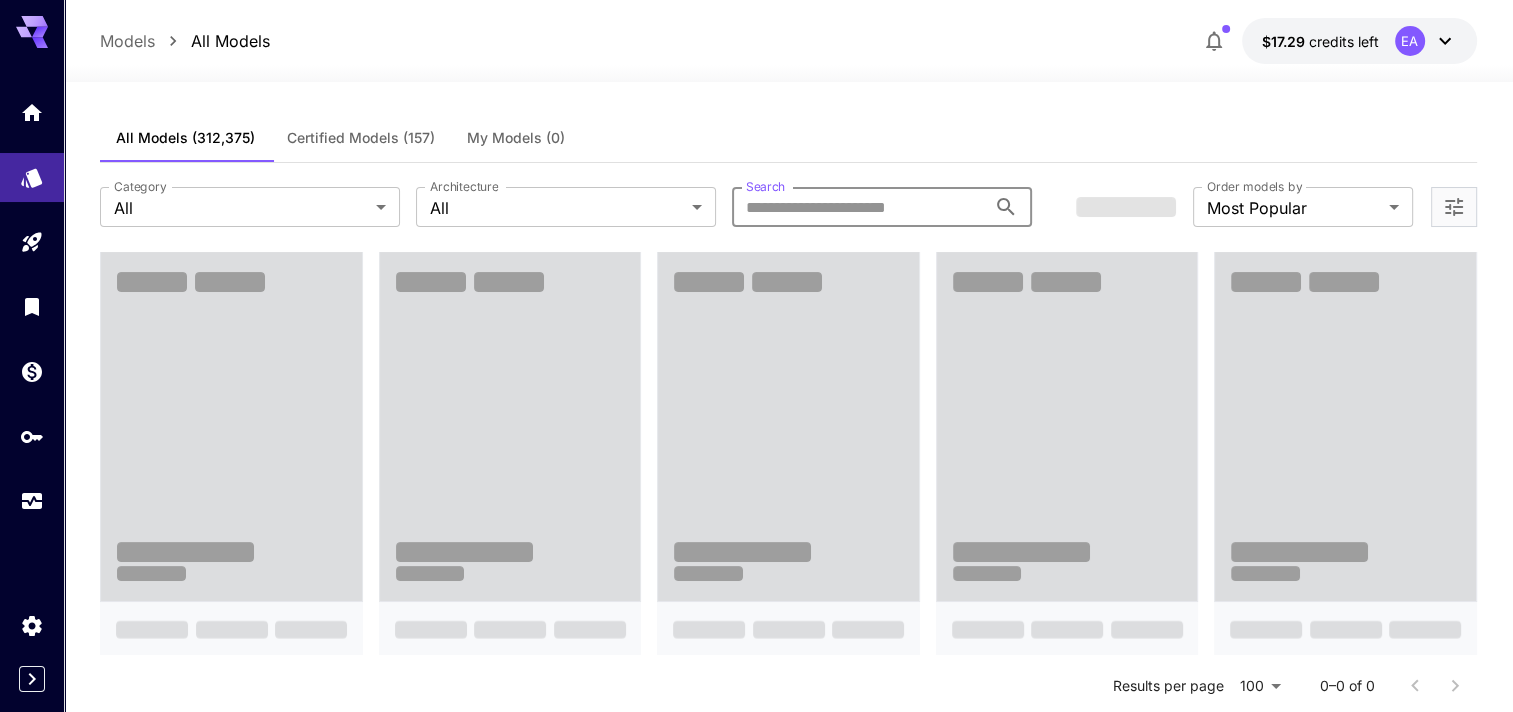 paste on "**********" 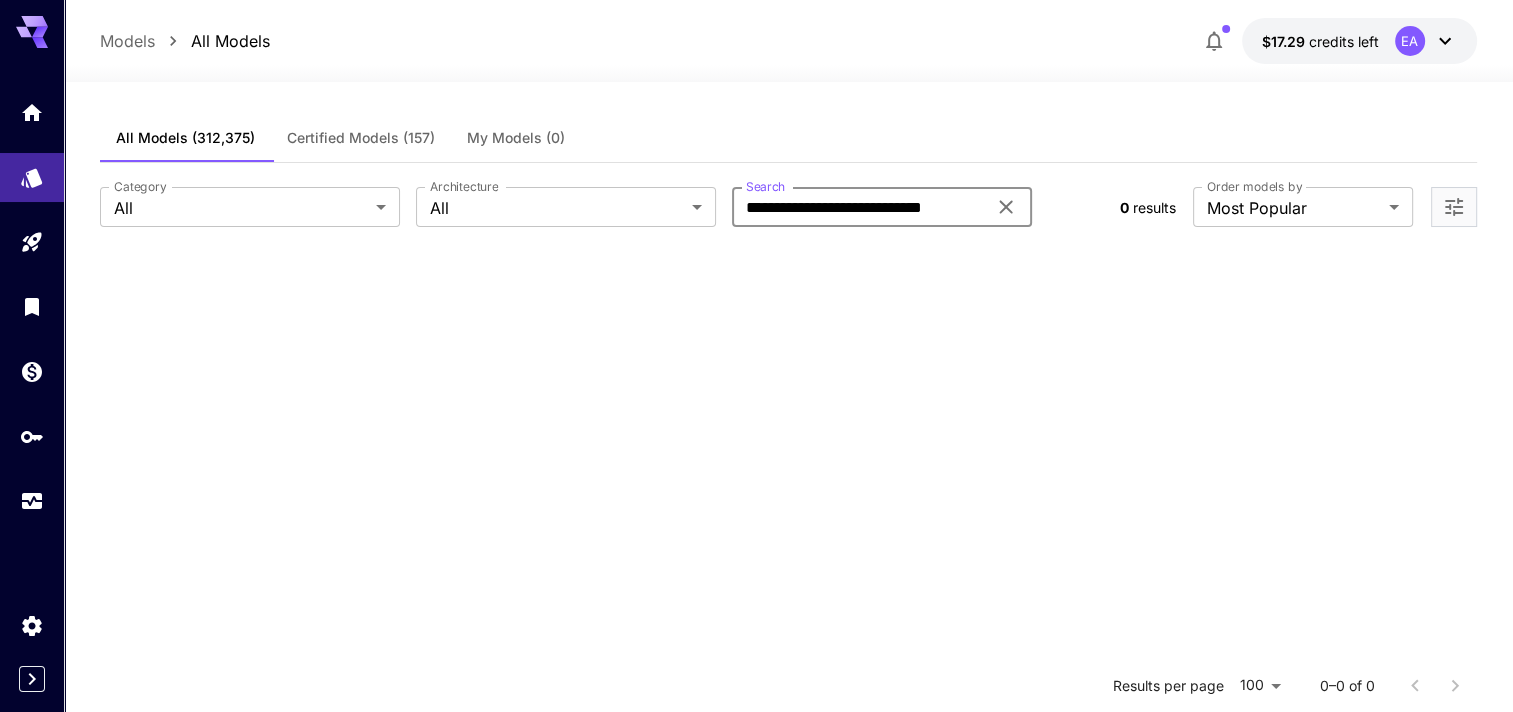 scroll, scrollTop: 0, scrollLeft: 0, axis: both 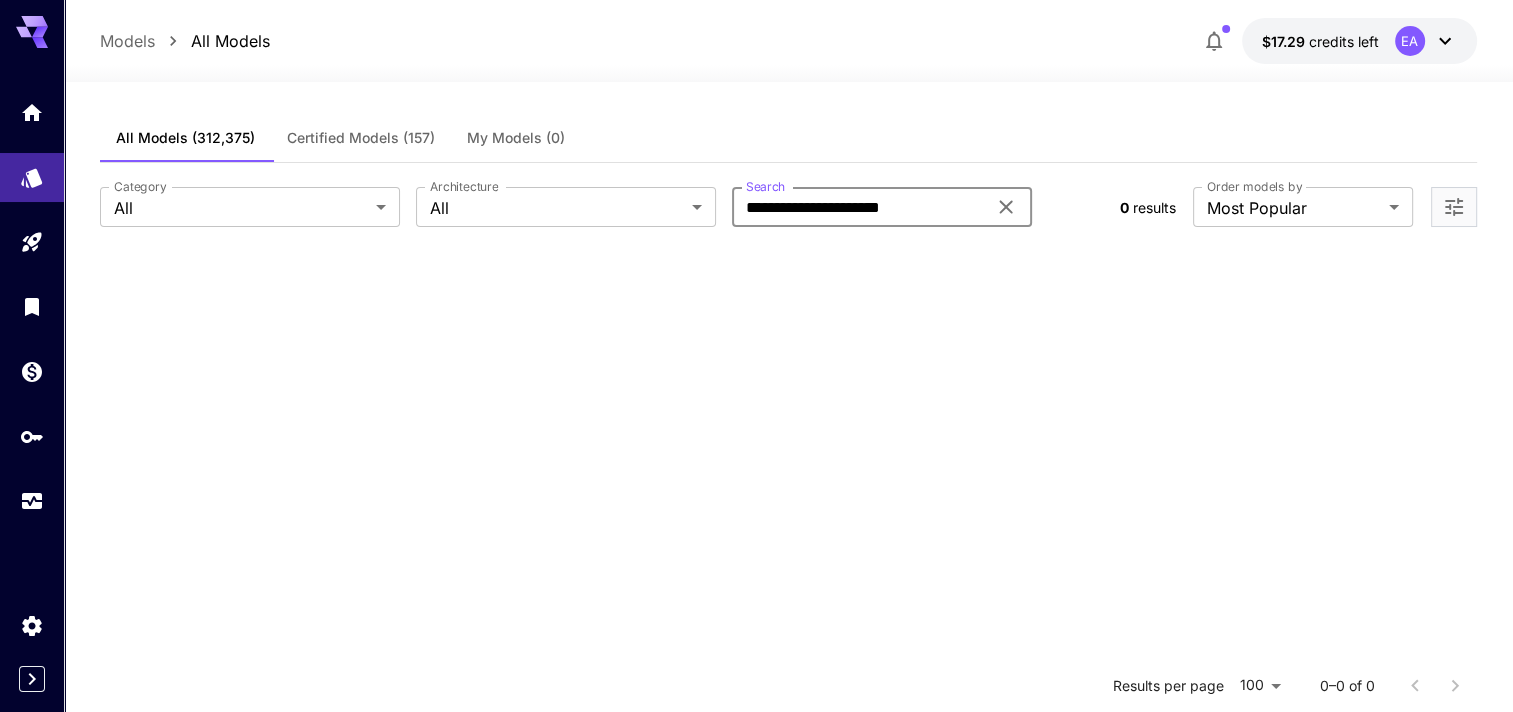 type on "**********" 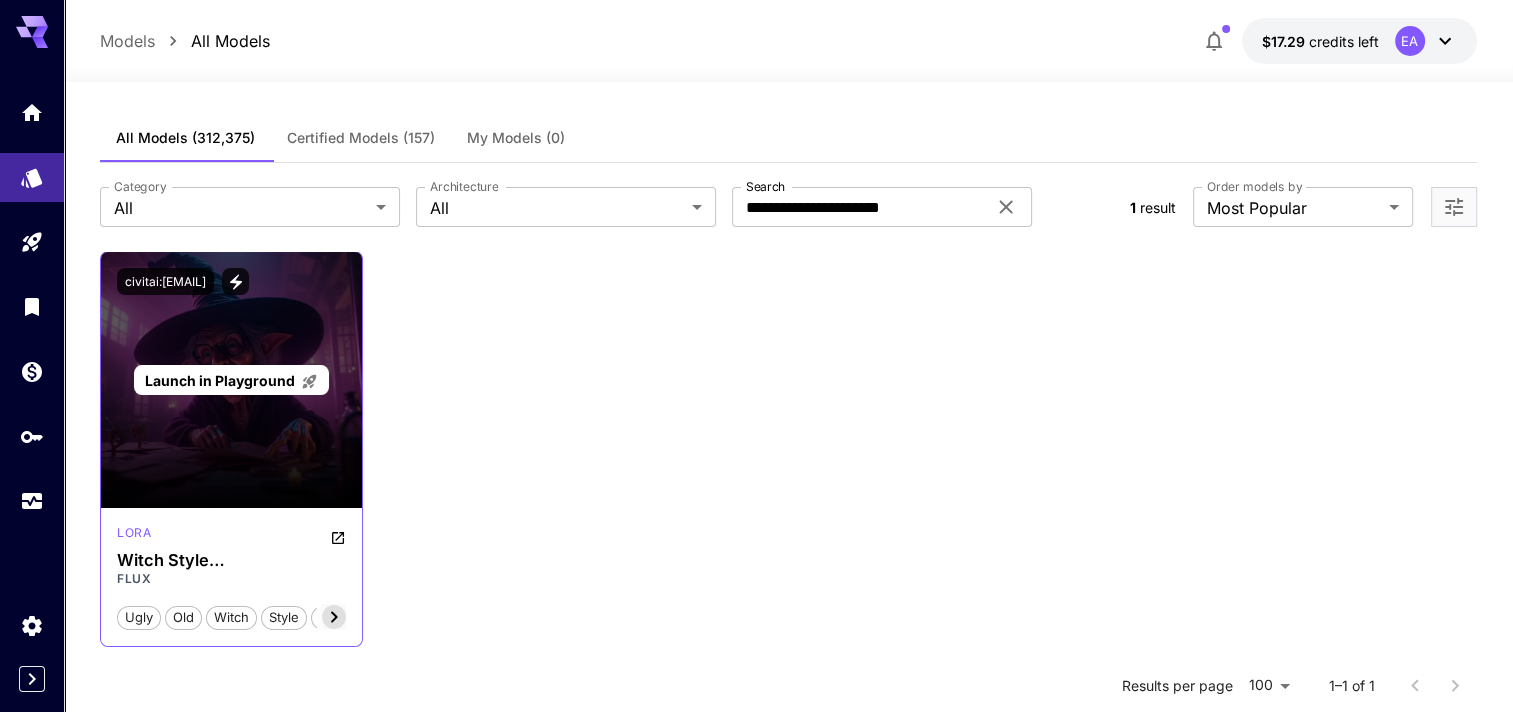 click on "Launch in Playground" at bounding box center (220, 380) 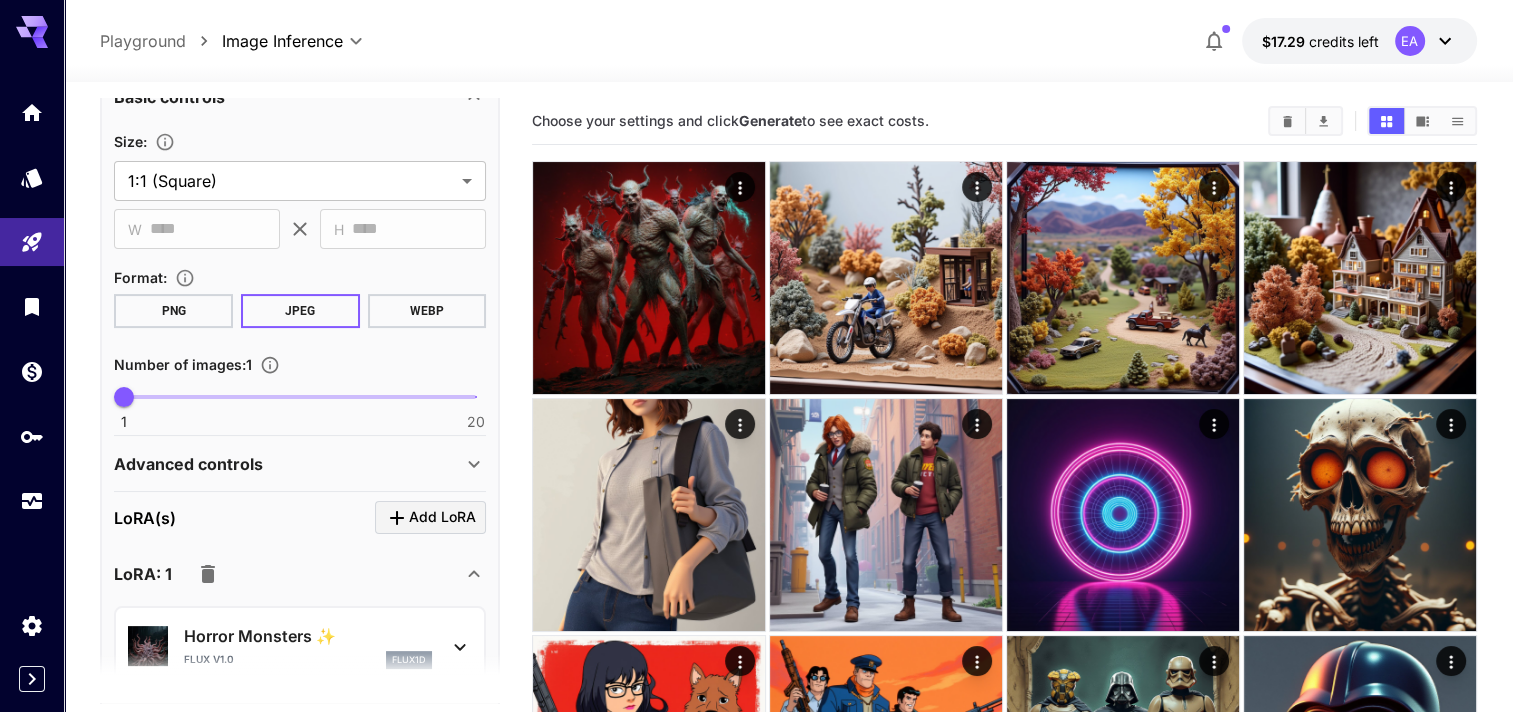 scroll, scrollTop: 700, scrollLeft: 0, axis: vertical 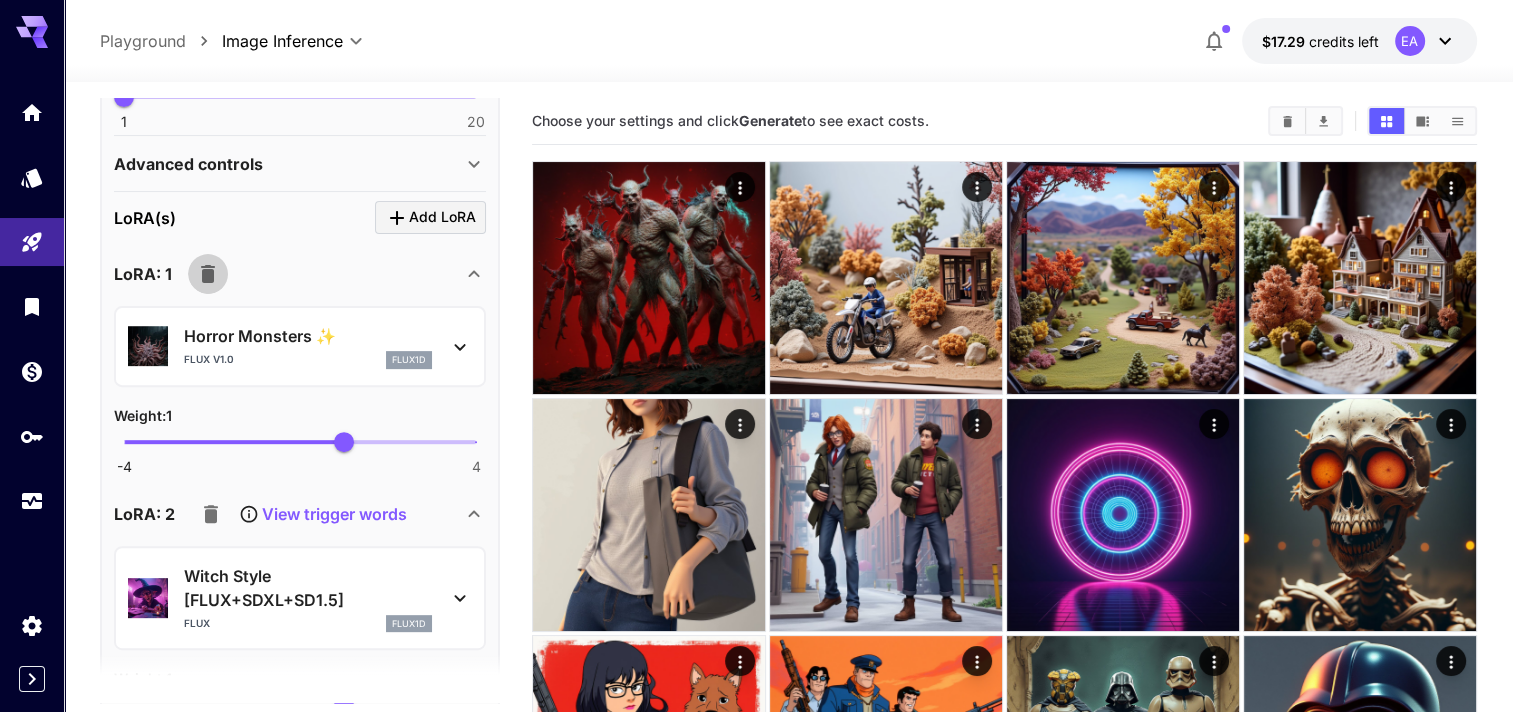click at bounding box center (208, 274) 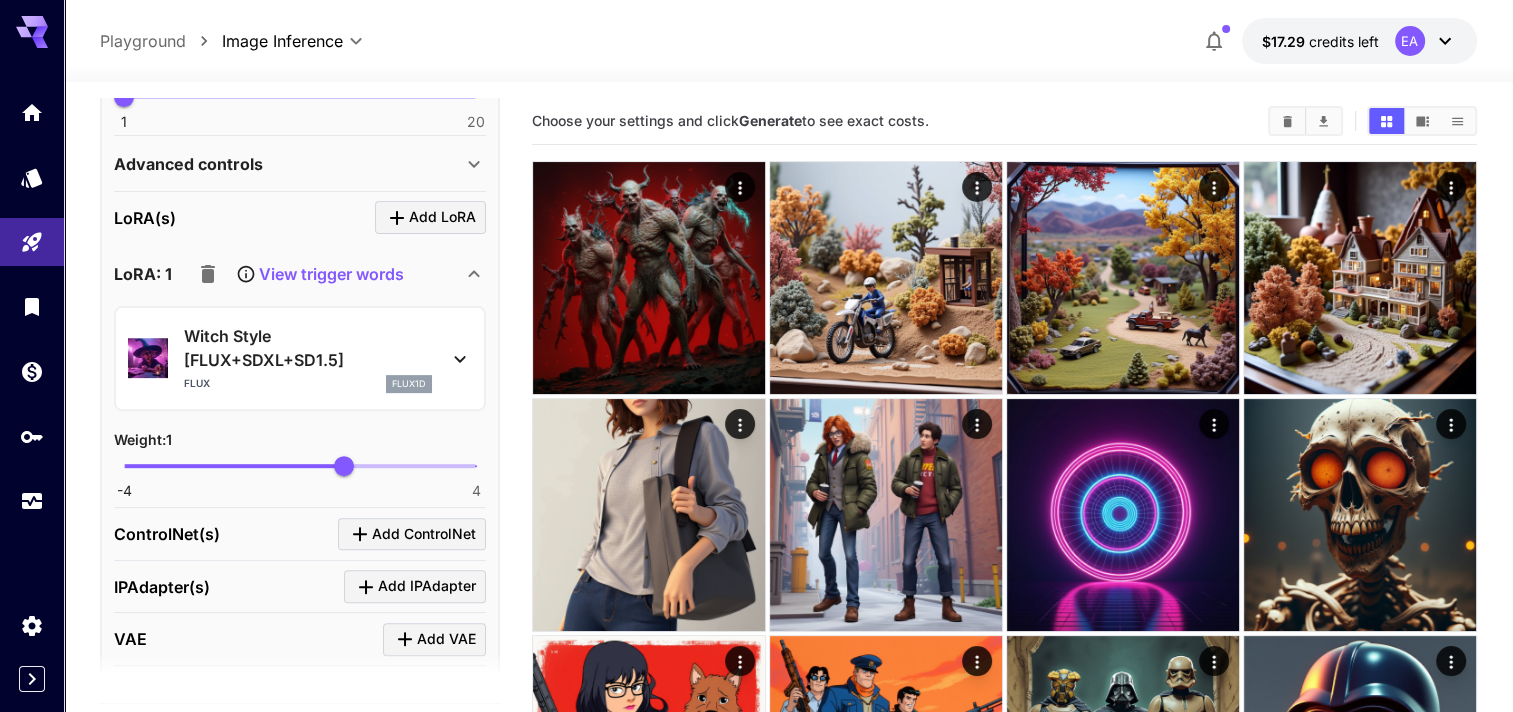 click on "View trigger words" at bounding box center (331, 274) 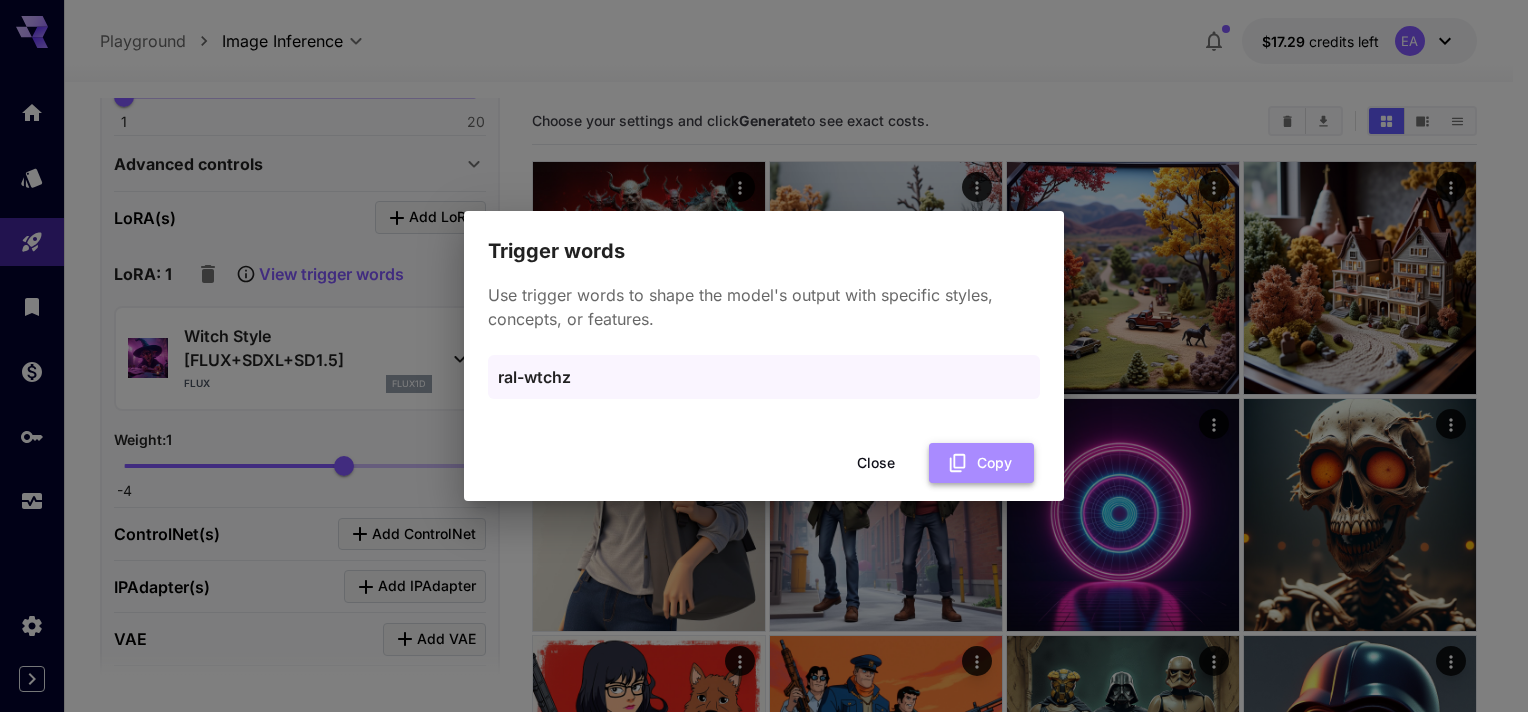 click on "Copy" at bounding box center [981, 463] 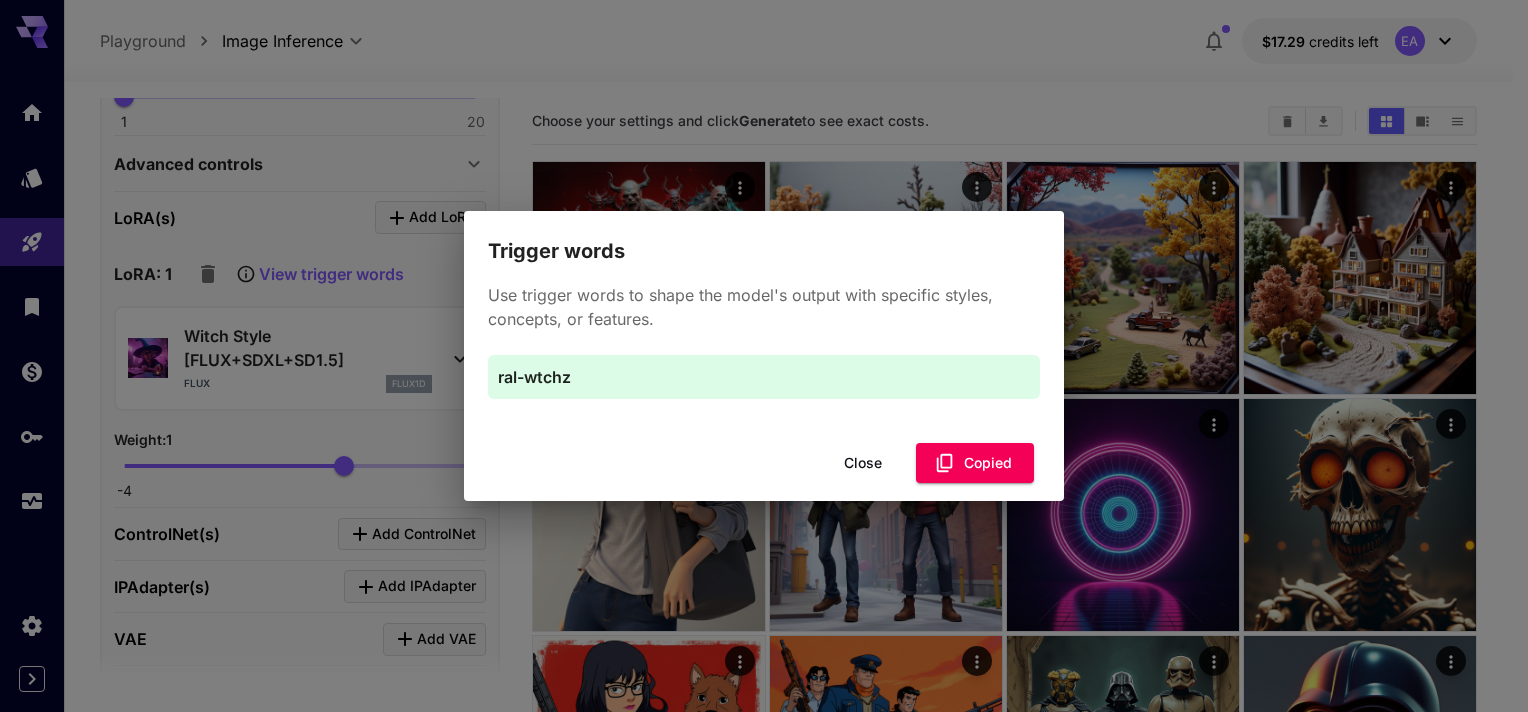 click on "Close" at bounding box center [863, 463] 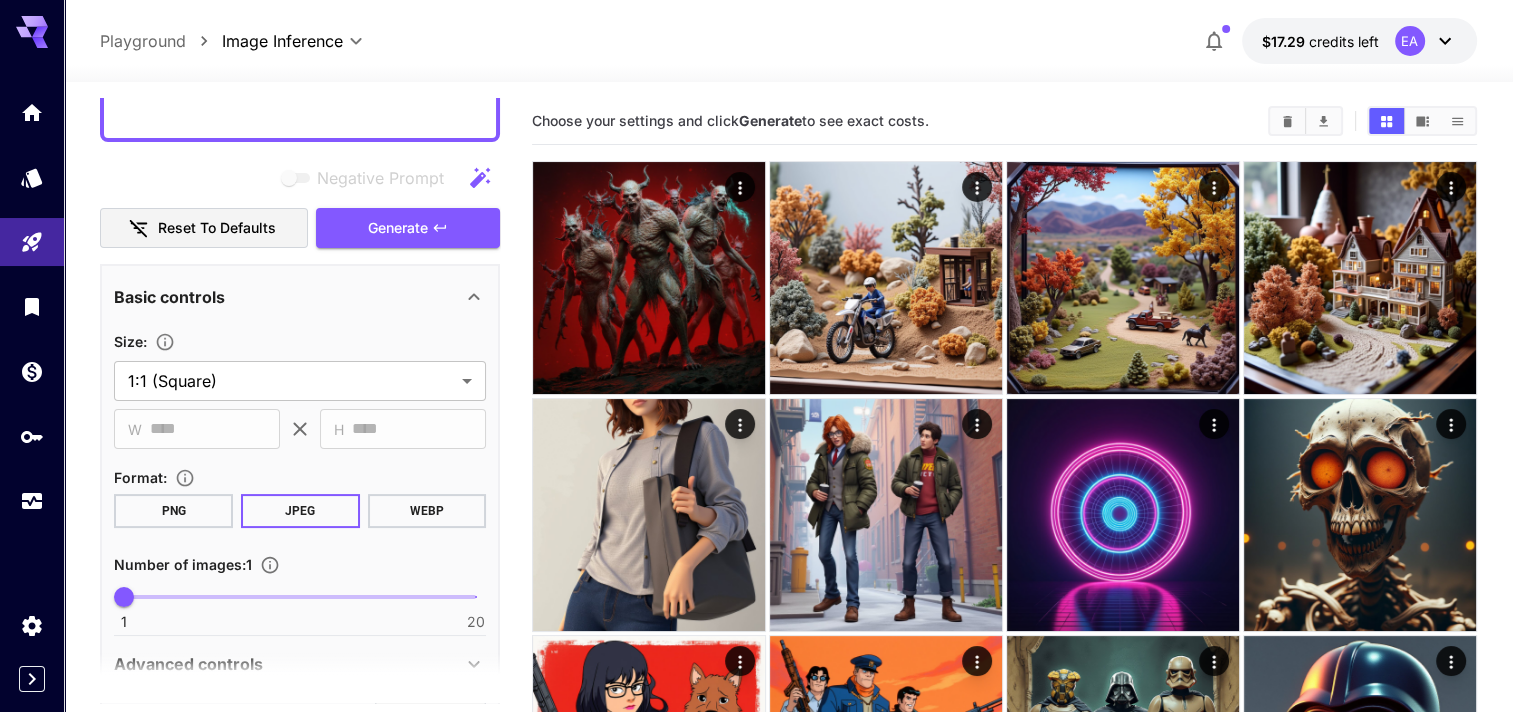 scroll, scrollTop: 100, scrollLeft: 0, axis: vertical 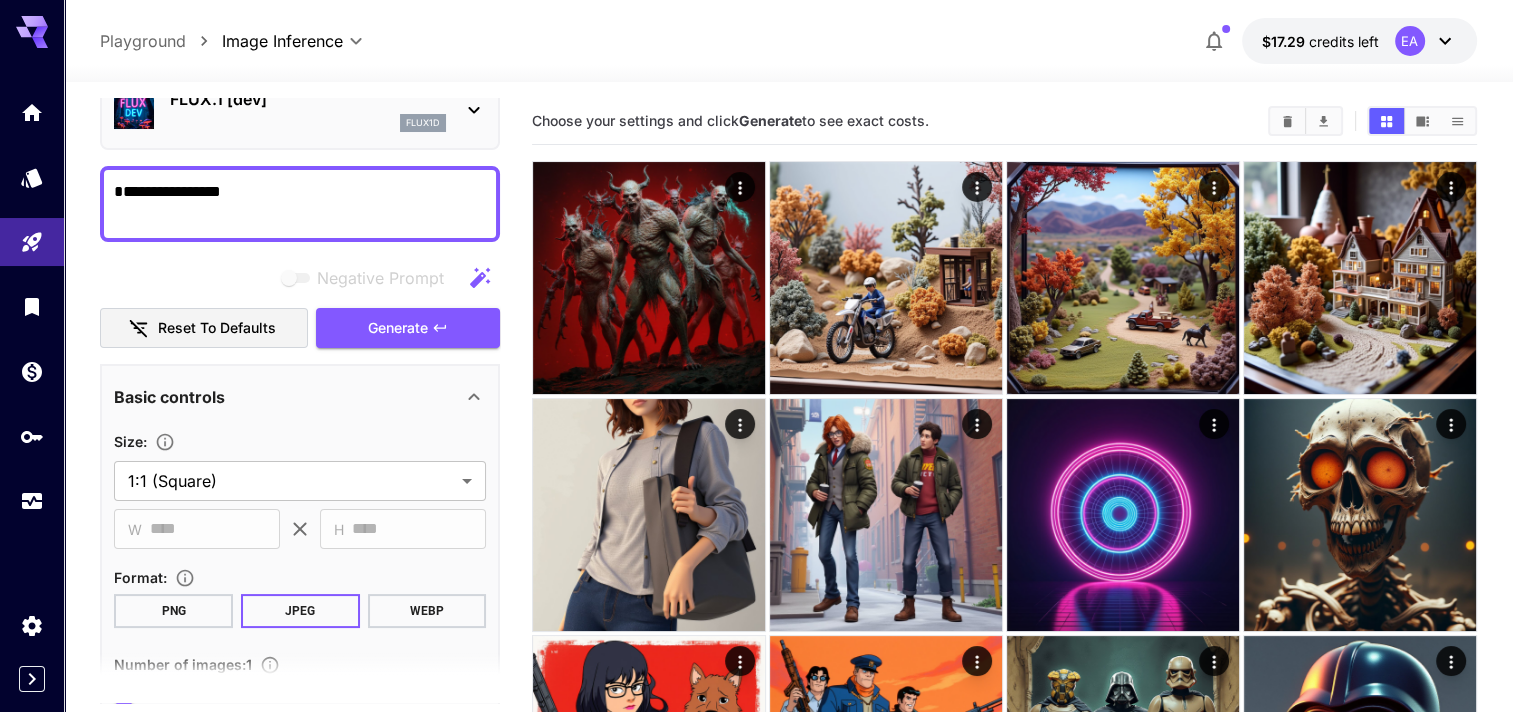 click on "**********" at bounding box center [300, 204] 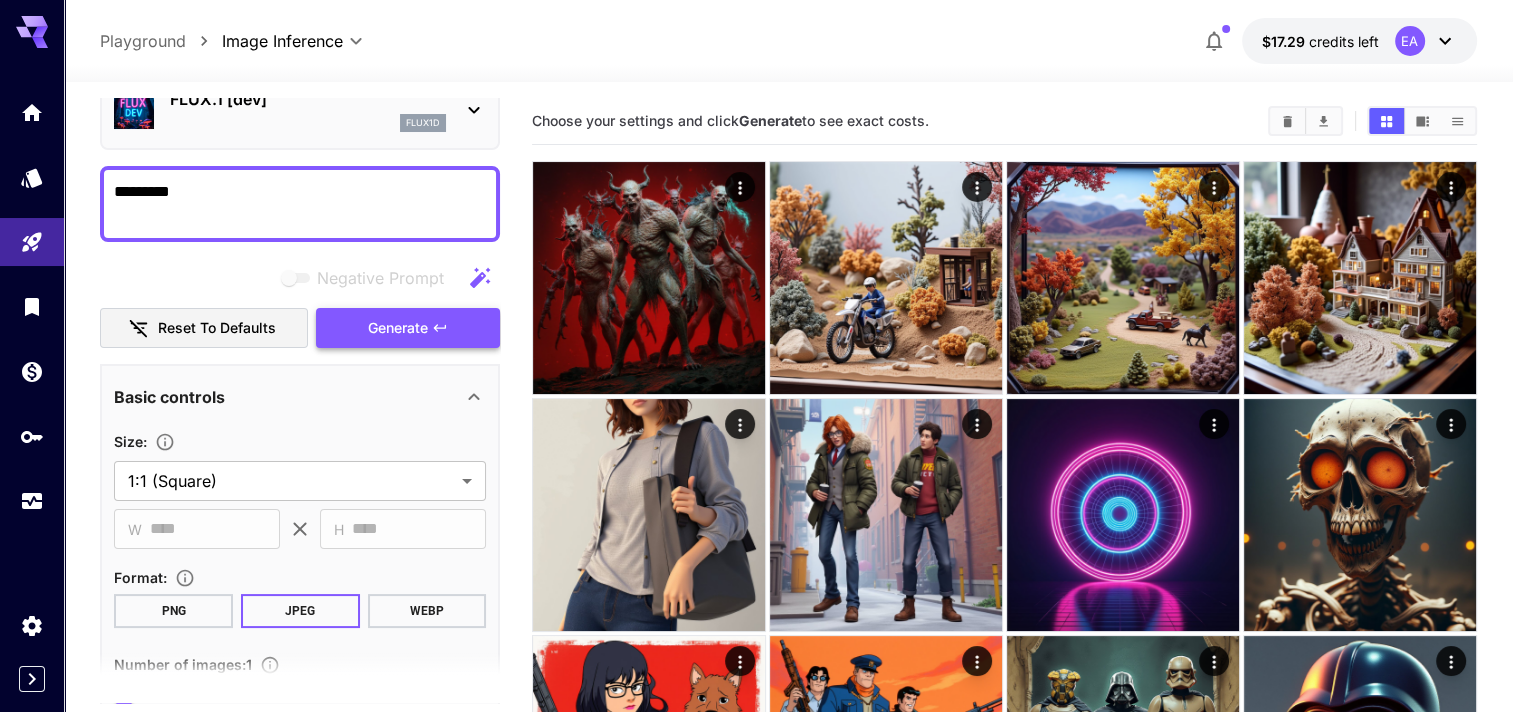type on "*********" 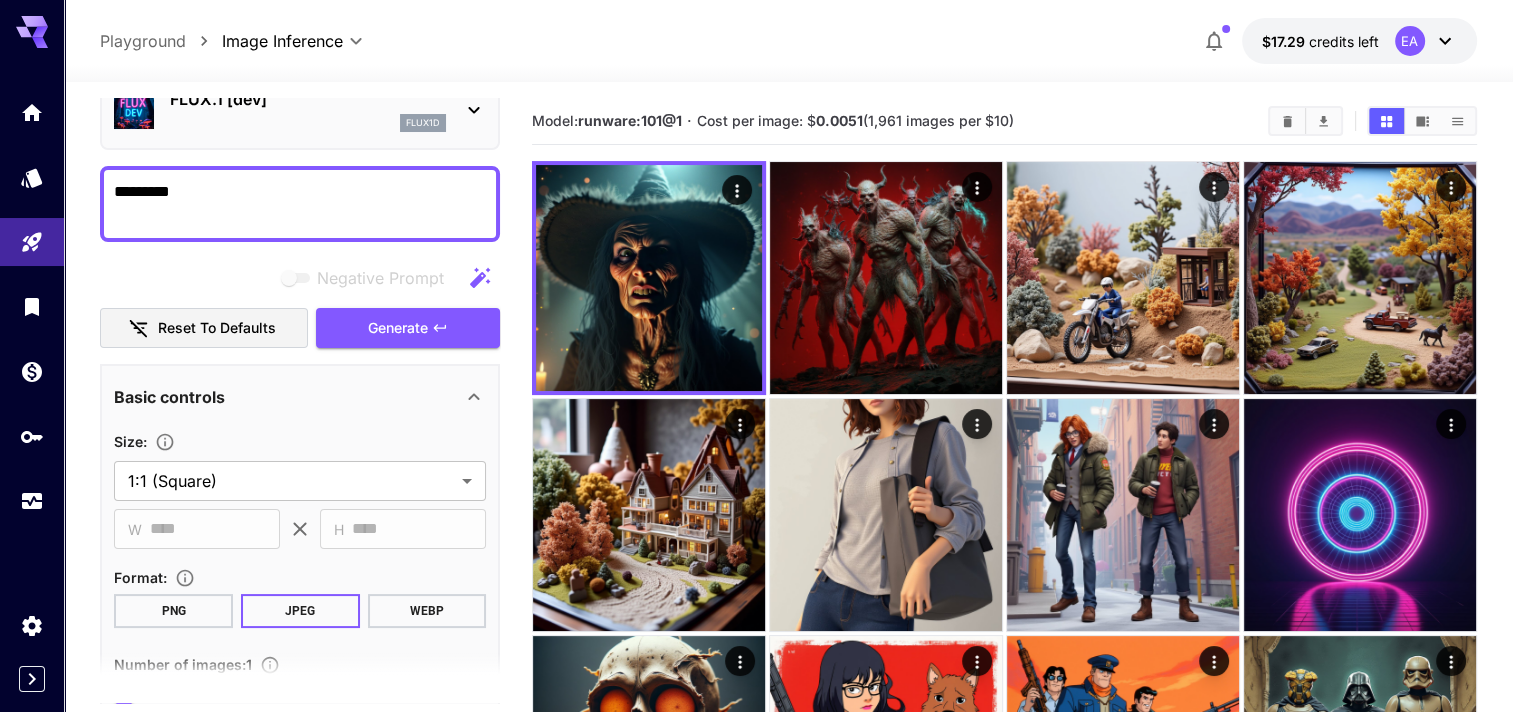 scroll, scrollTop: 200, scrollLeft: 0, axis: vertical 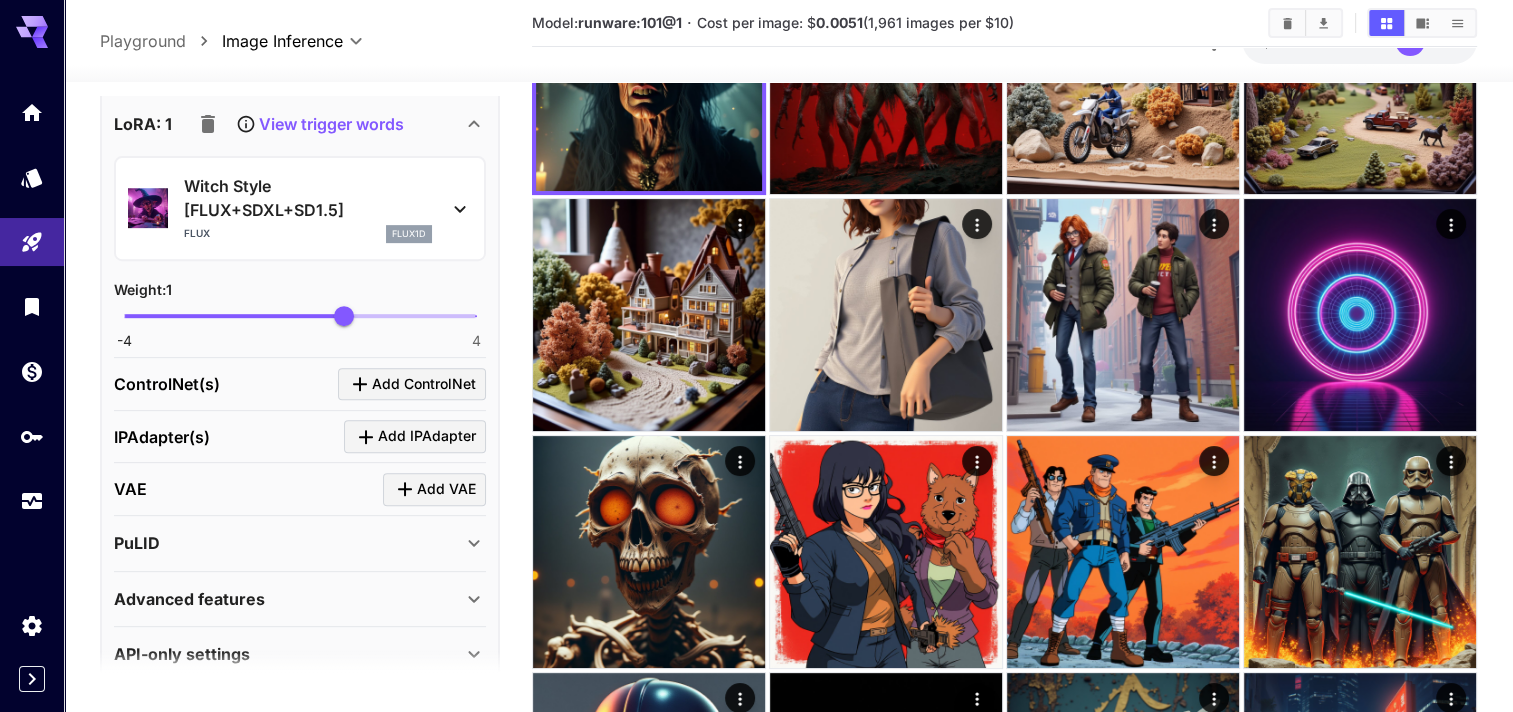click on "View trigger words" at bounding box center (331, 124) 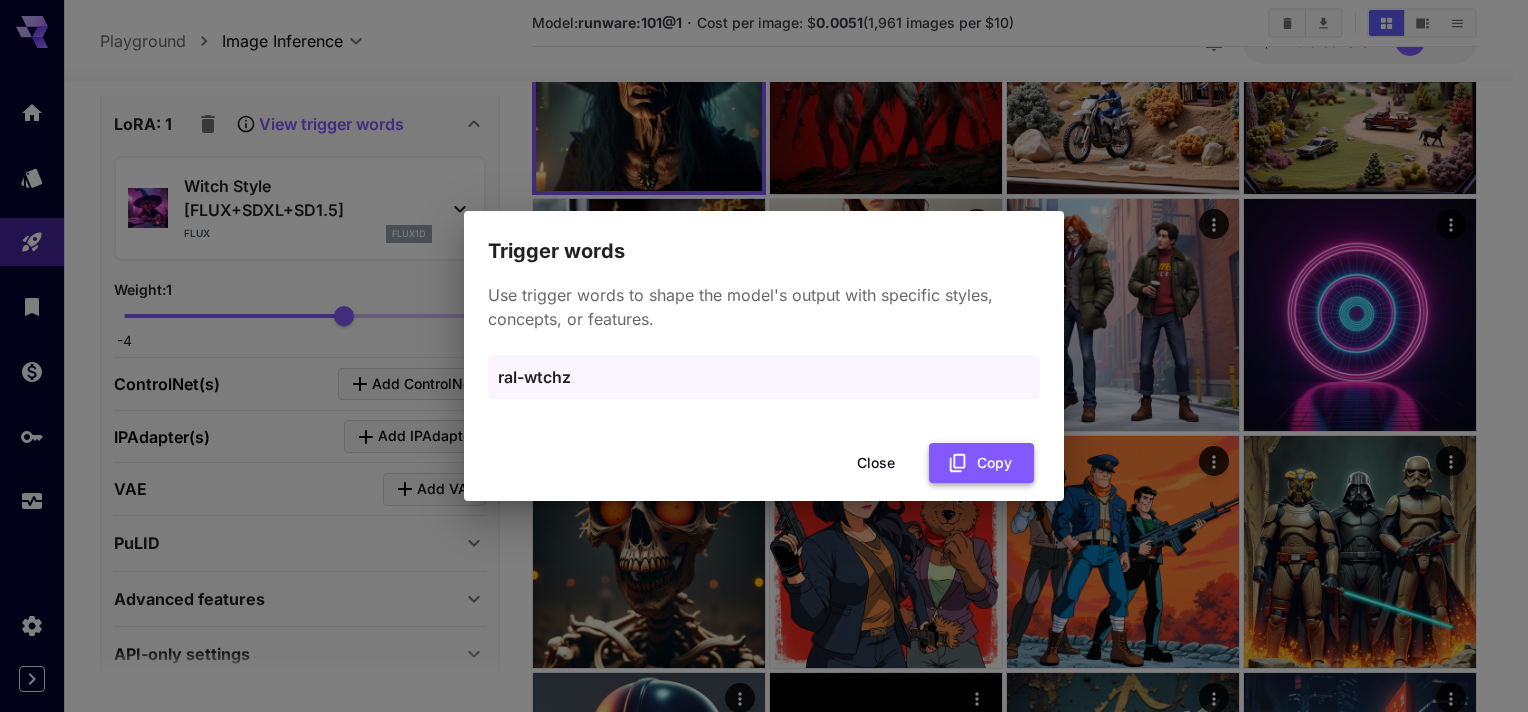 click on "Copy" at bounding box center (981, 463) 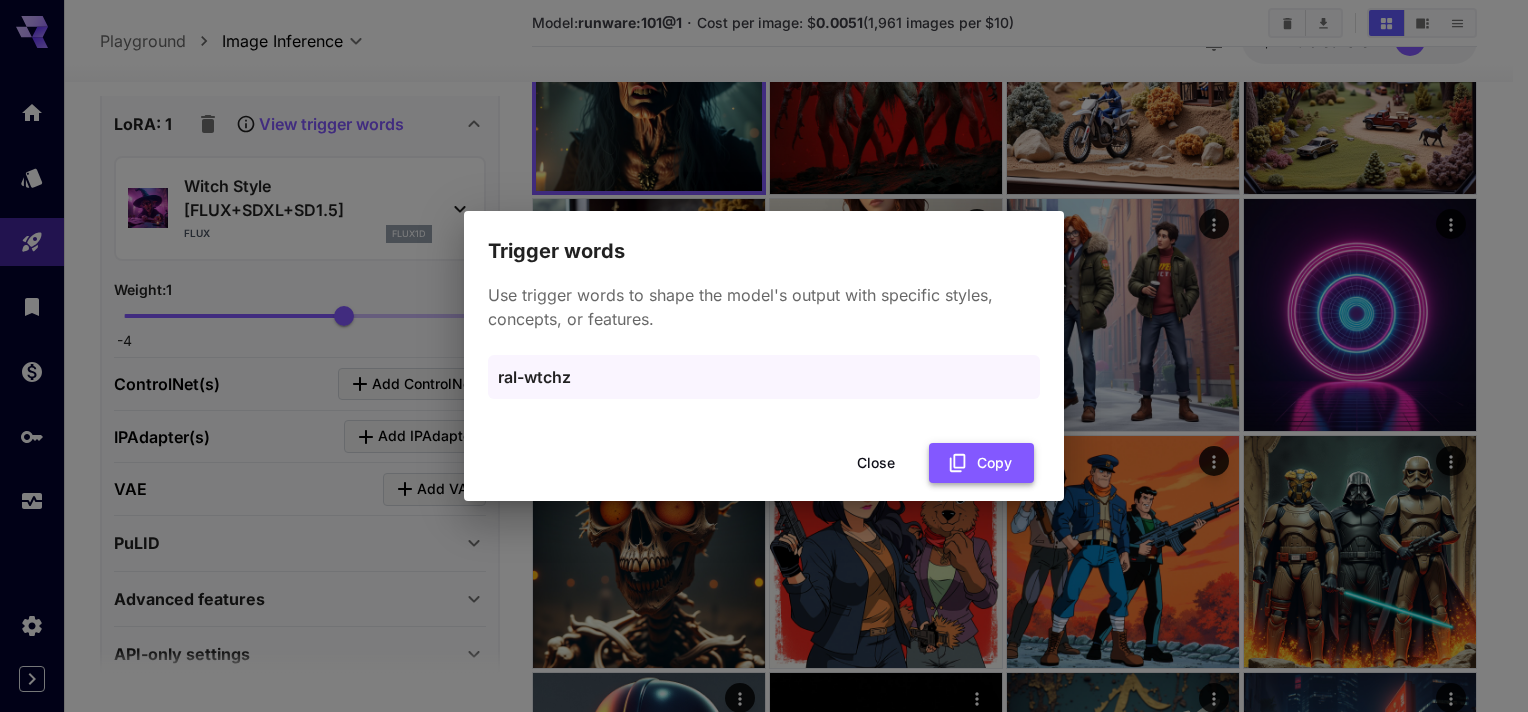 click on "Copy" at bounding box center (981, 463) 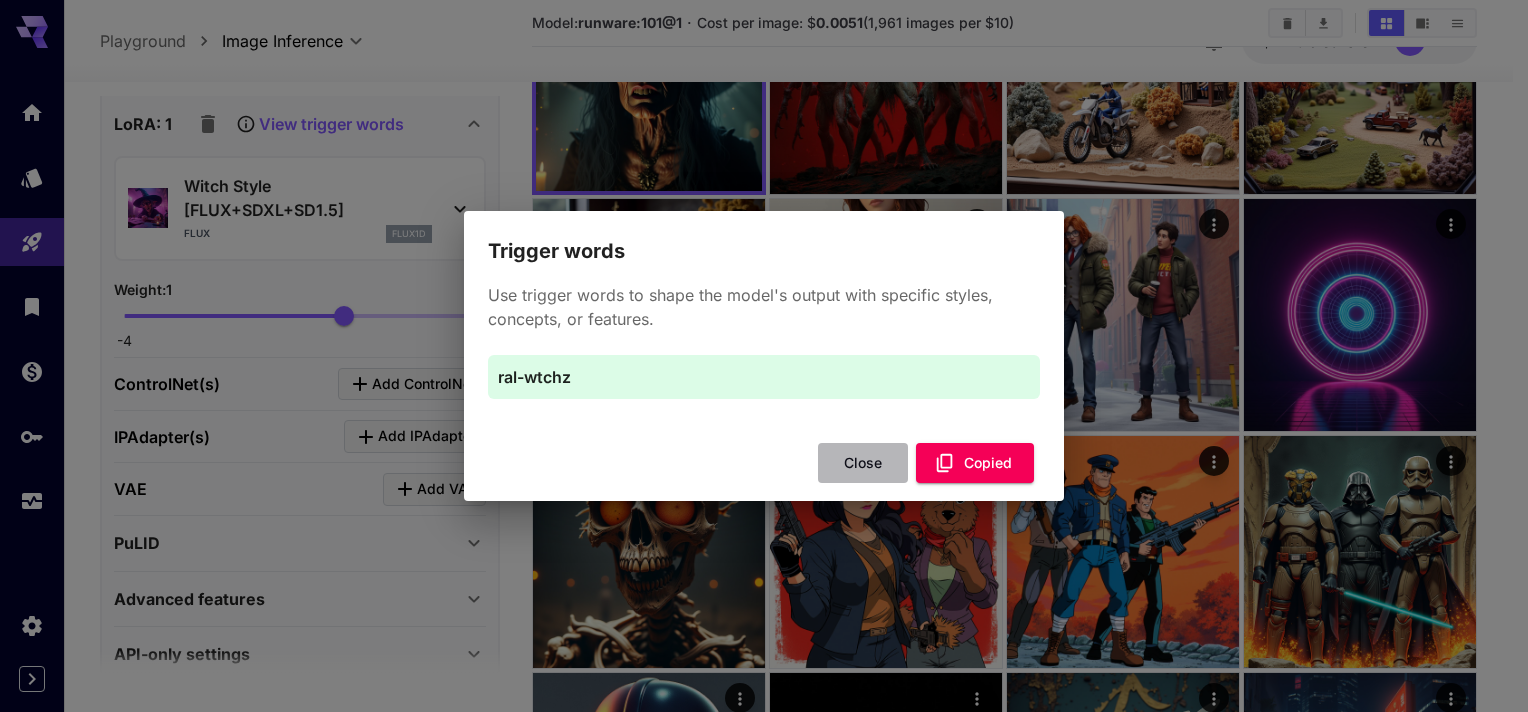 click on "Close" at bounding box center (863, 463) 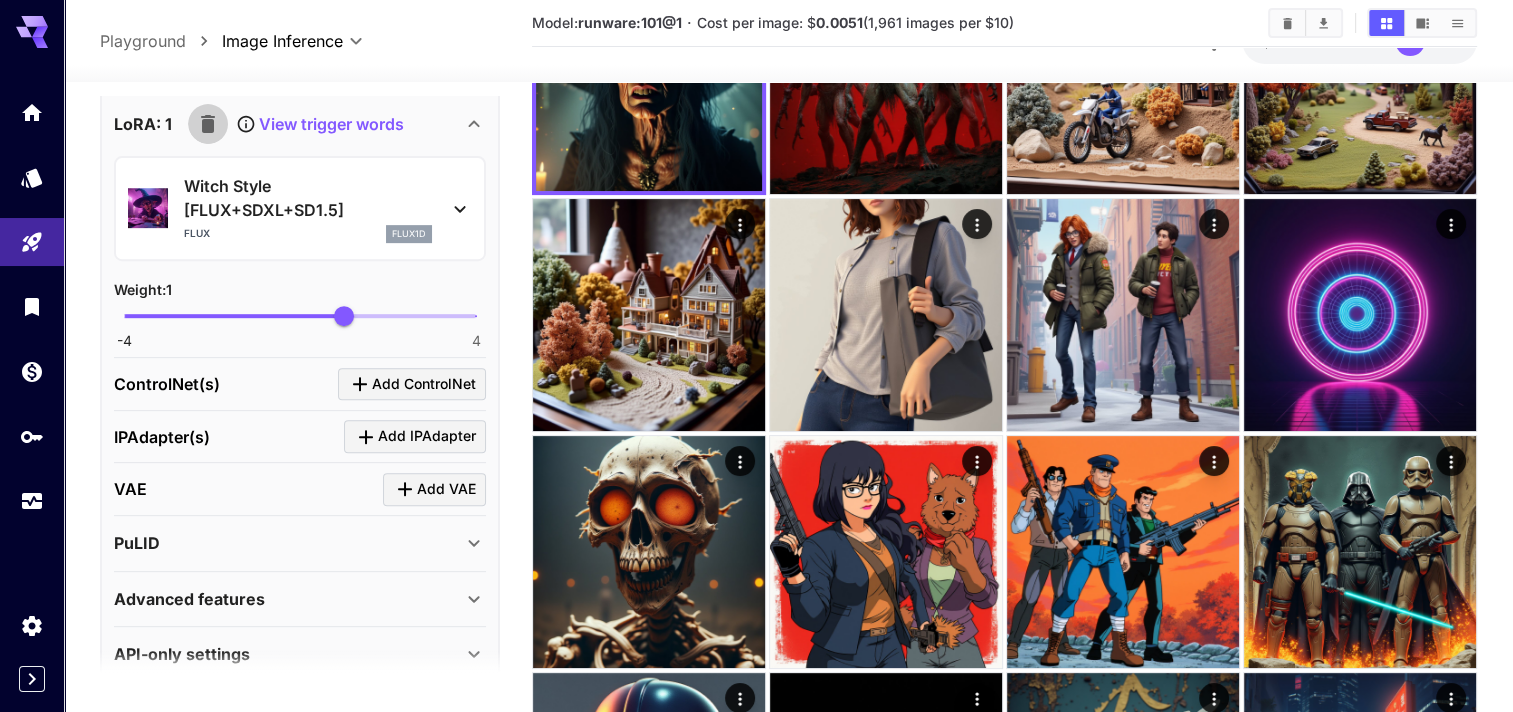 click 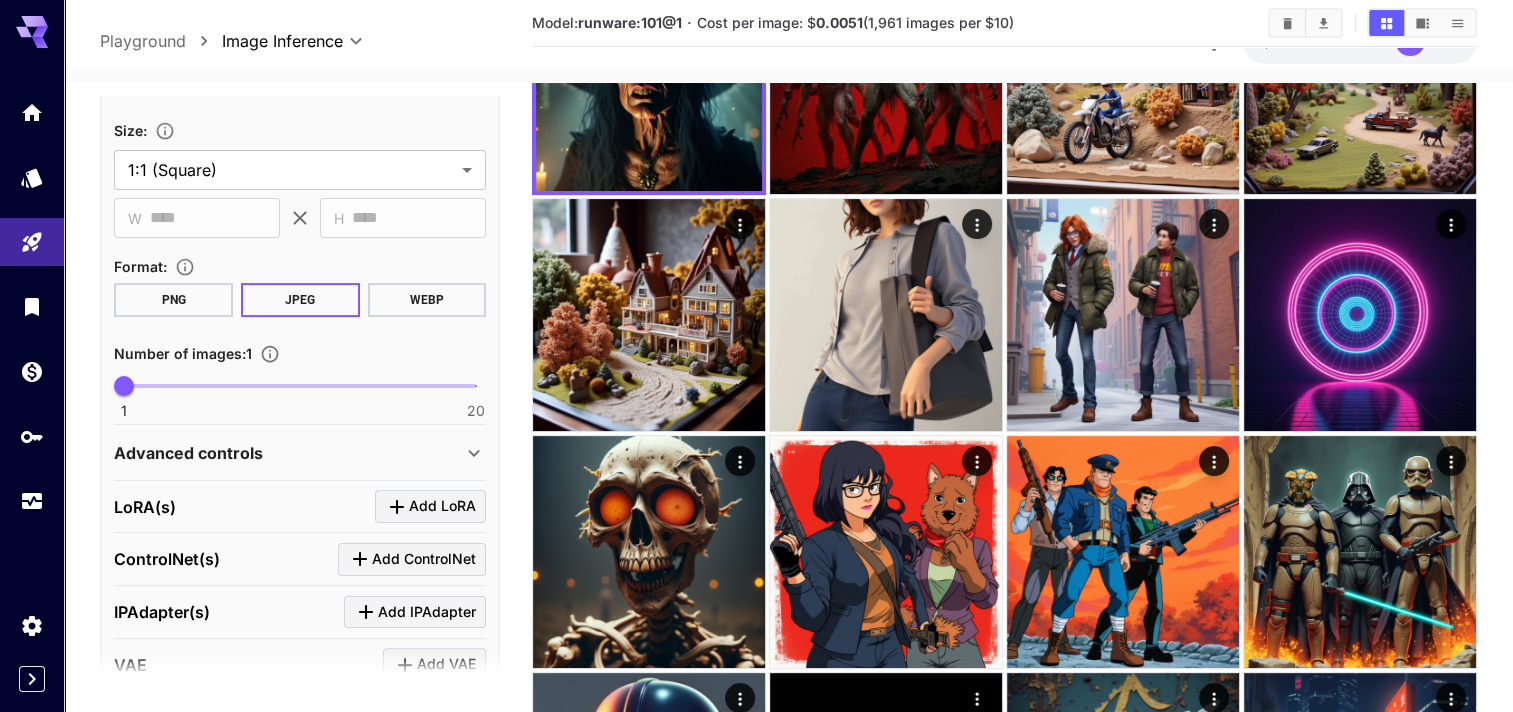 scroll, scrollTop: 309, scrollLeft: 0, axis: vertical 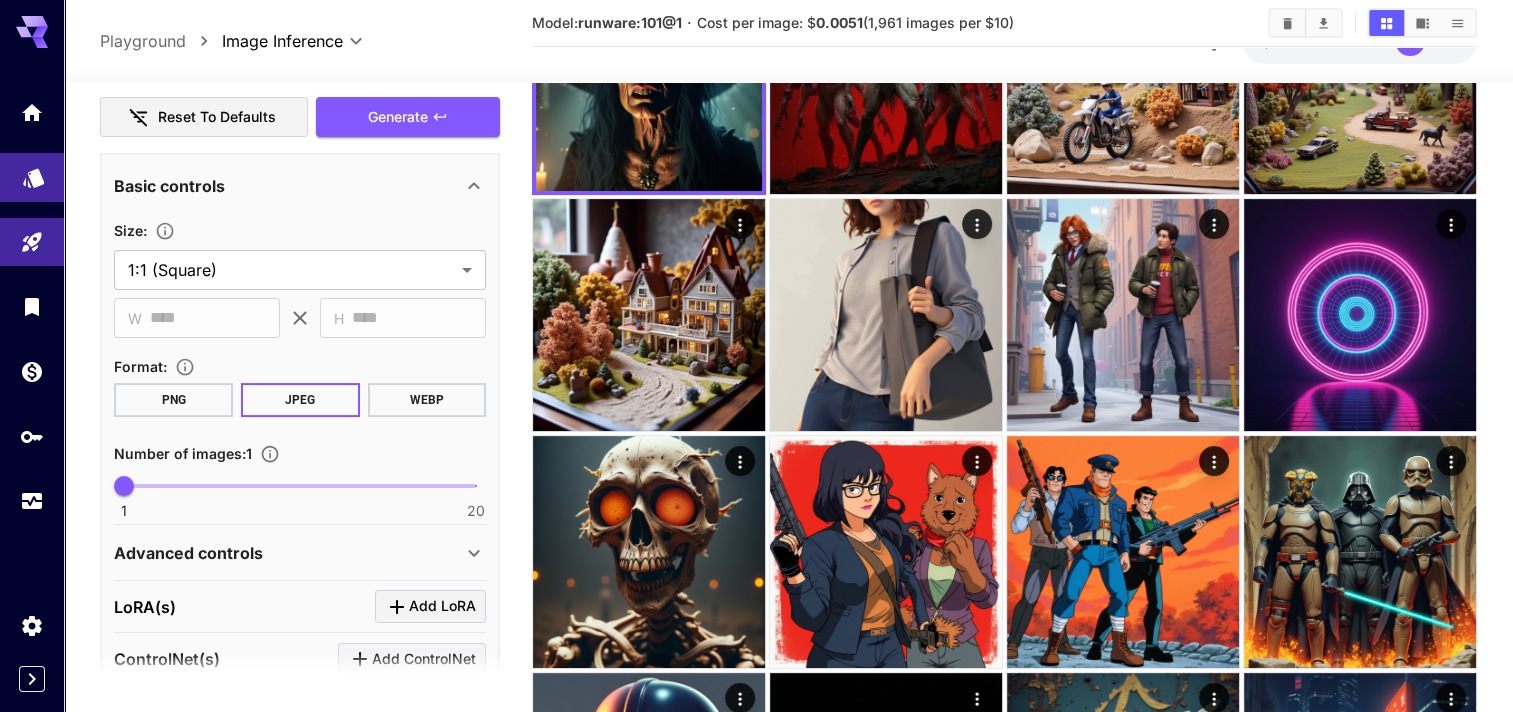 click at bounding box center [32, 177] 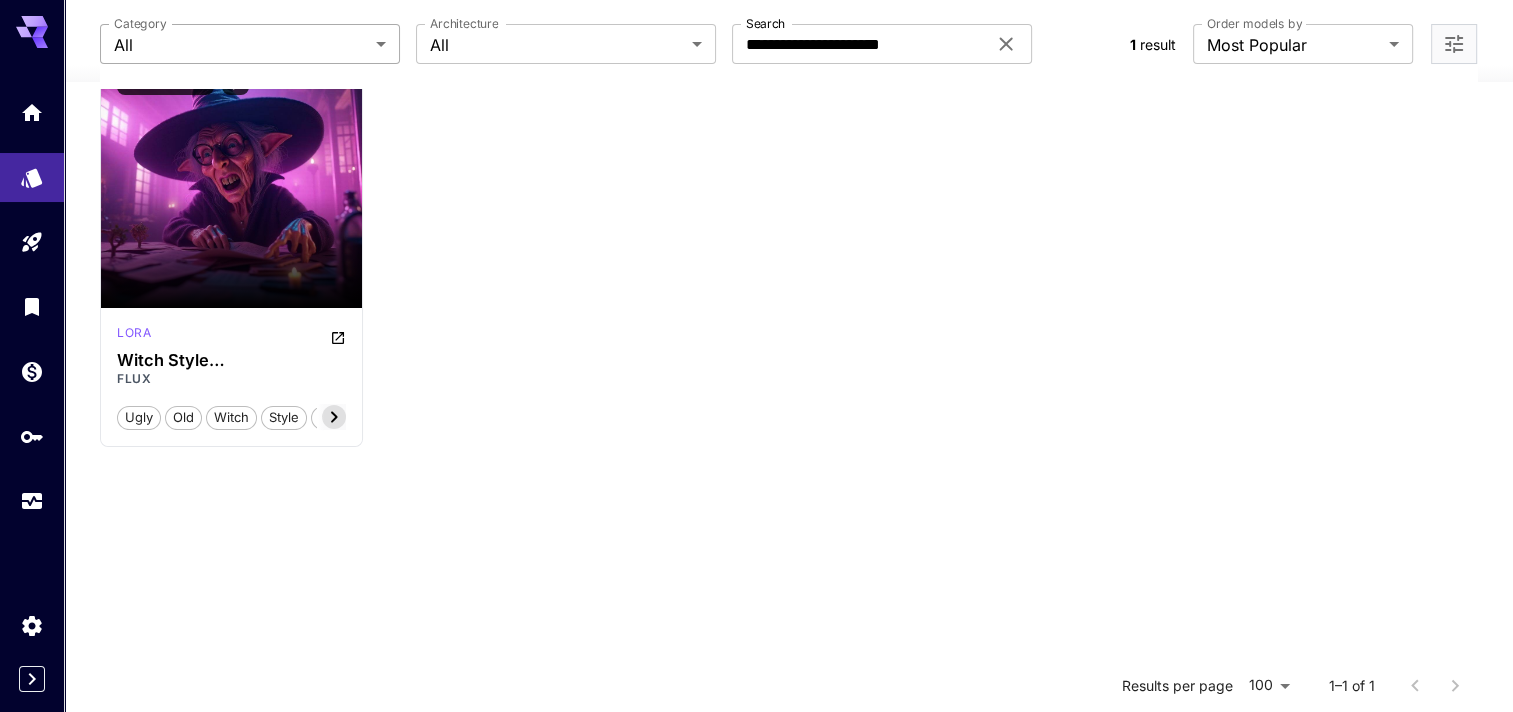 scroll, scrollTop: 0, scrollLeft: 0, axis: both 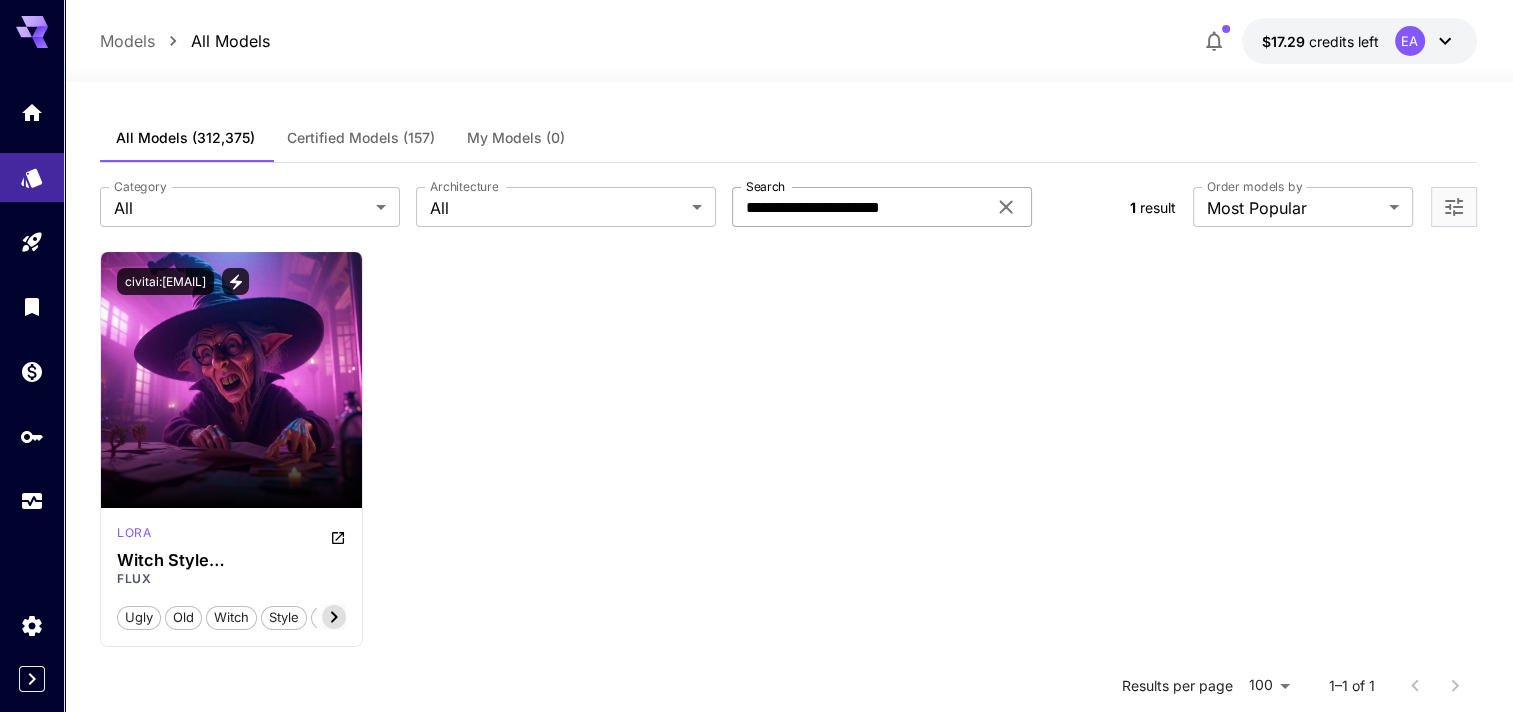 click 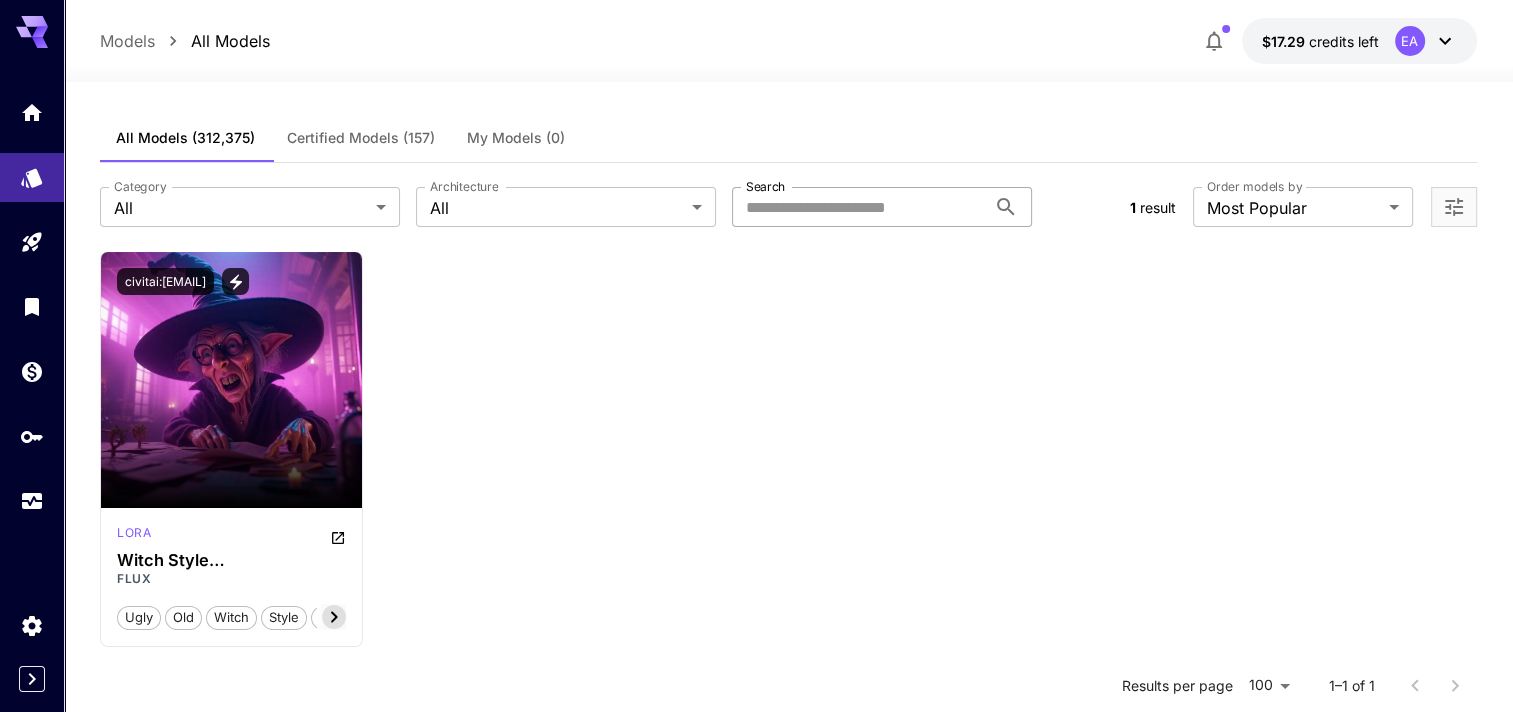 click on "Search" at bounding box center [859, 207] 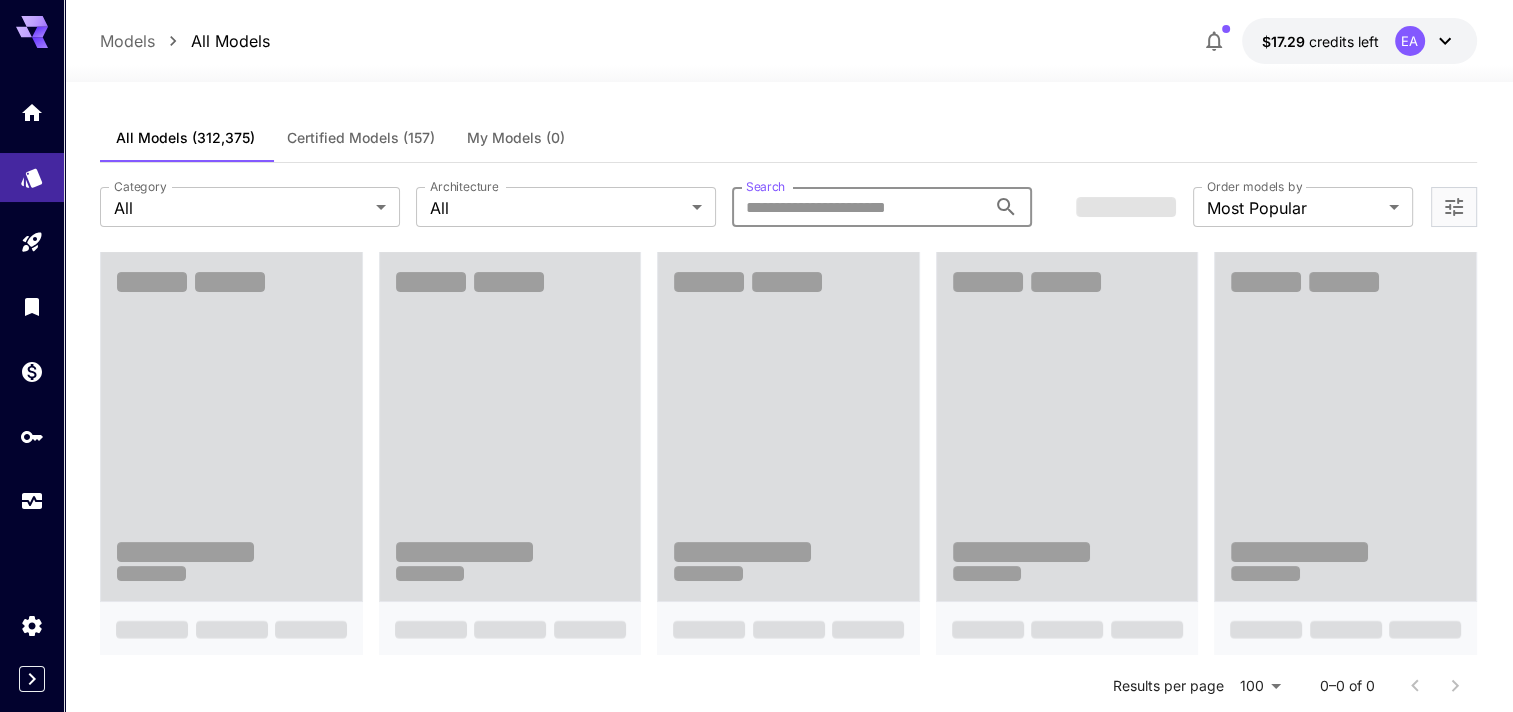 paste on "**********" 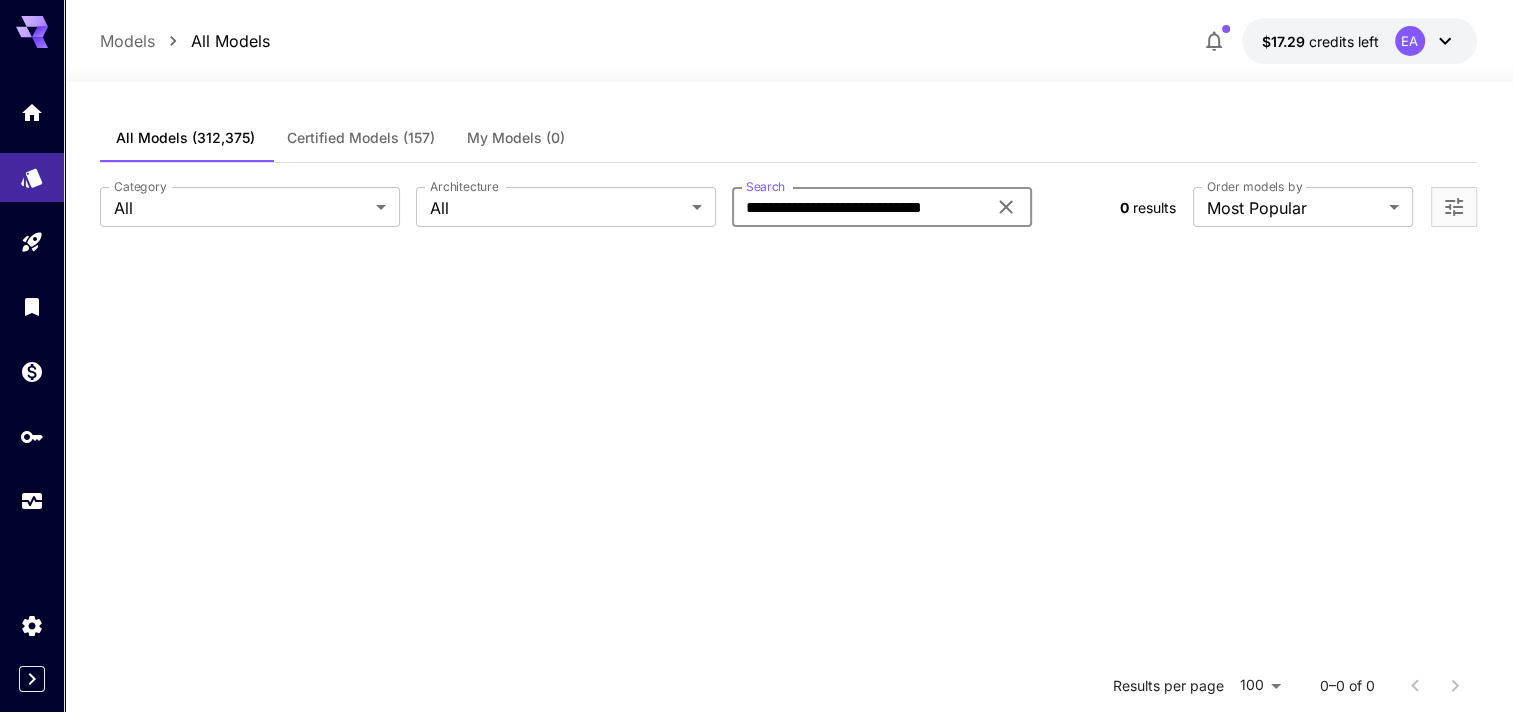 scroll, scrollTop: 0, scrollLeft: 0, axis: both 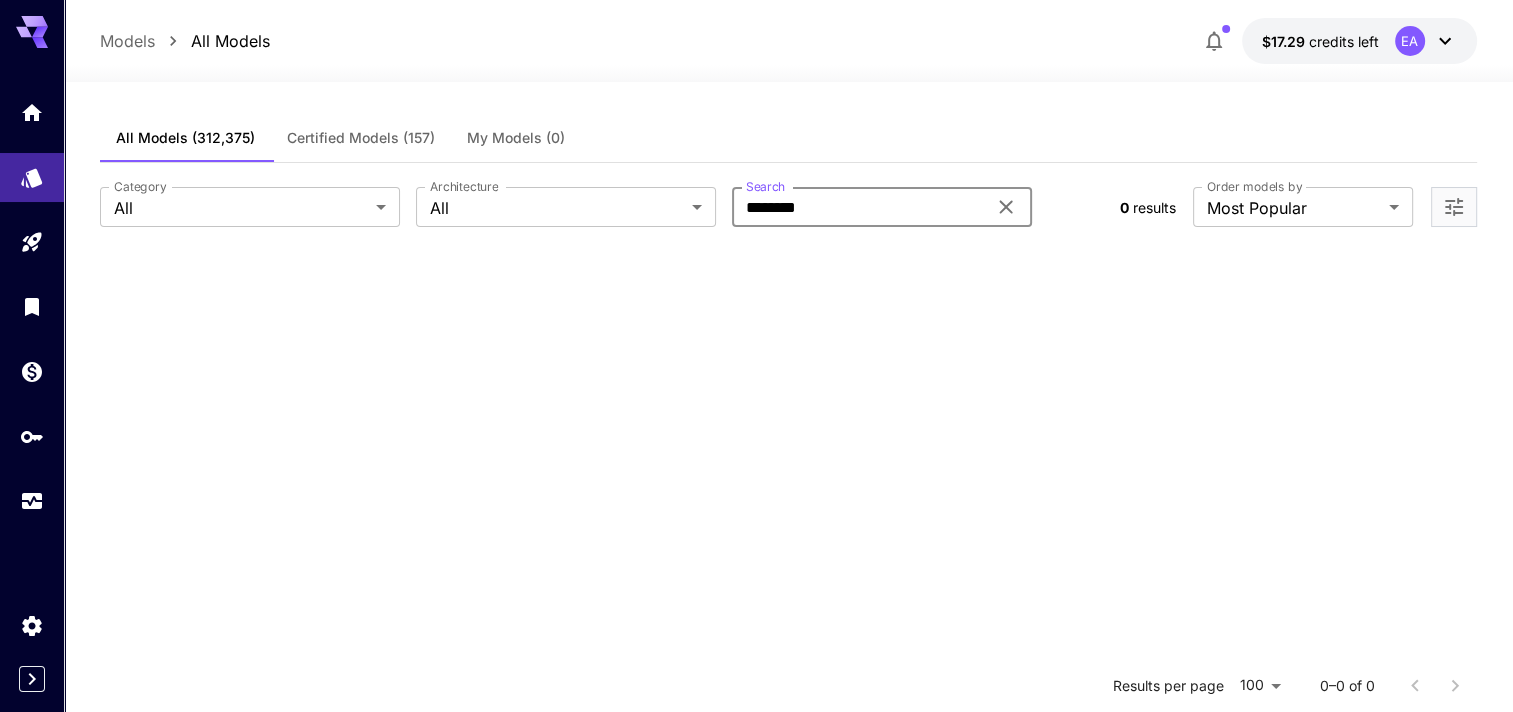 type on "********" 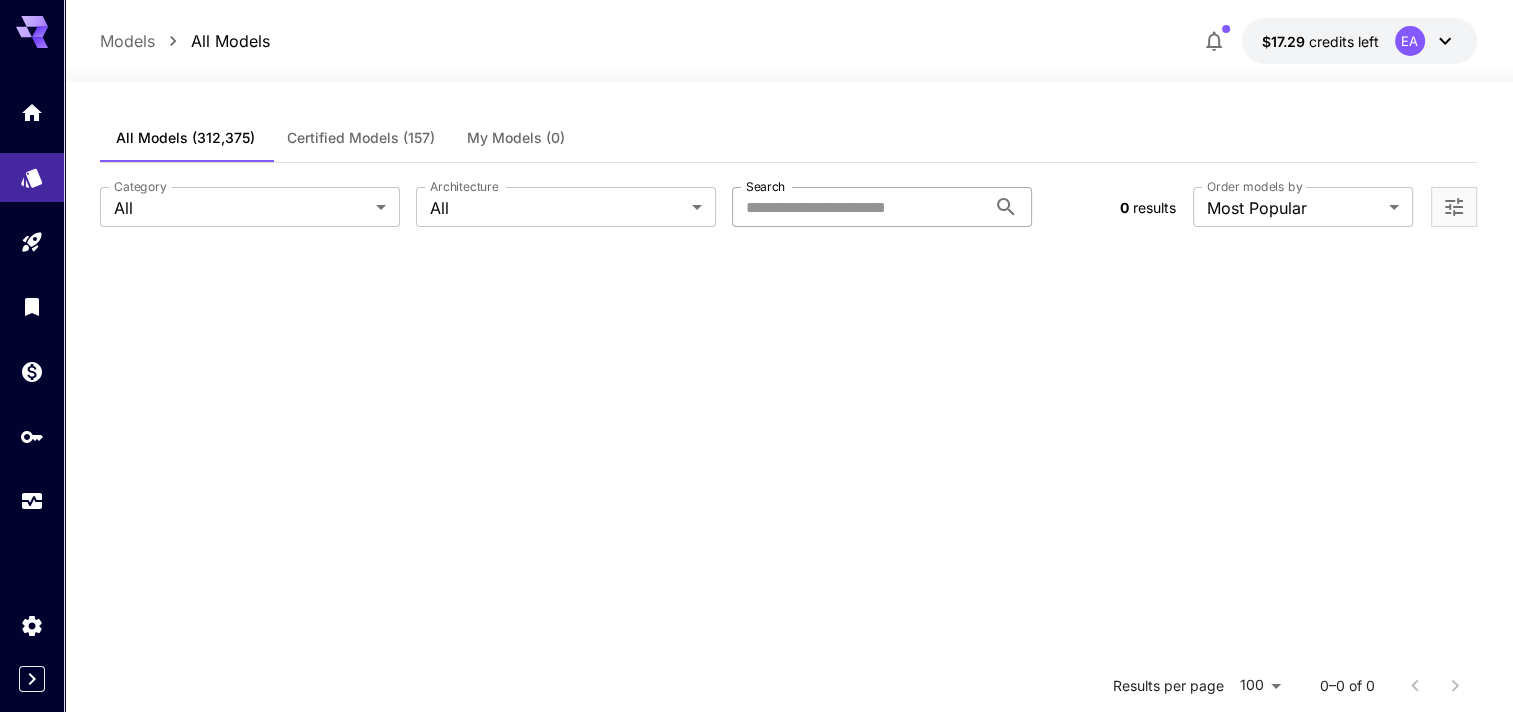 click on "Search" at bounding box center [859, 207] 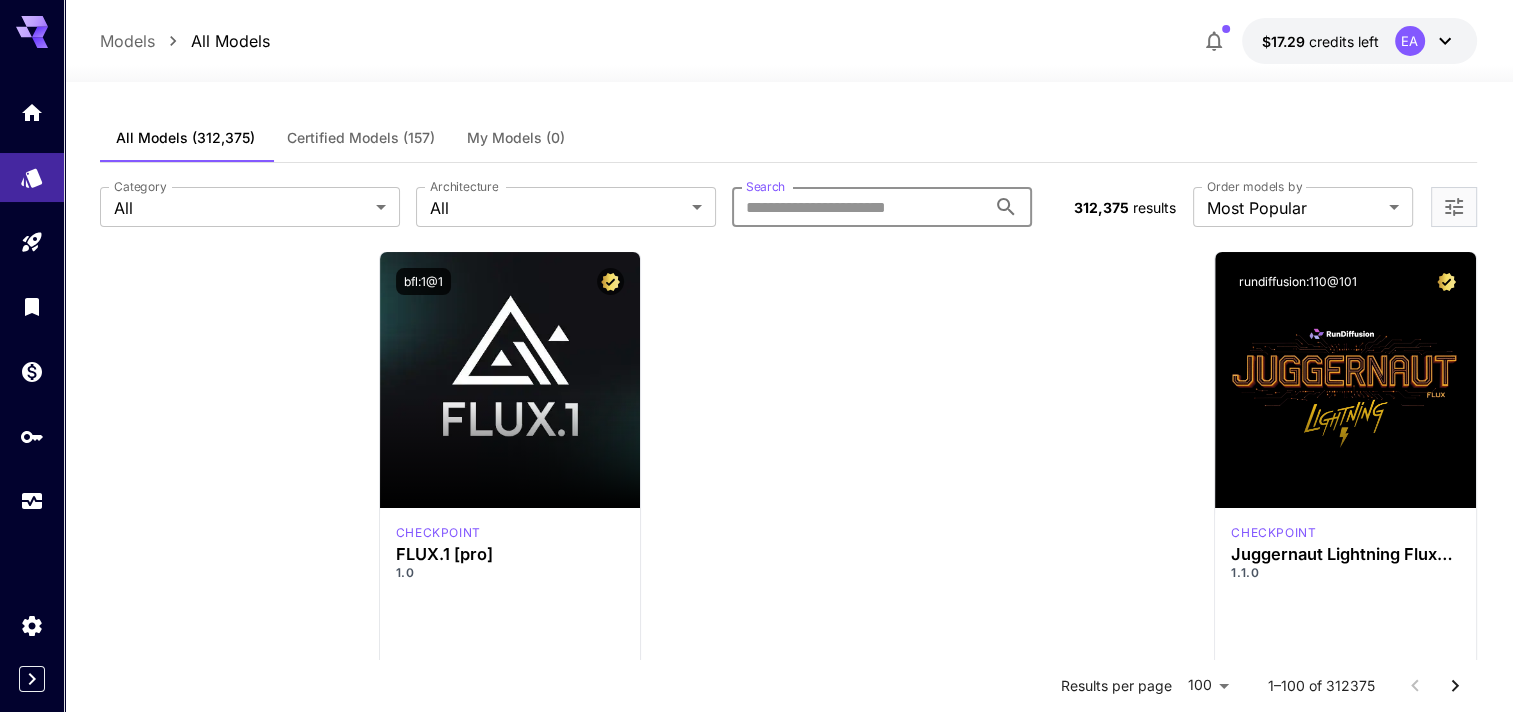 paste on "**********" 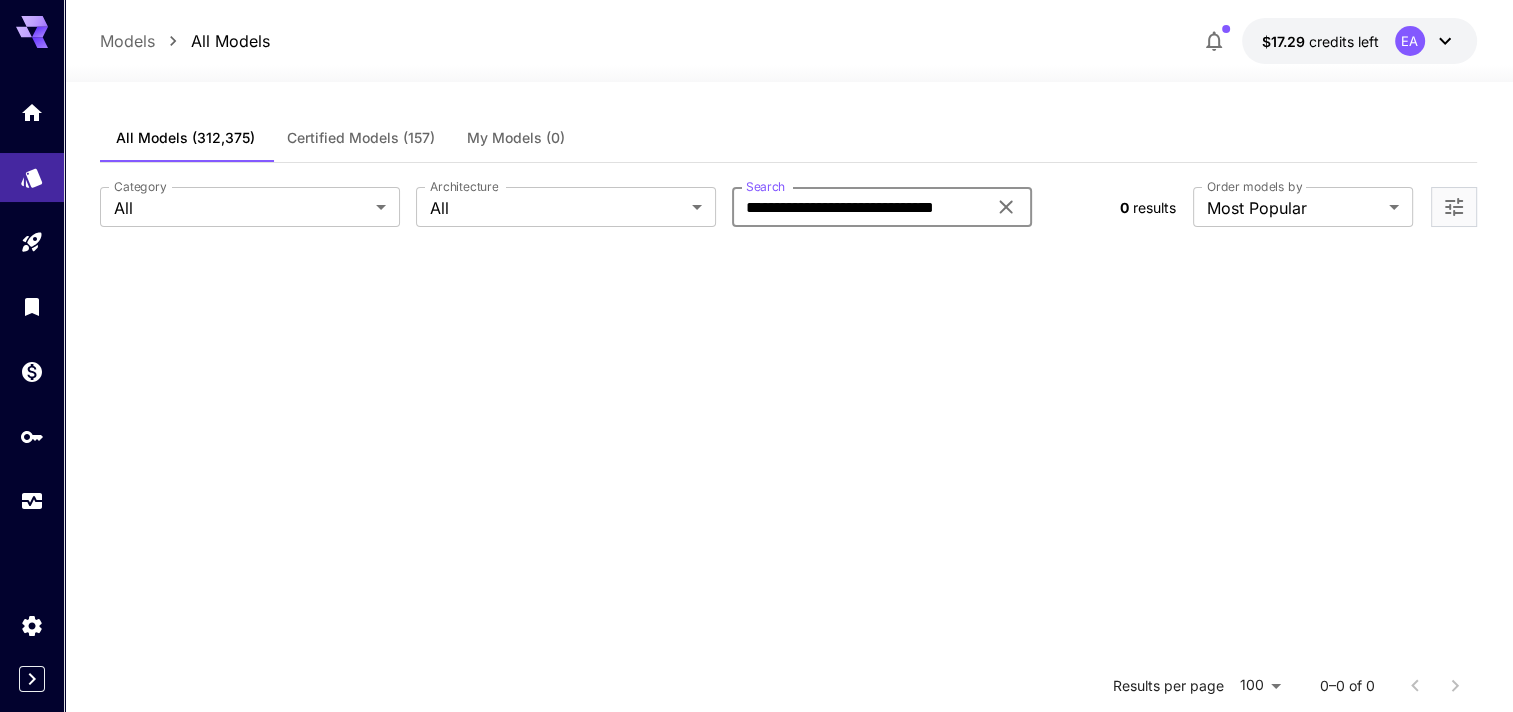 scroll, scrollTop: 0, scrollLeft: 0, axis: both 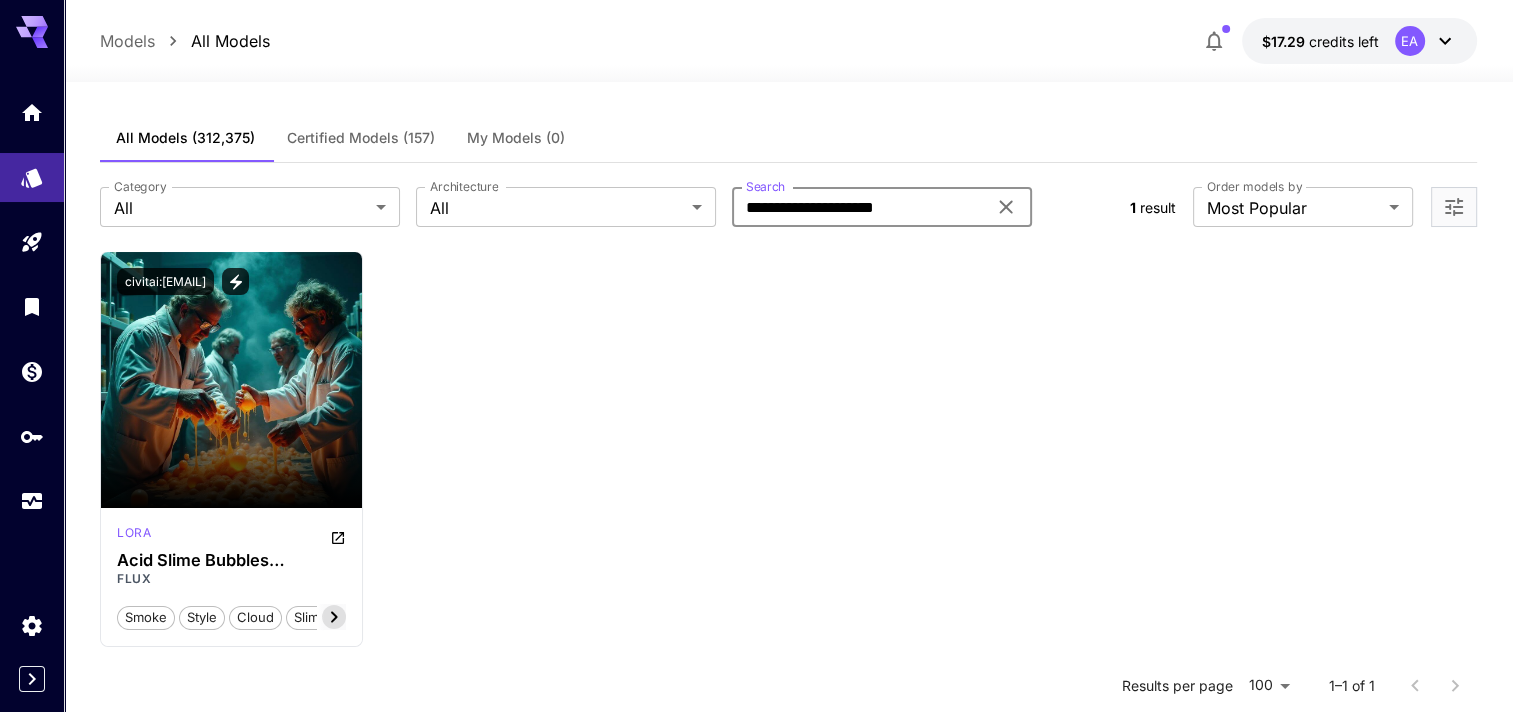 type on "**********" 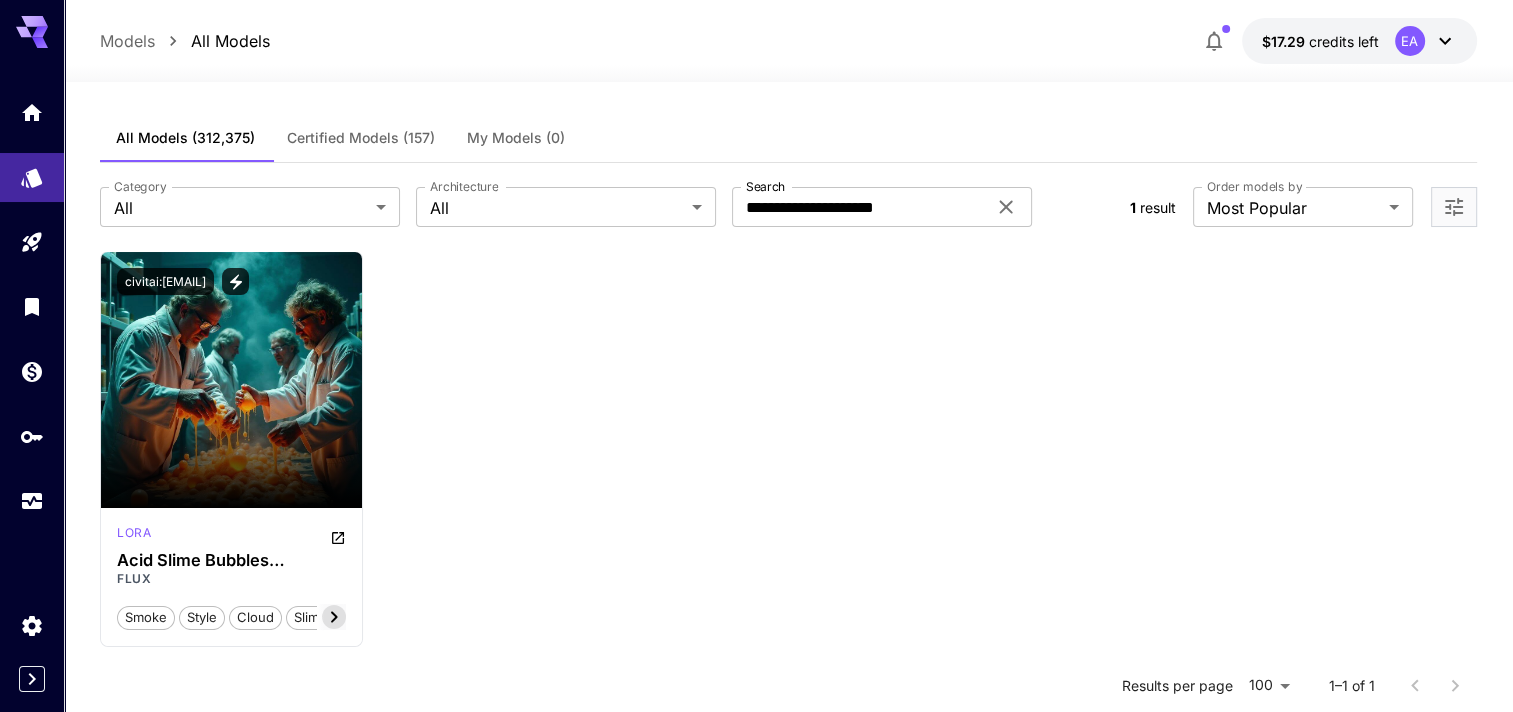 drag, startPoint x: 584, startPoint y: 392, endPoint x: 594, endPoint y: 393, distance: 10.049875 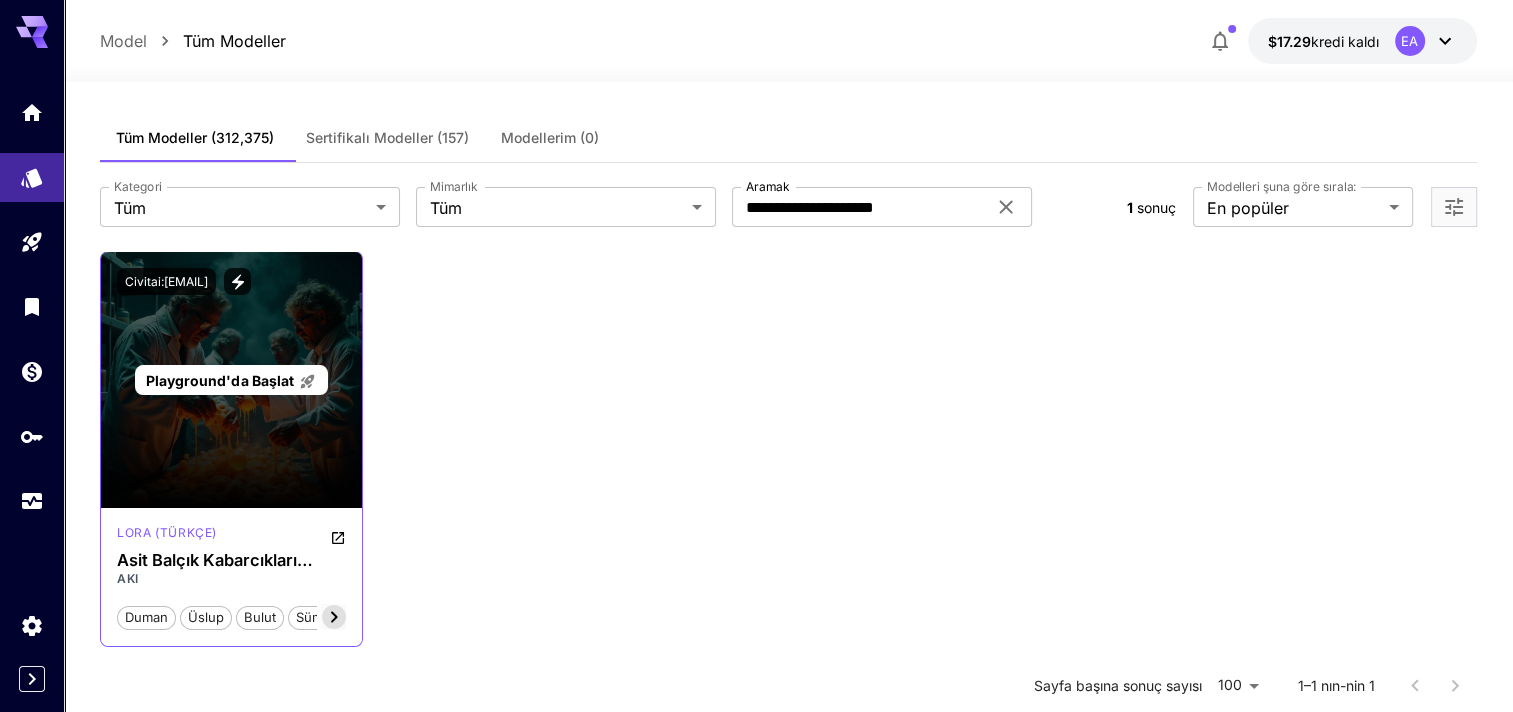drag, startPoint x: 424, startPoint y: 420, endPoint x: 245, endPoint y: 360, distance: 188.78824 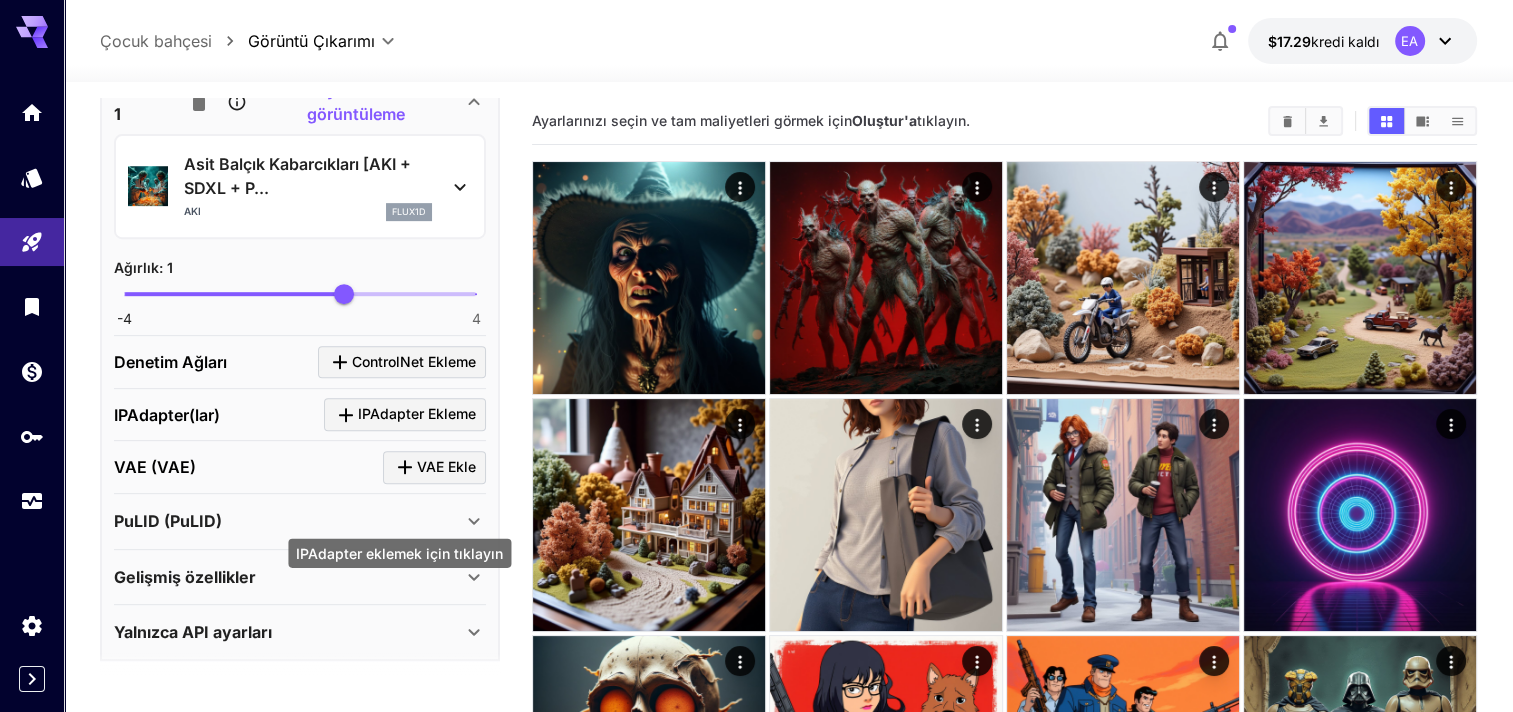 scroll, scrollTop: 572, scrollLeft: 0, axis: vertical 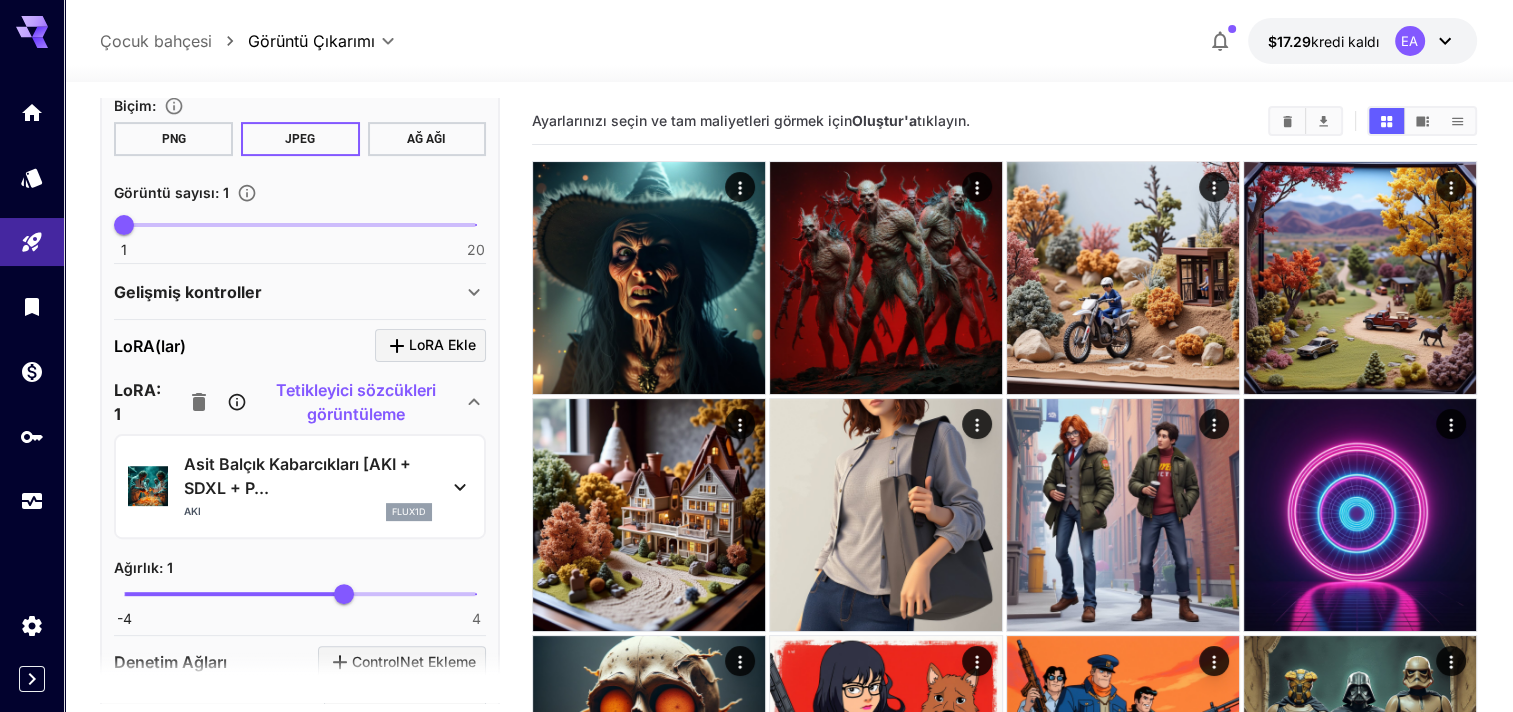 click on "Tetikleyici sözcükleri görüntüleme" at bounding box center (357, 402) 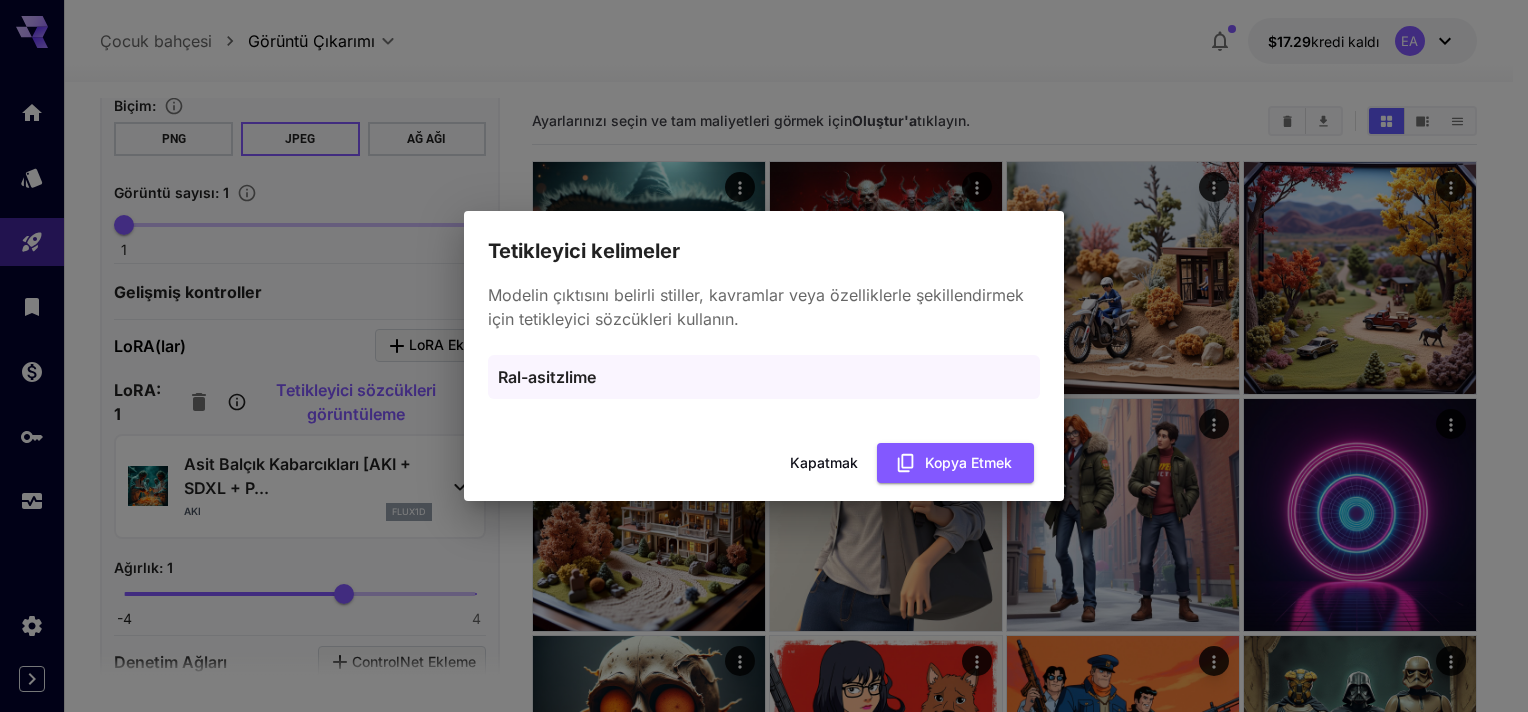 click on "Kapatmak" at bounding box center [824, 463] 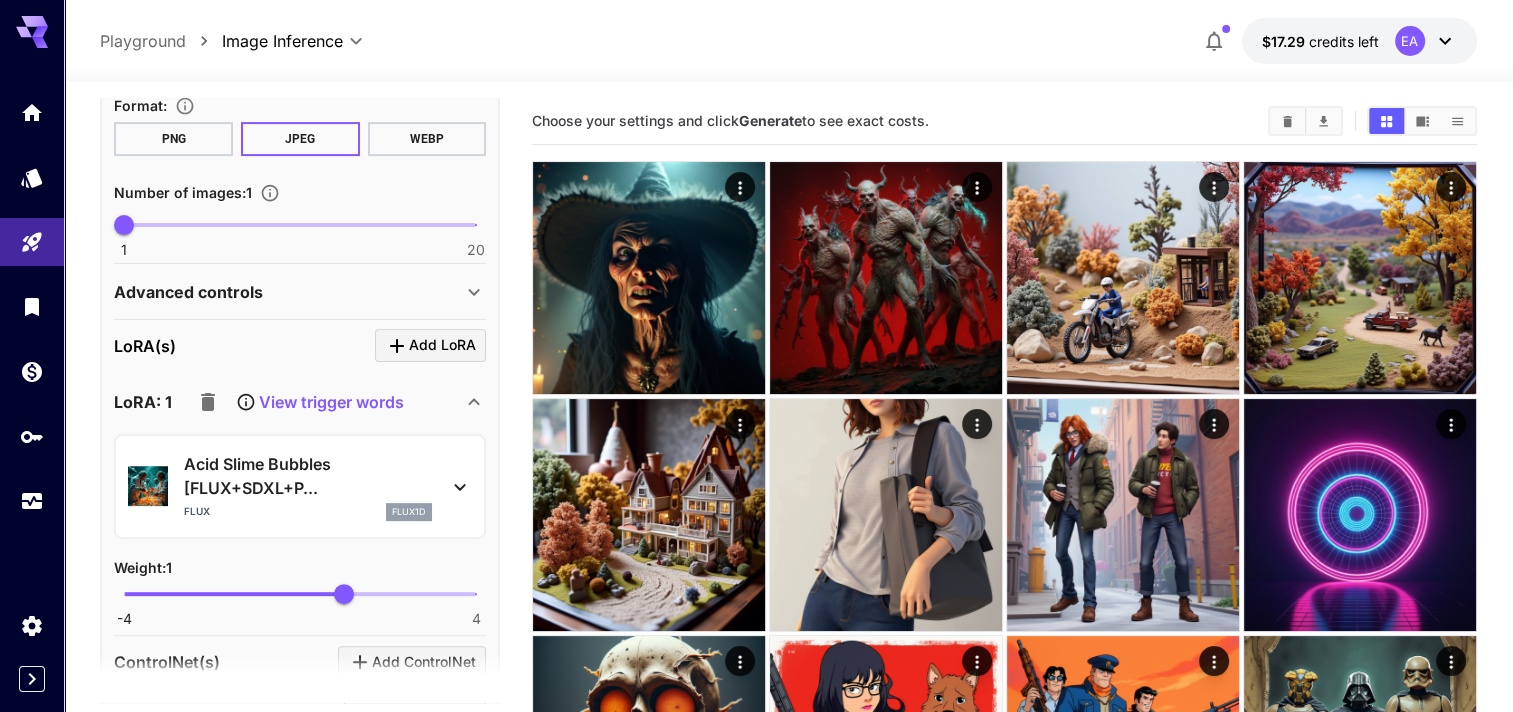 click on "View trigger words" at bounding box center (331, 402) 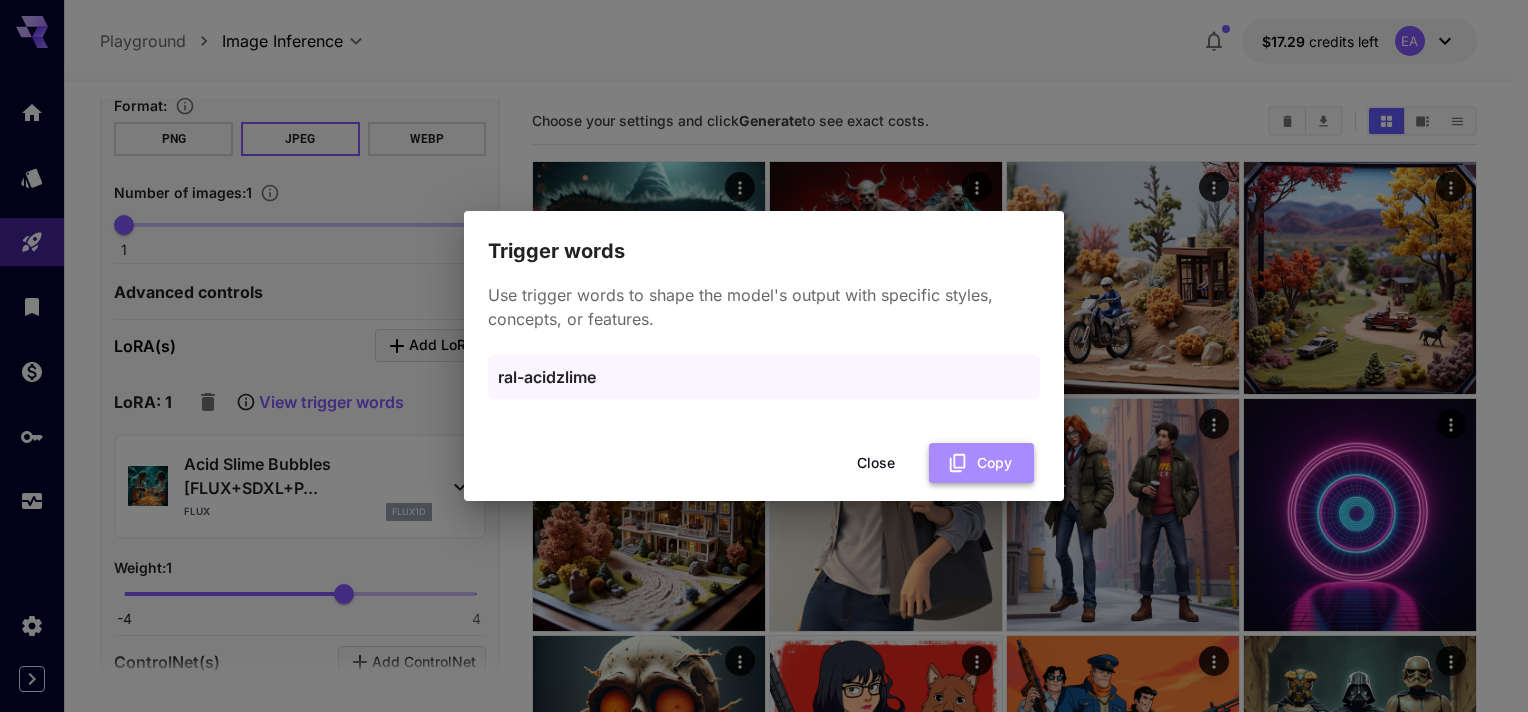 click on "Copy" at bounding box center [981, 463] 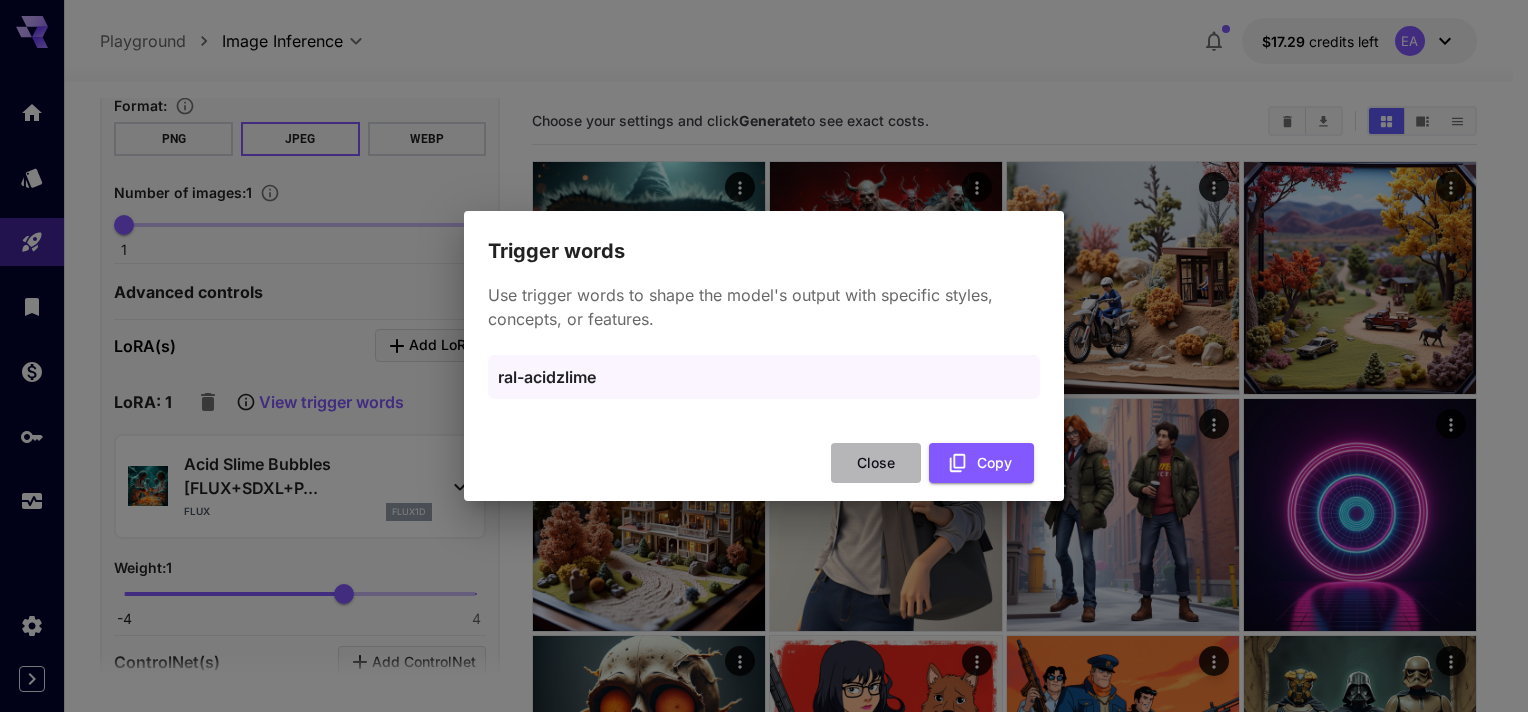 click on "Close" at bounding box center [876, 463] 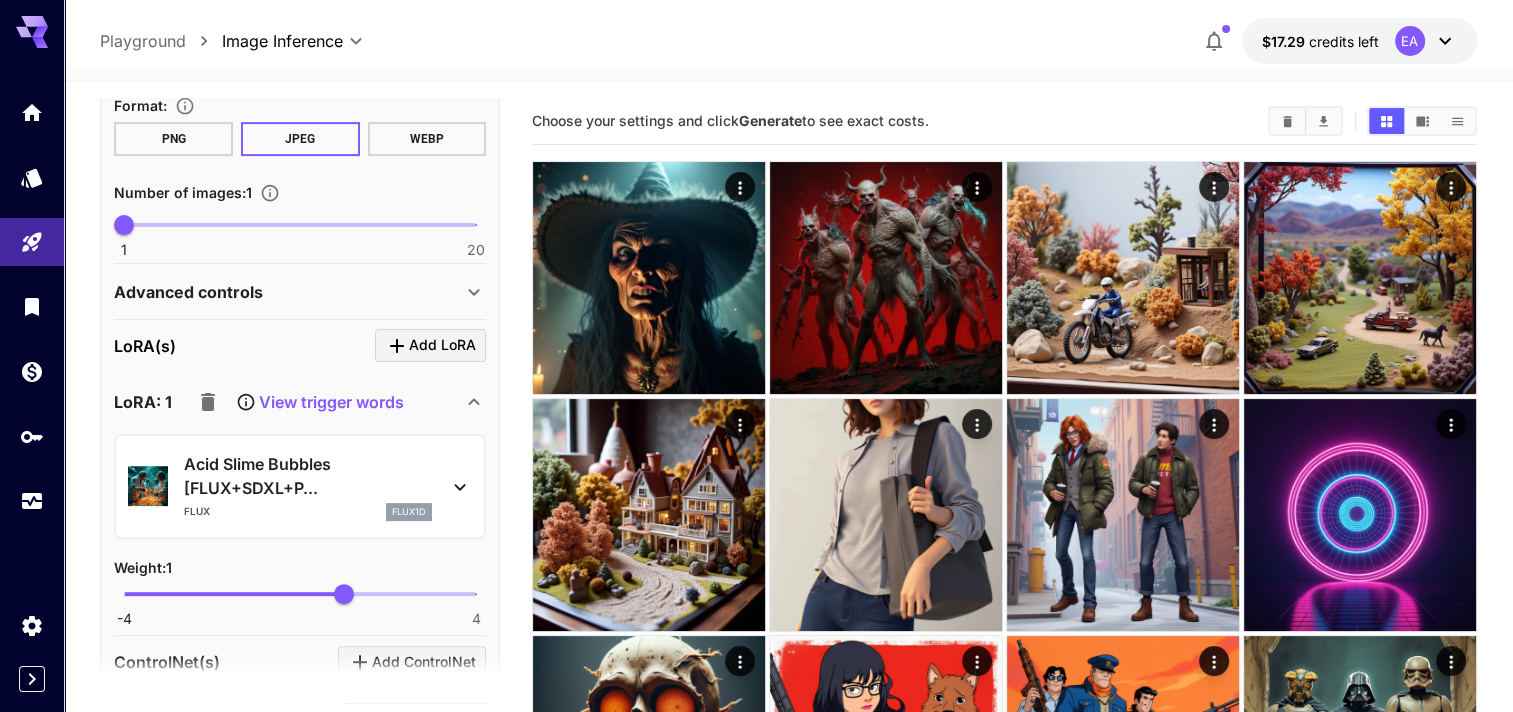 scroll, scrollTop: 72, scrollLeft: 0, axis: vertical 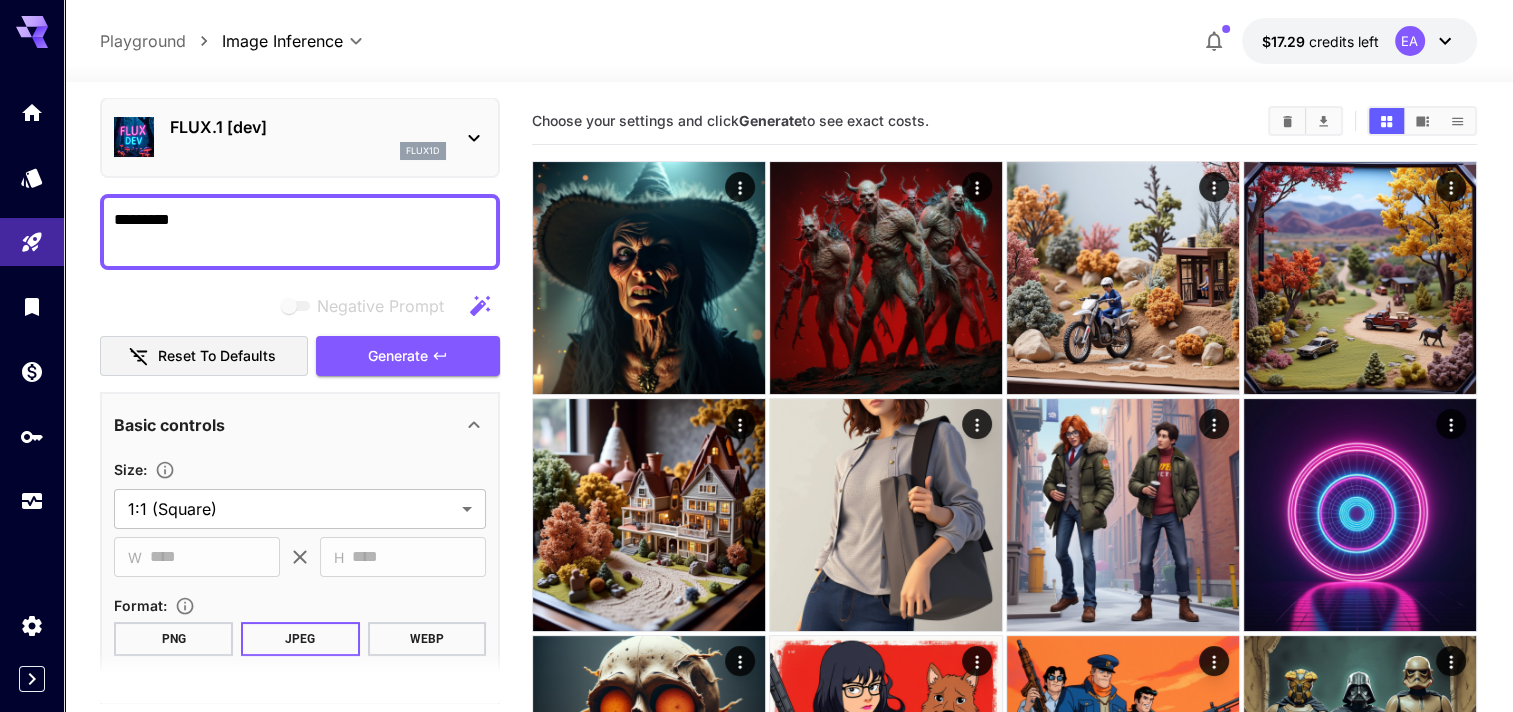 click on "*********" at bounding box center [300, 232] 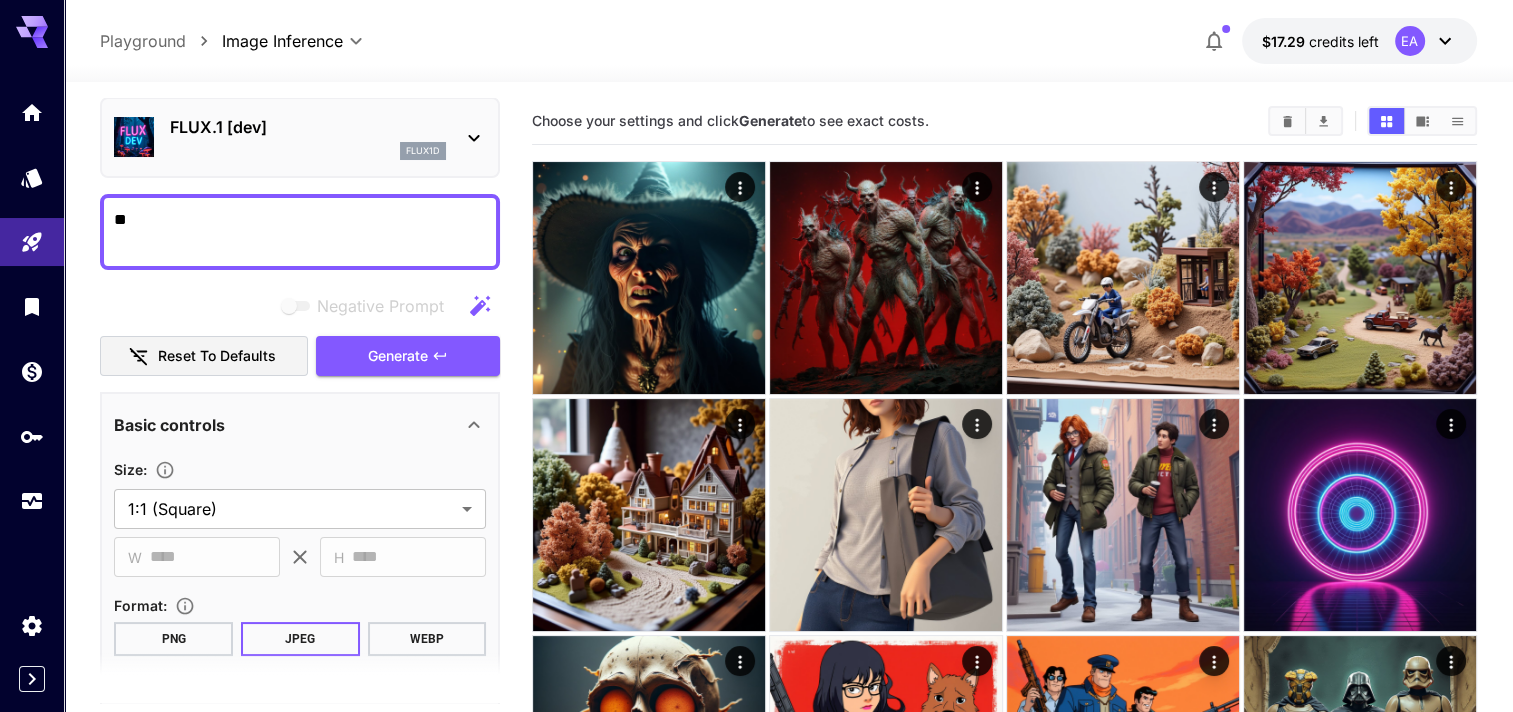type on "*" 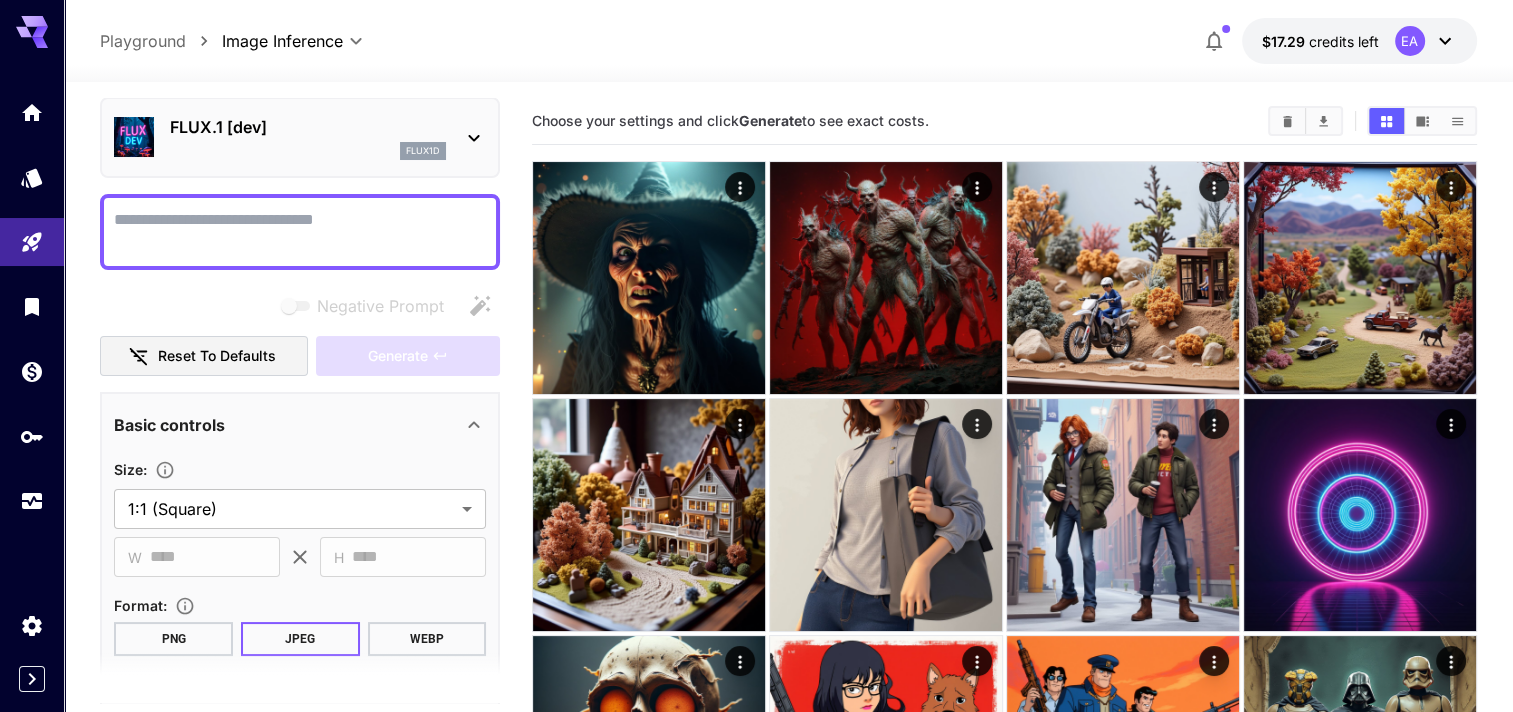 paste on "**********" 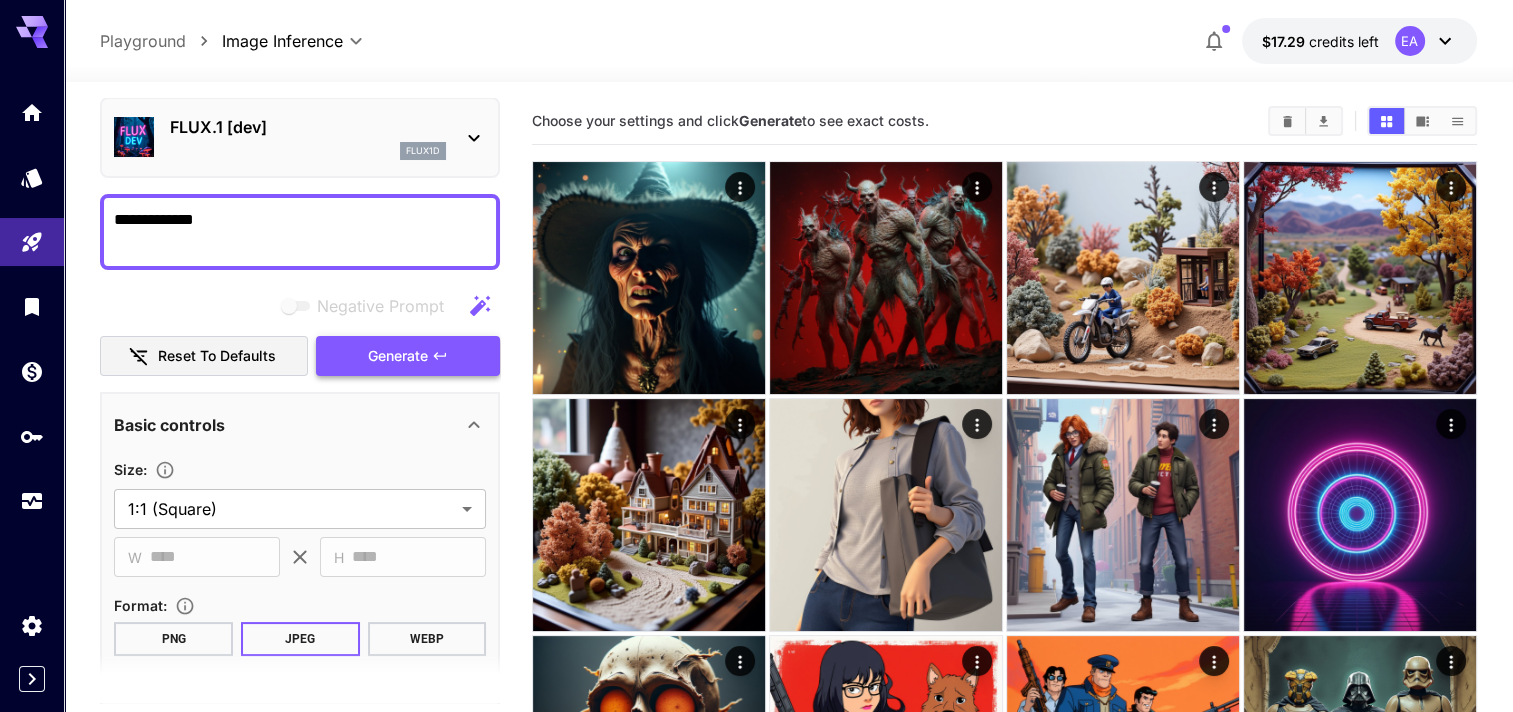 type on "**********" 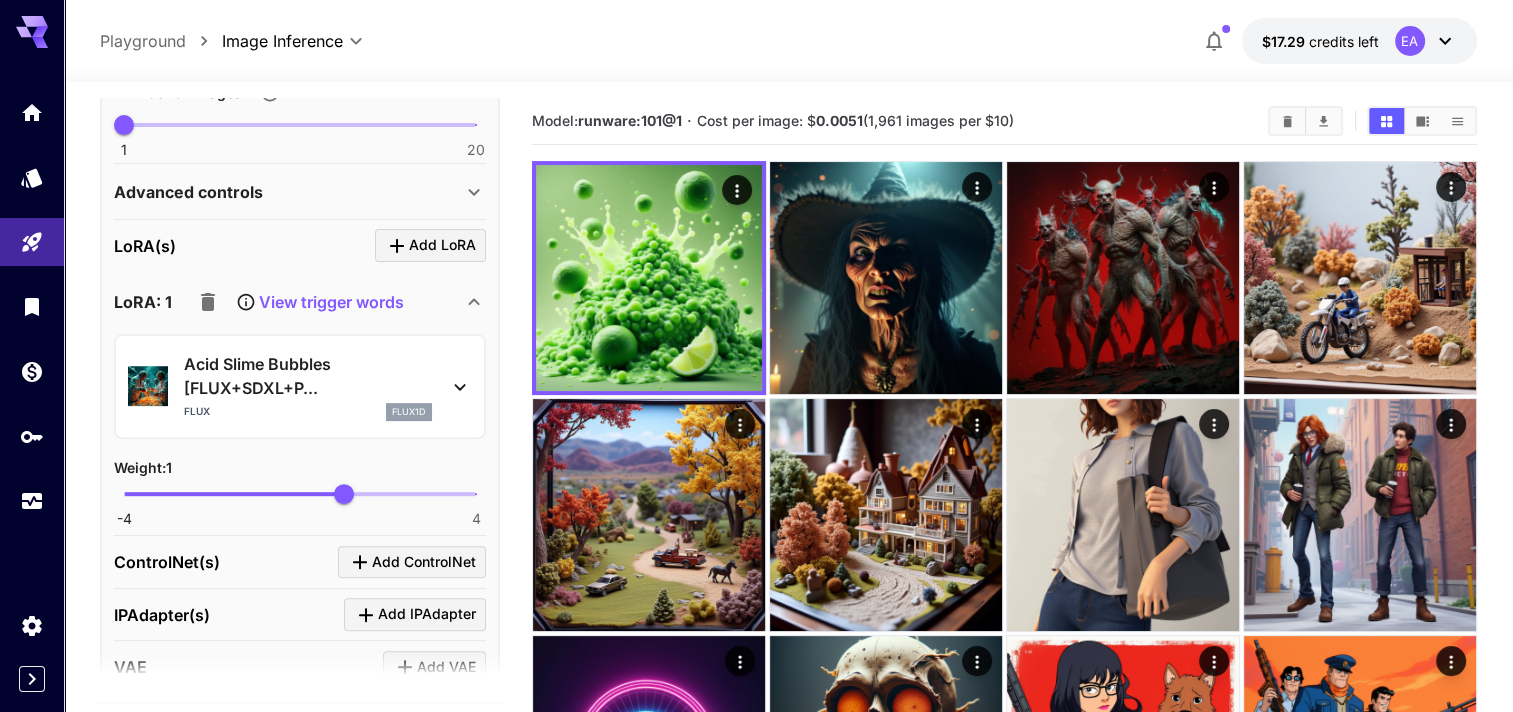 scroll, scrollTop: 572, scrollLeft: 0, axis: vertical 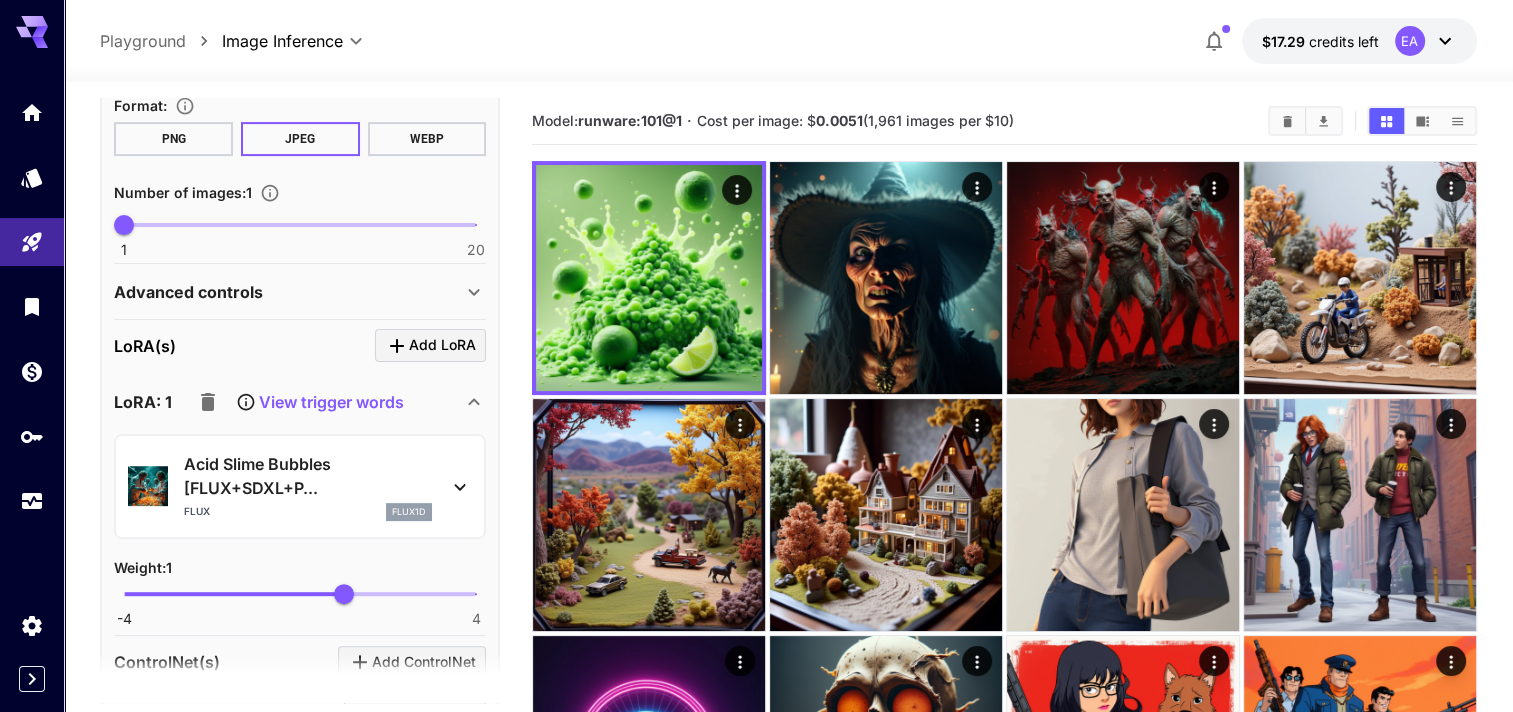 click on "View trigger words" at bounding box center (331, 402) 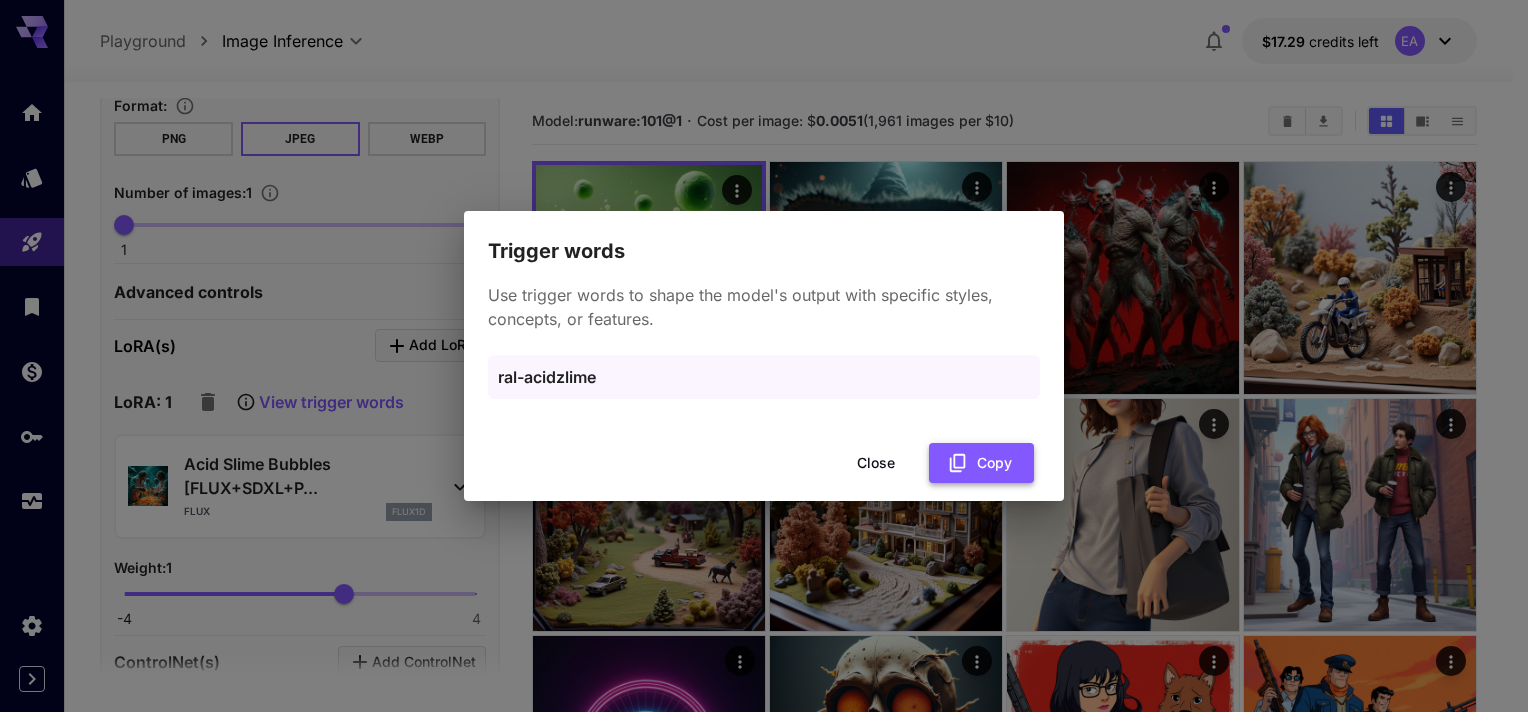 click on "Copy" at bounding box center (981, 463) 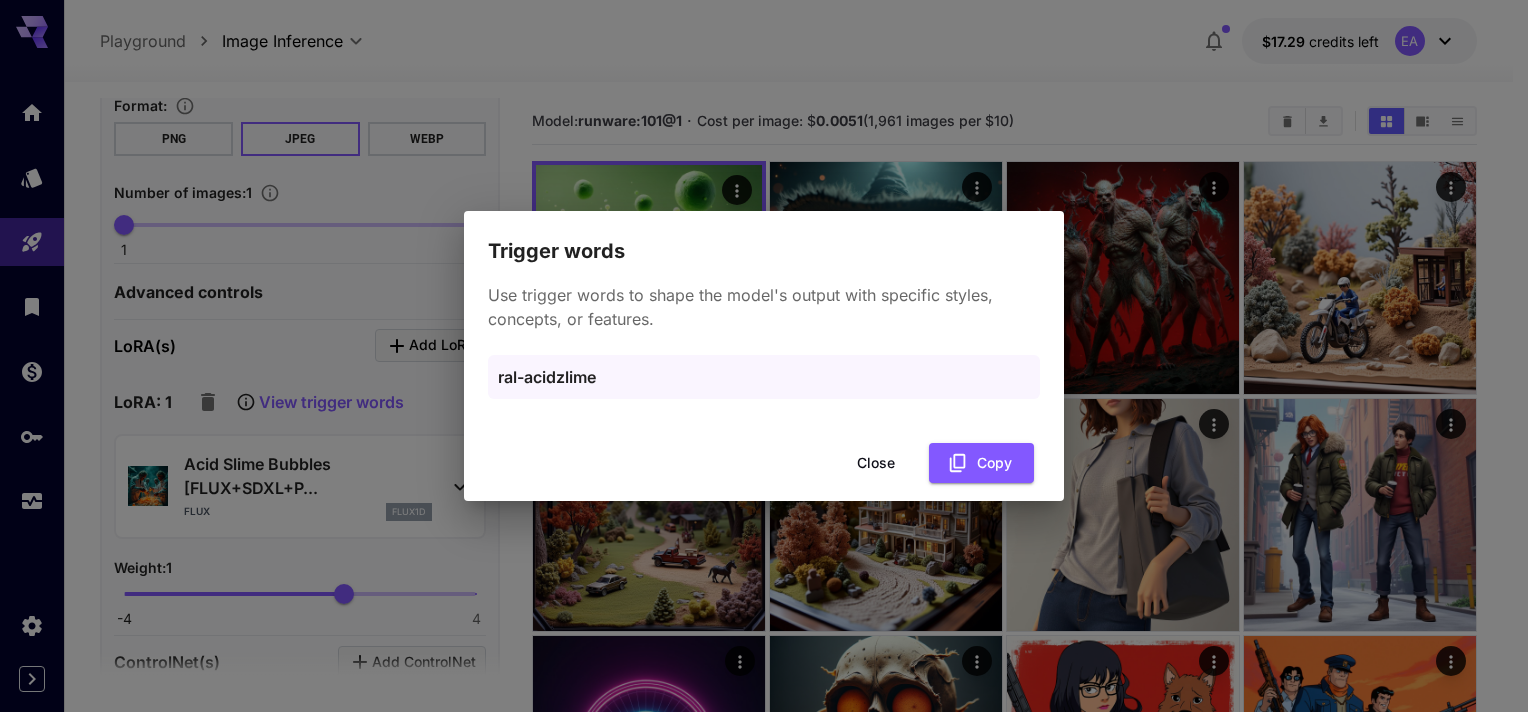 click on "Close" at bounding box center (876, 463) 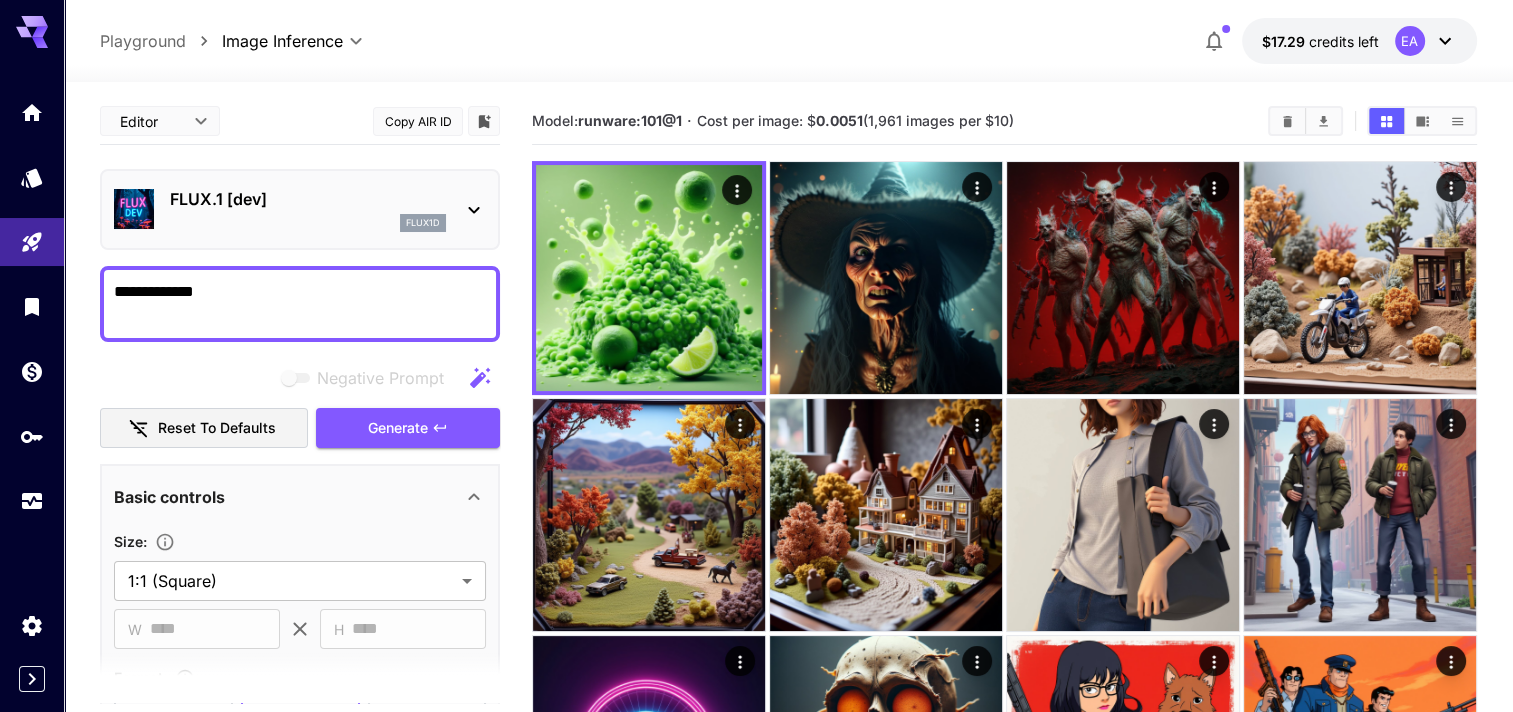 scroll, scrollTop: 500, scrollLeft: 0, axis: vertical 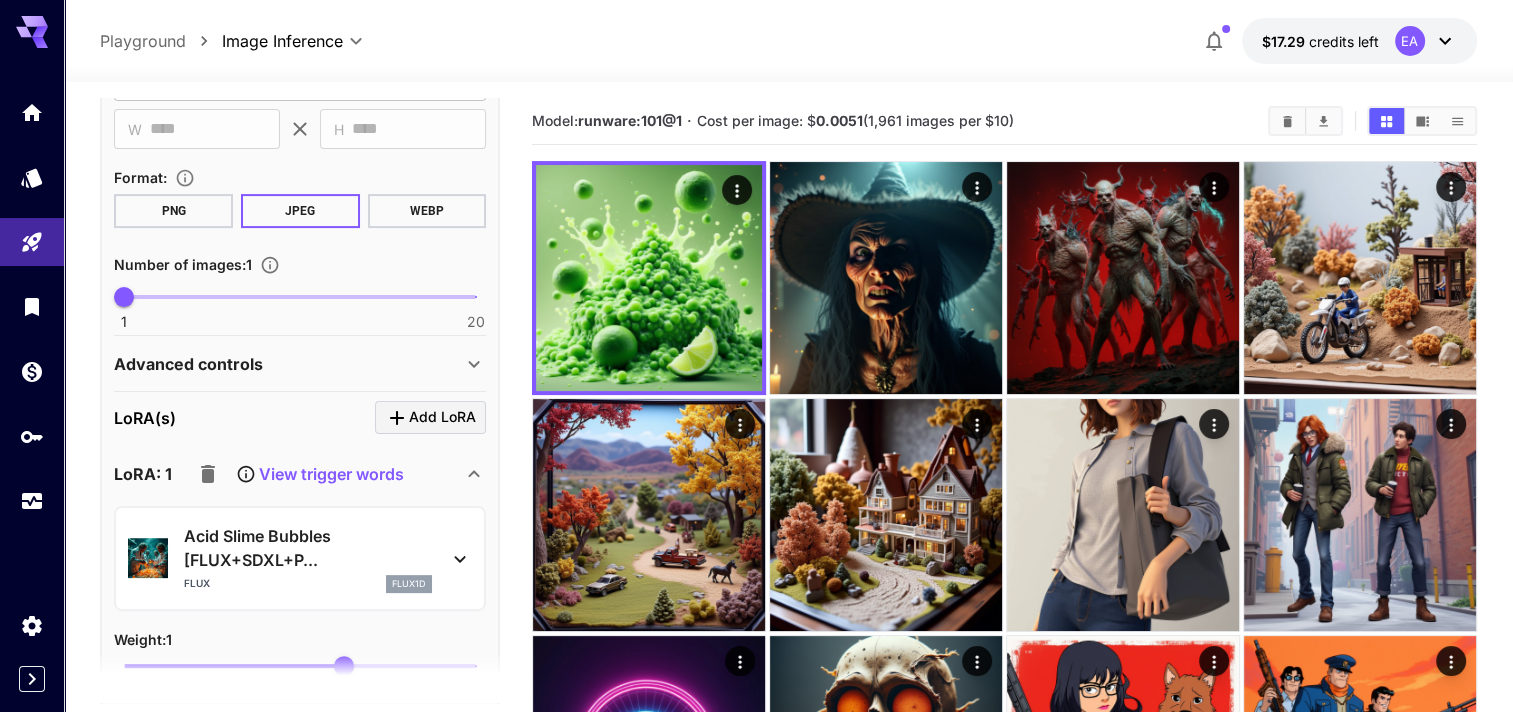click on "View trigger words" at bounding box center (331, 474) 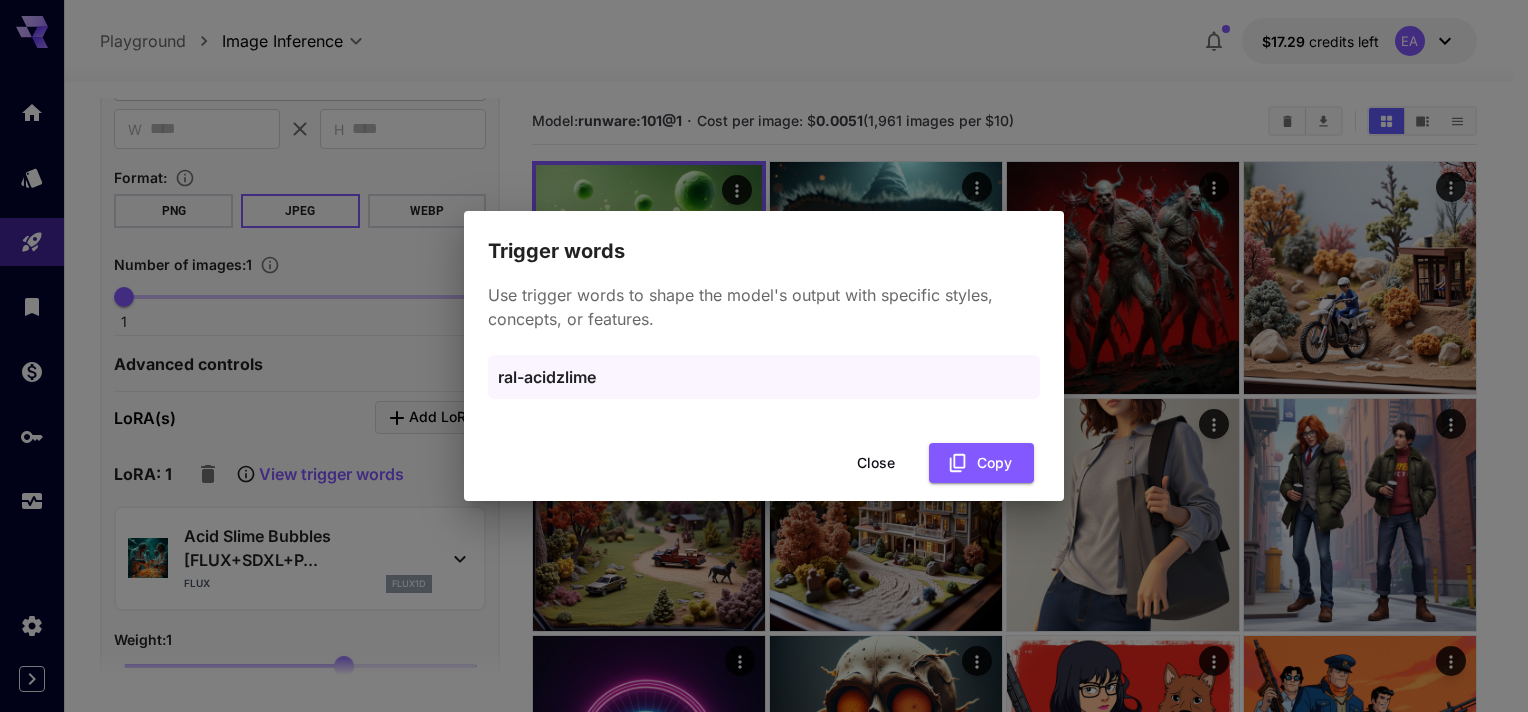 click on "ral-acidzlime" at bounding box center [764, 377] 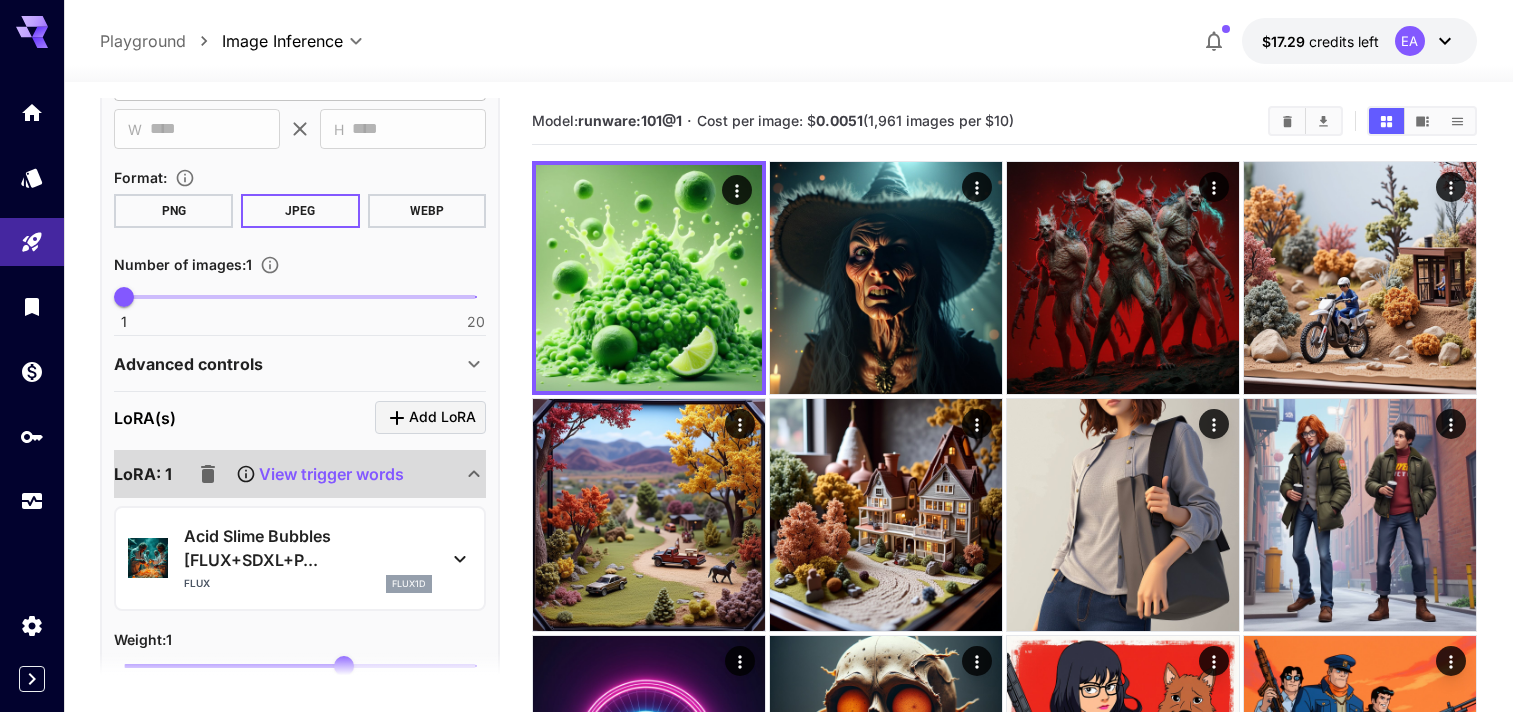 type 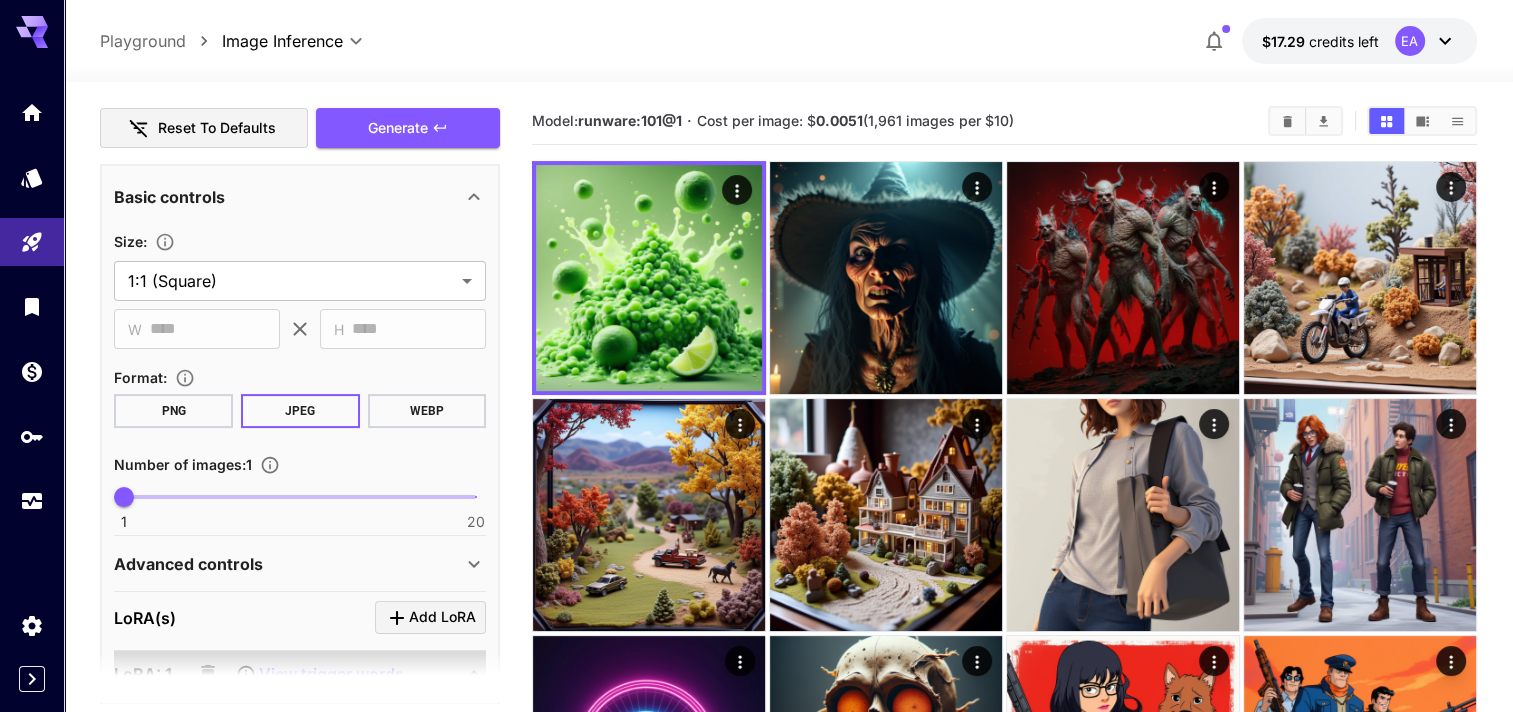scroll, scrollTop: 500, scrollLeft: 0, axis: vertical 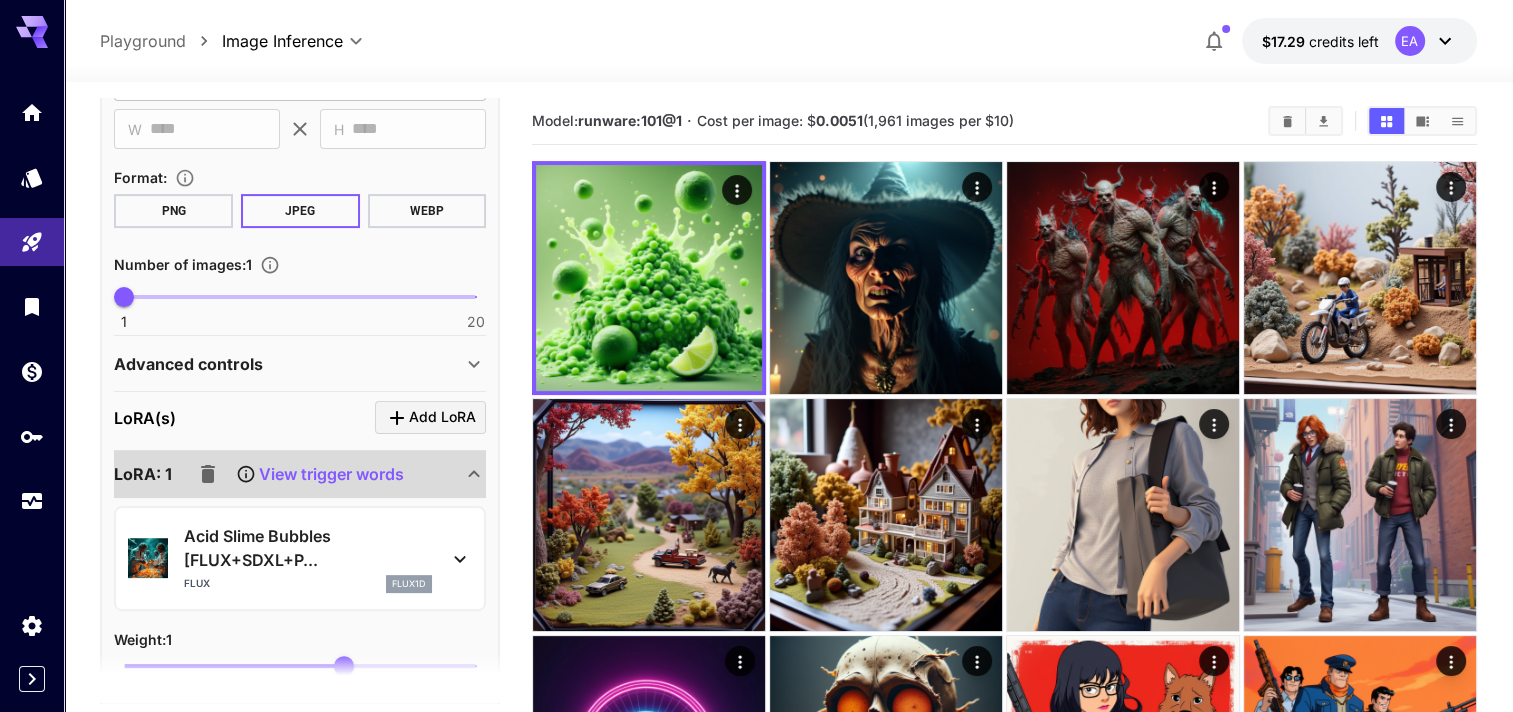 click on "LoRA(s) Add LoRA" at bounding box center (300, 417) 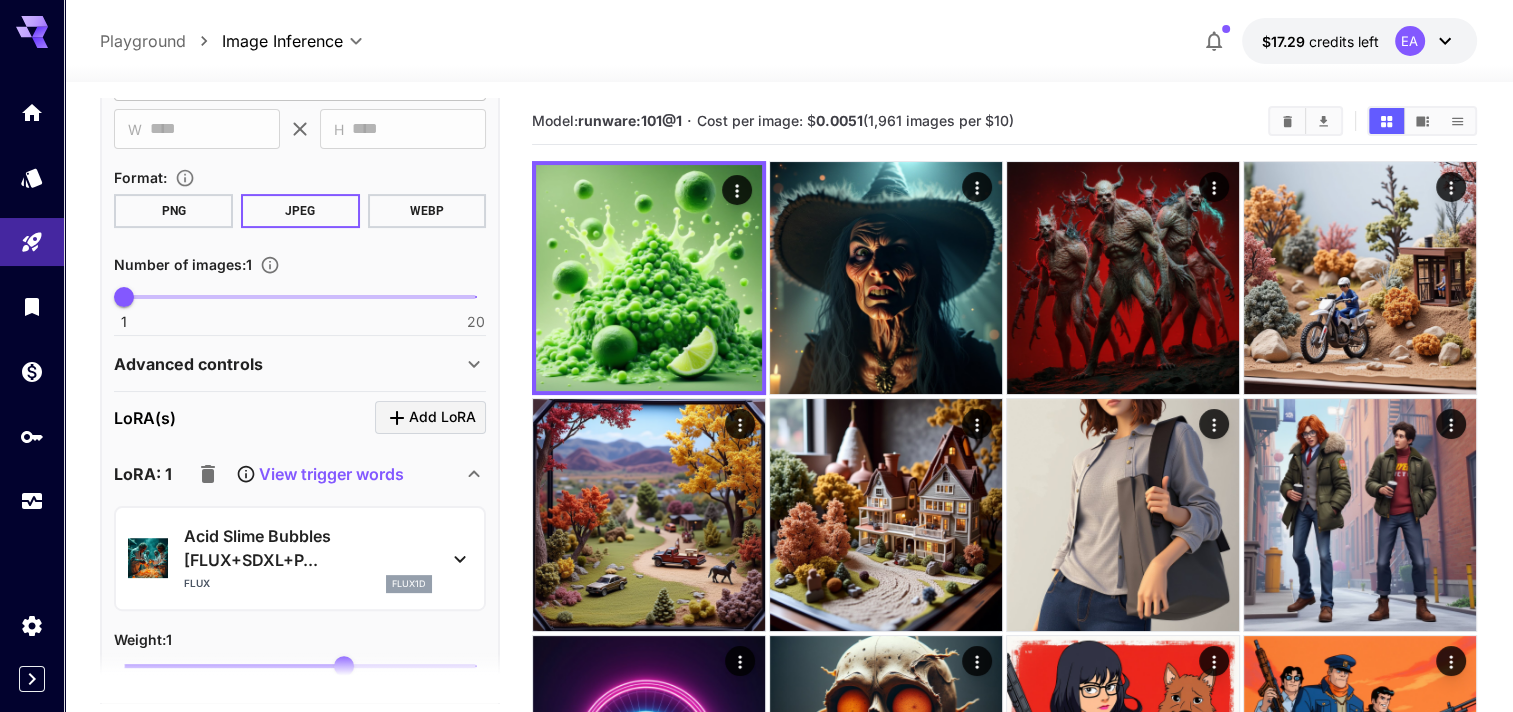 scroll, scrollTop: 600, scrollLeft: 0, axis: vertical 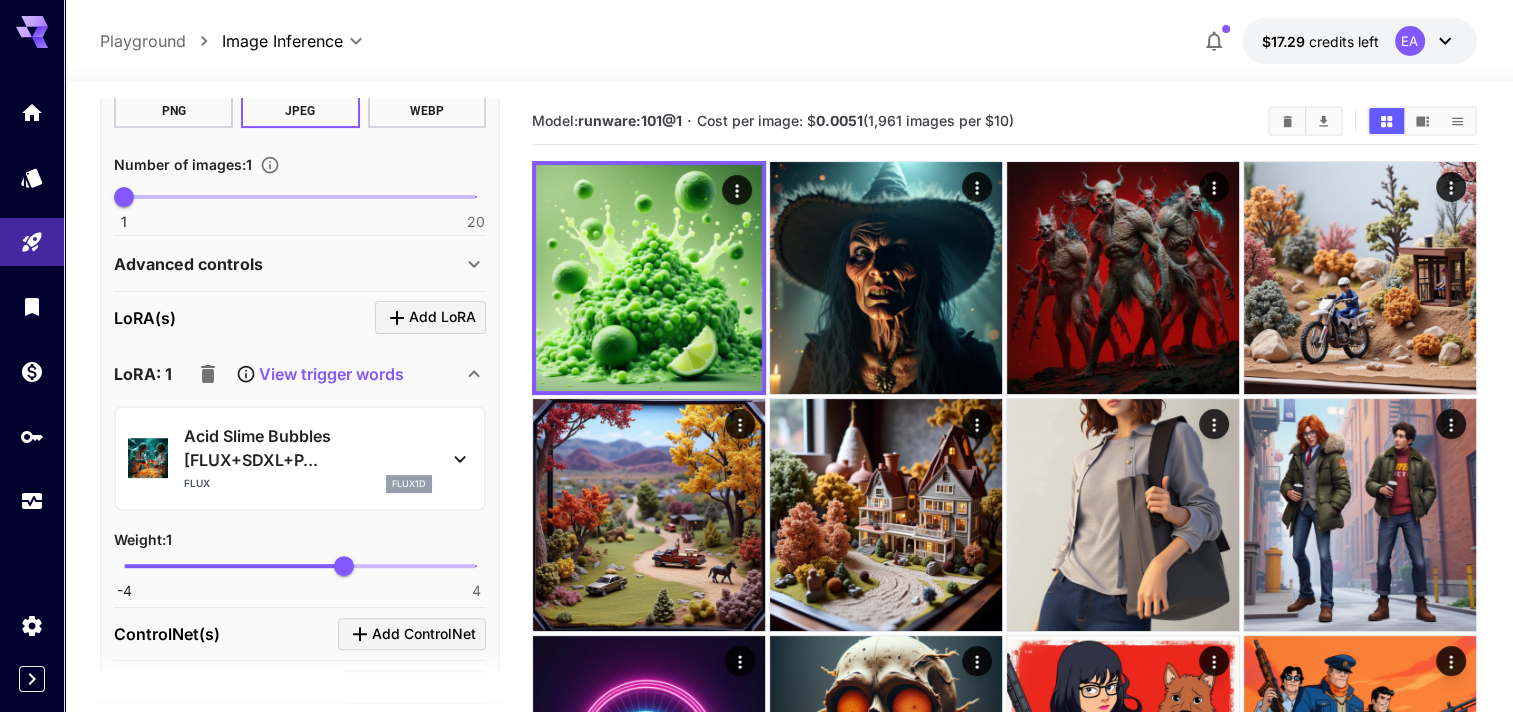 click on "View trigger words" at bounding box center (331, 374) 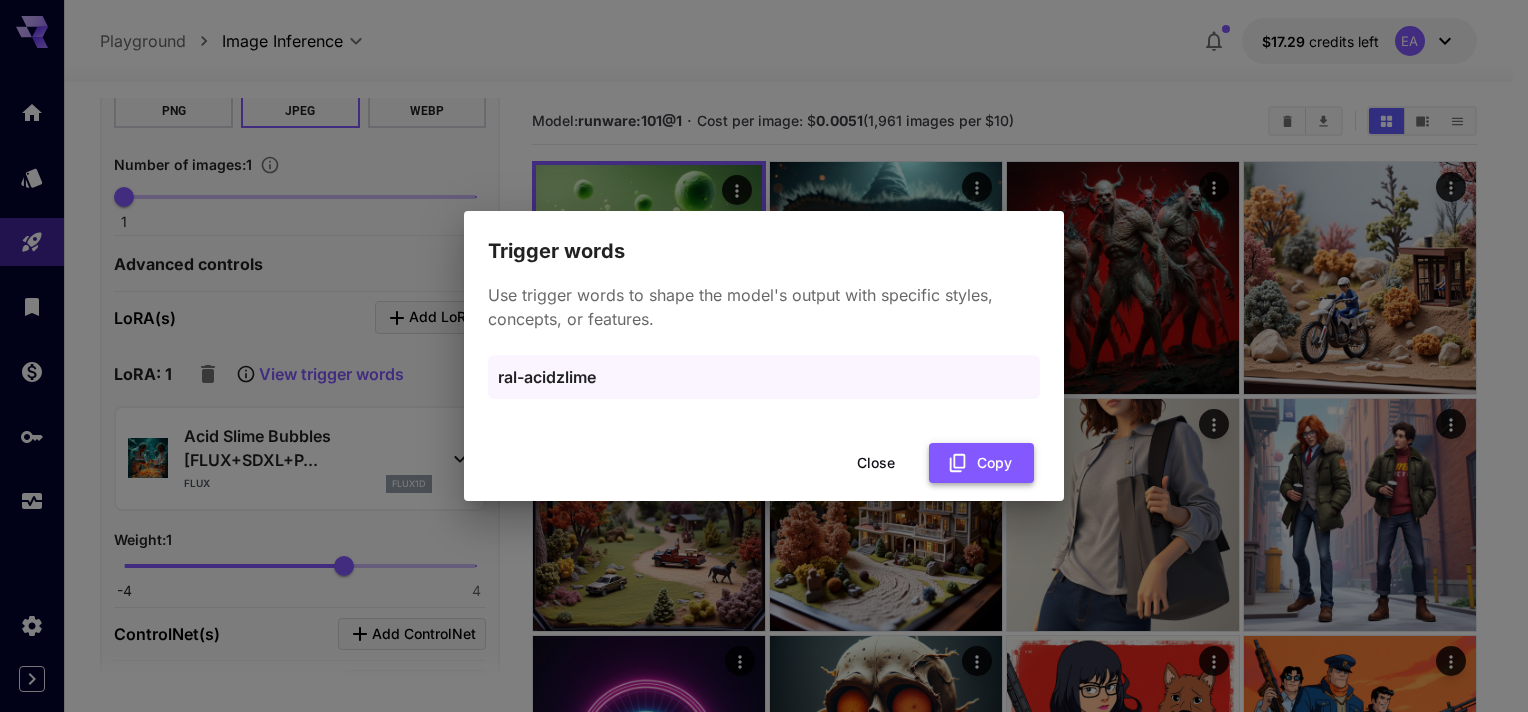 click on "Copy" at bounding box center [981, 463] 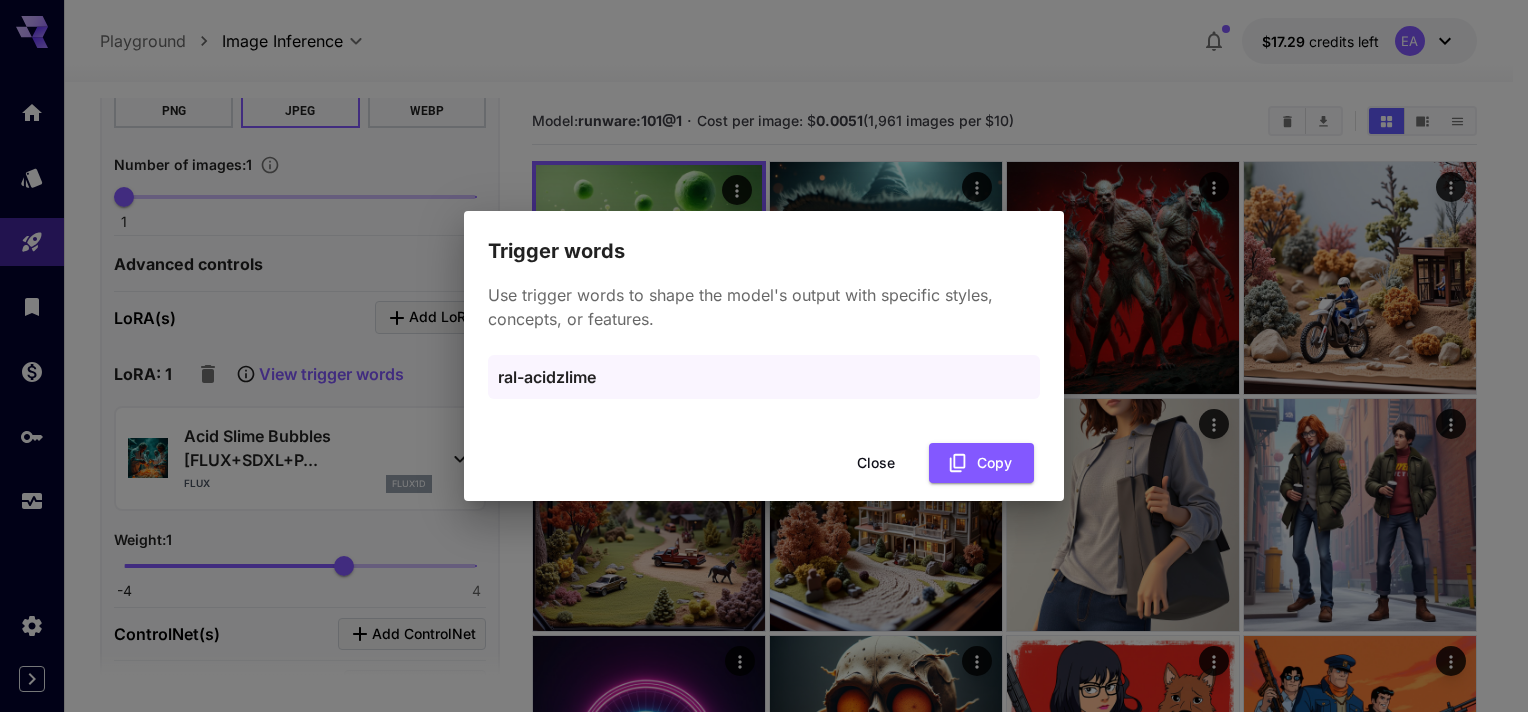 click on "Close" at bounding box center (876, 463) 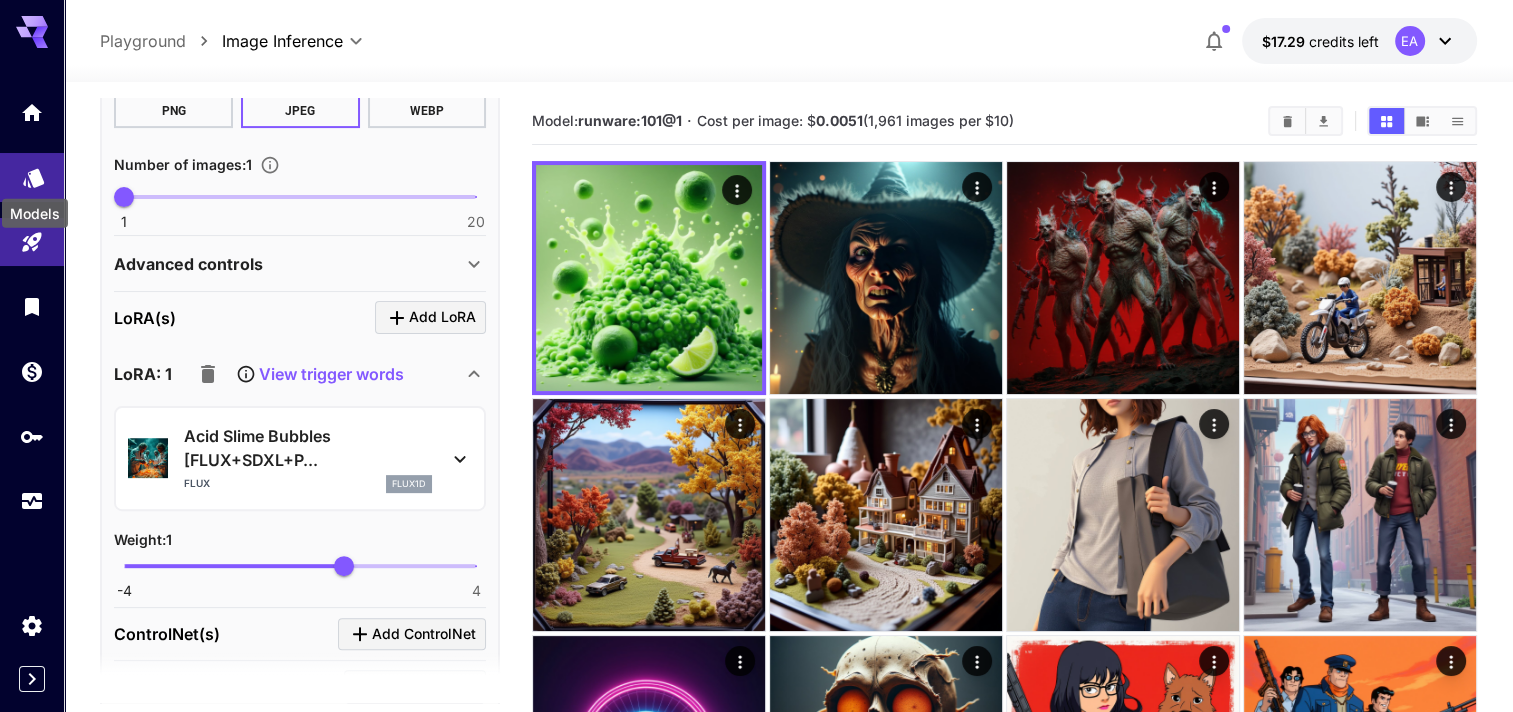 click at bounding box center [34, 171] 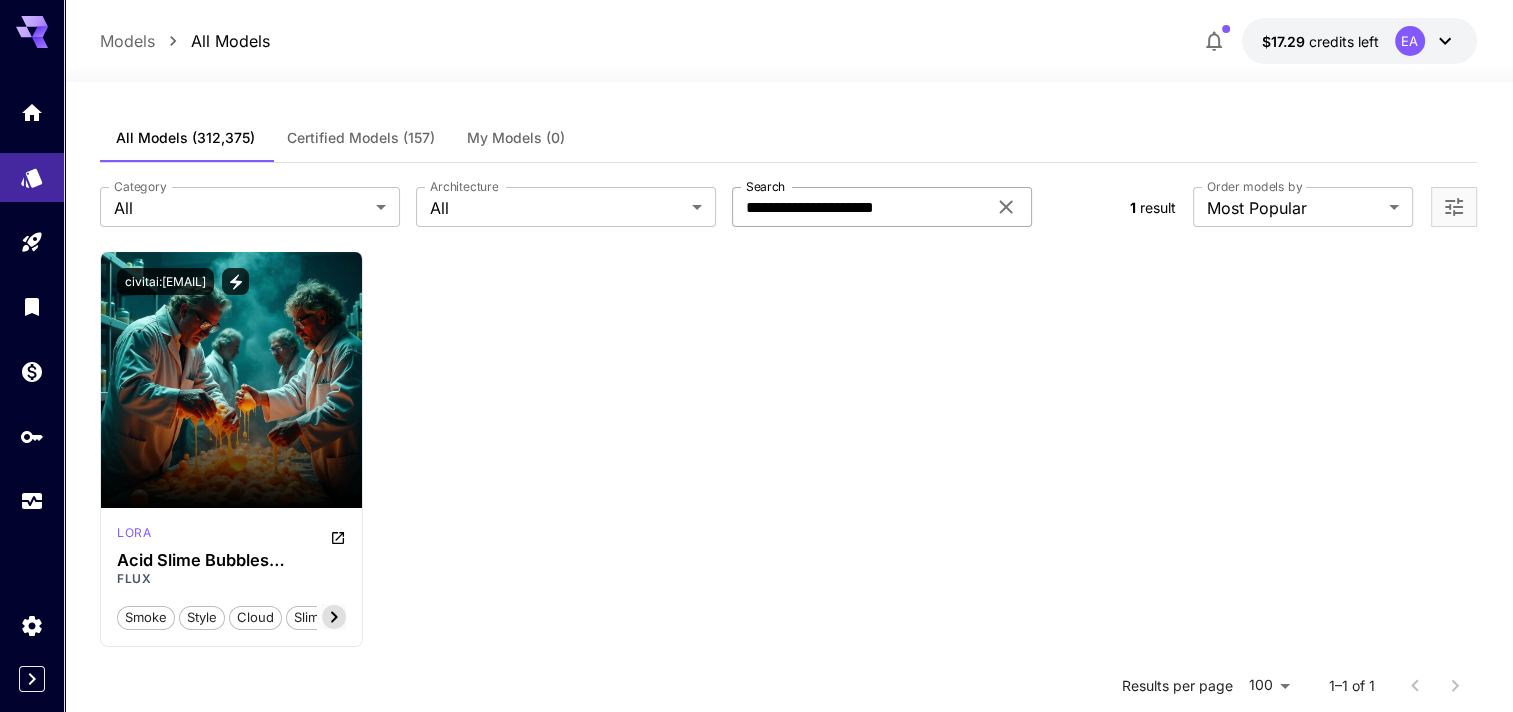 click 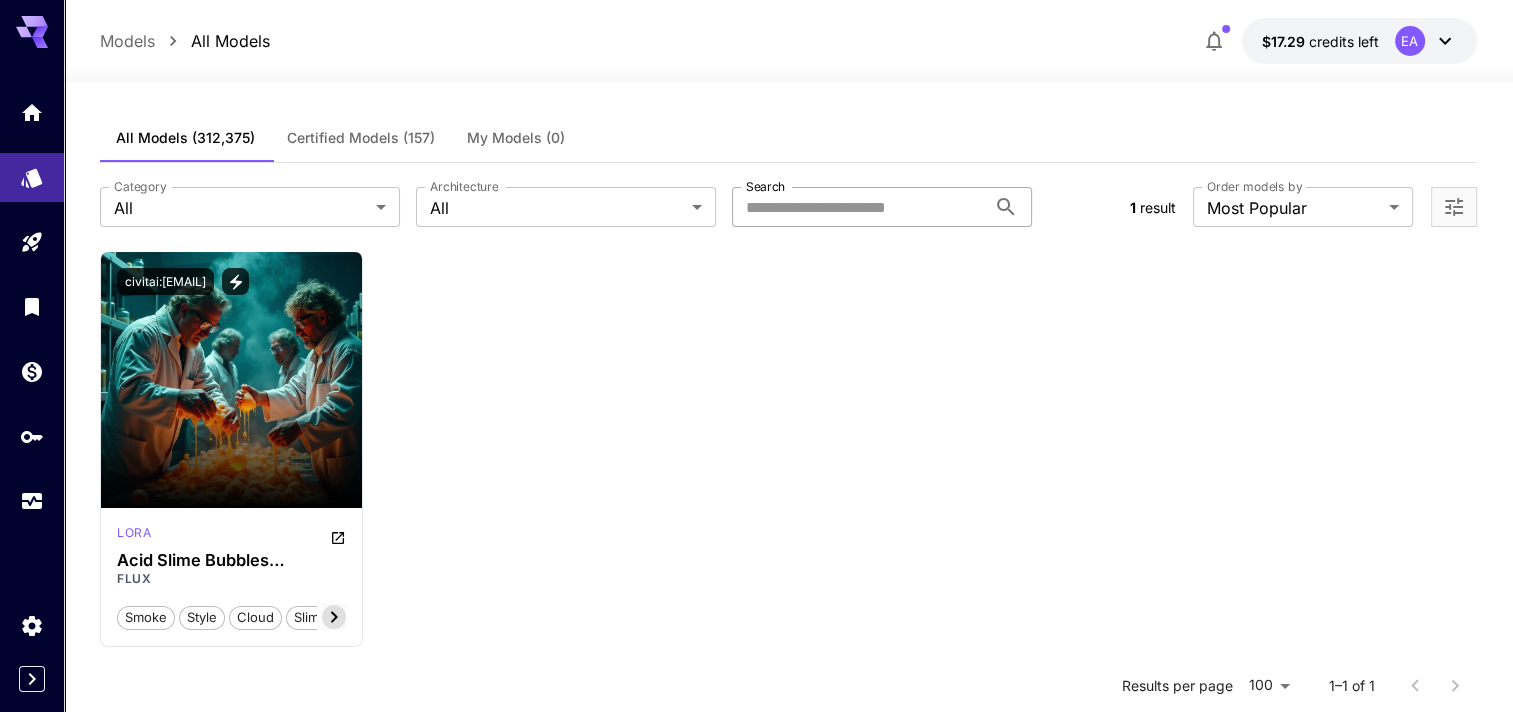 click on "Search" at bounding box center [859, 207] 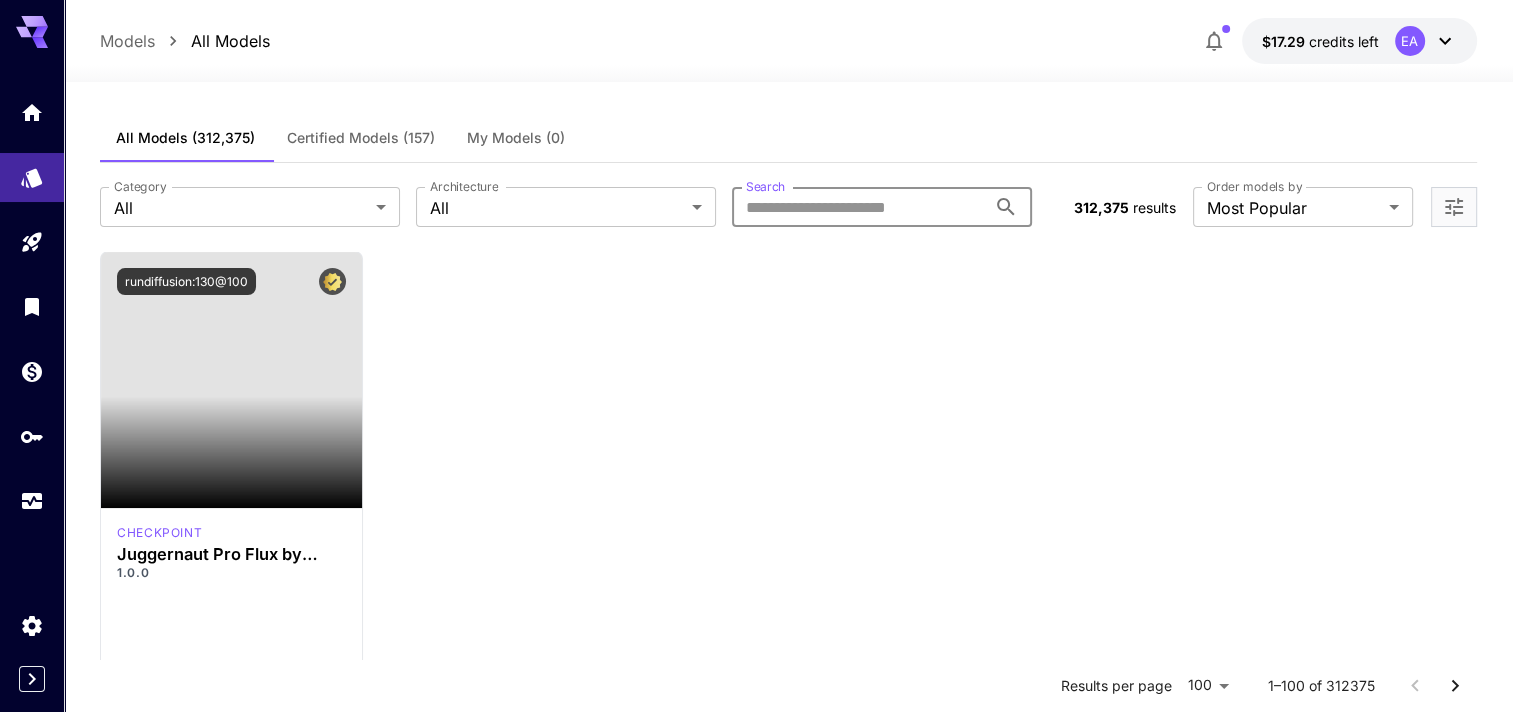 paste on "**********" 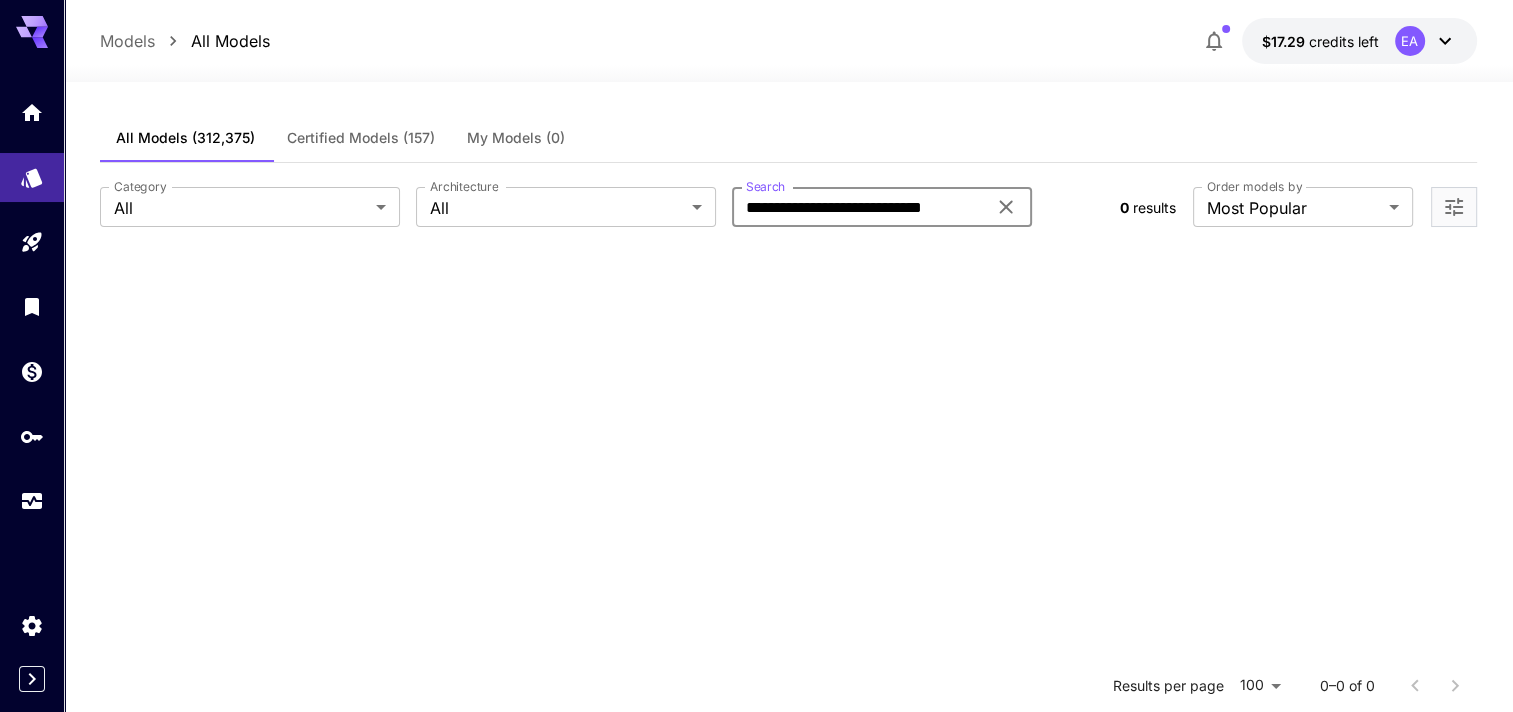 scroll, scrollTop: 0, scrollLeft: 0, axis: both 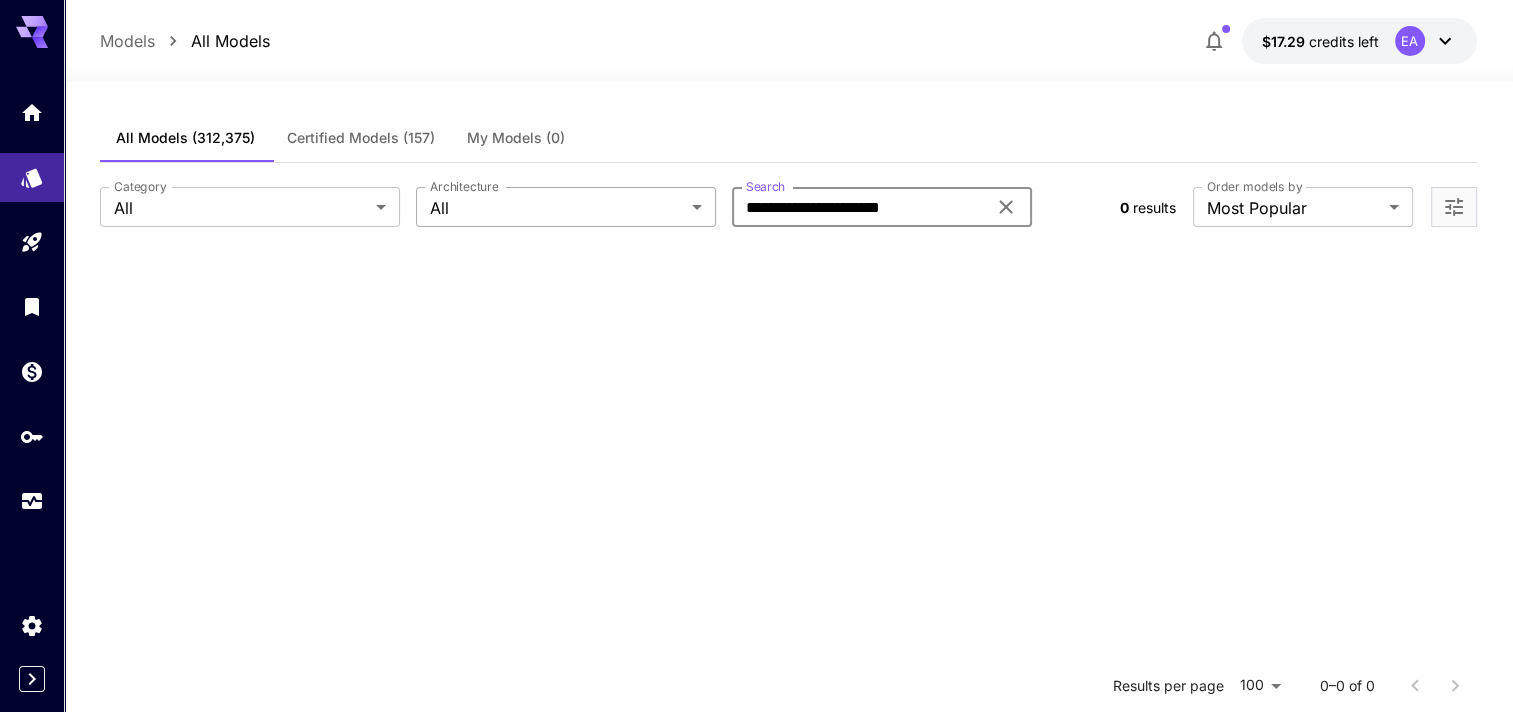 drag, startPoint x: 865, startPoint y: 212, endPoint x: 575, endPoint y: 204, distance: 290.11032 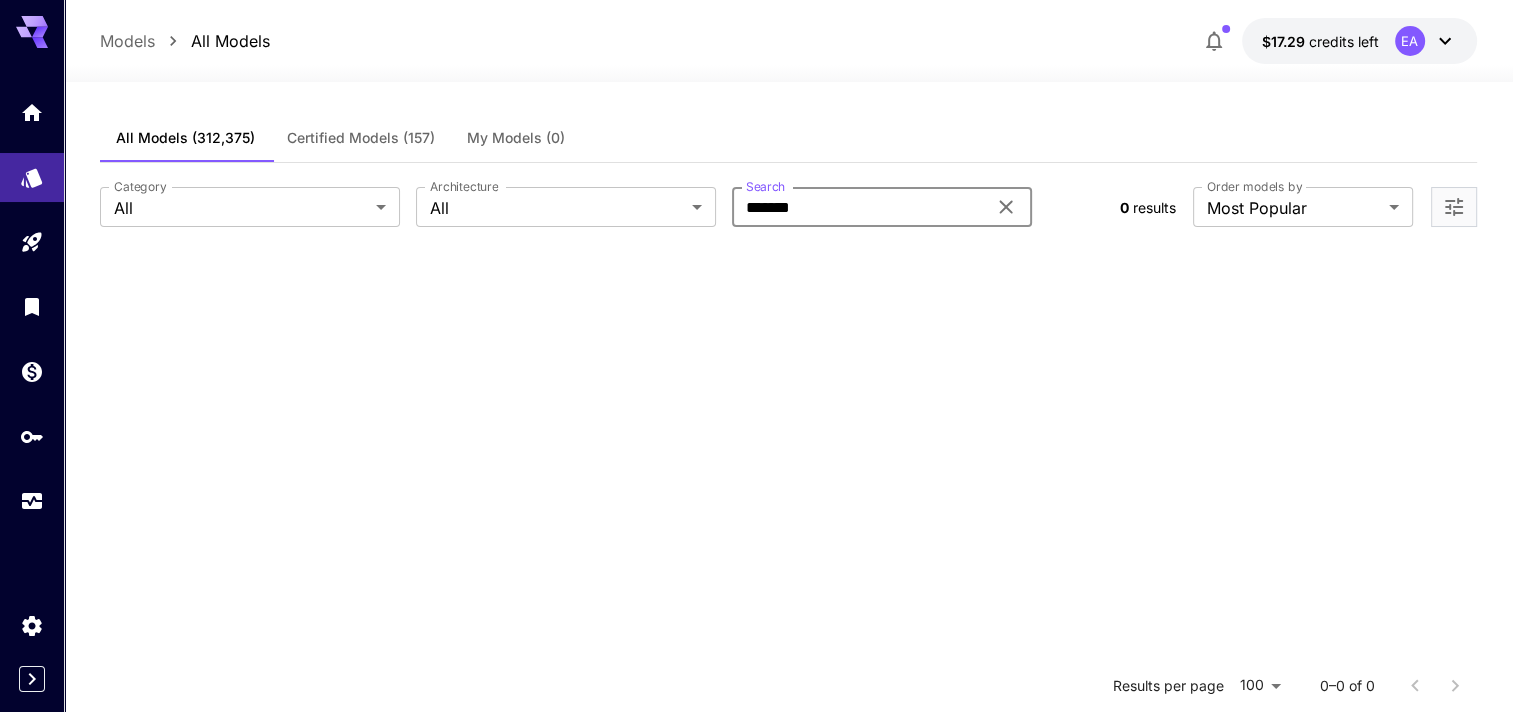 type on "*******" 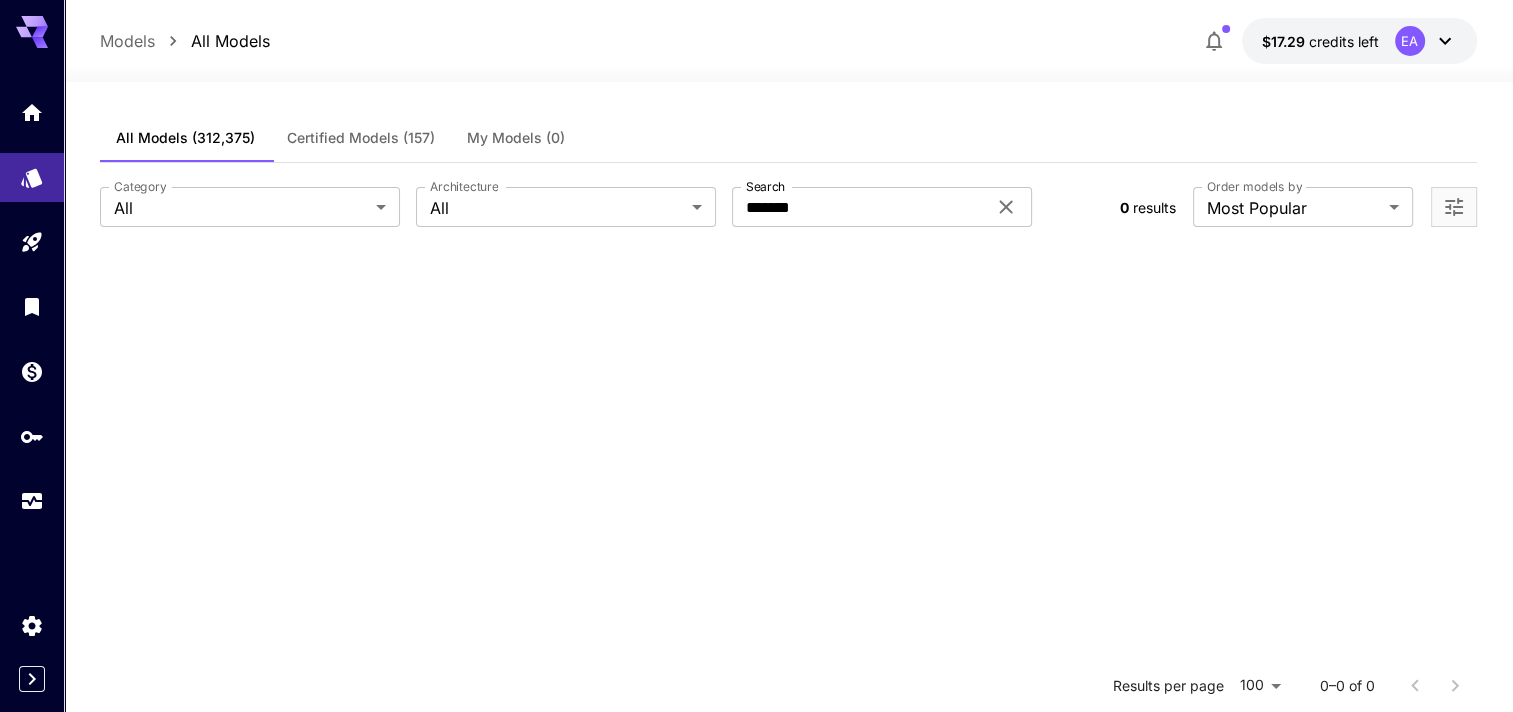 click 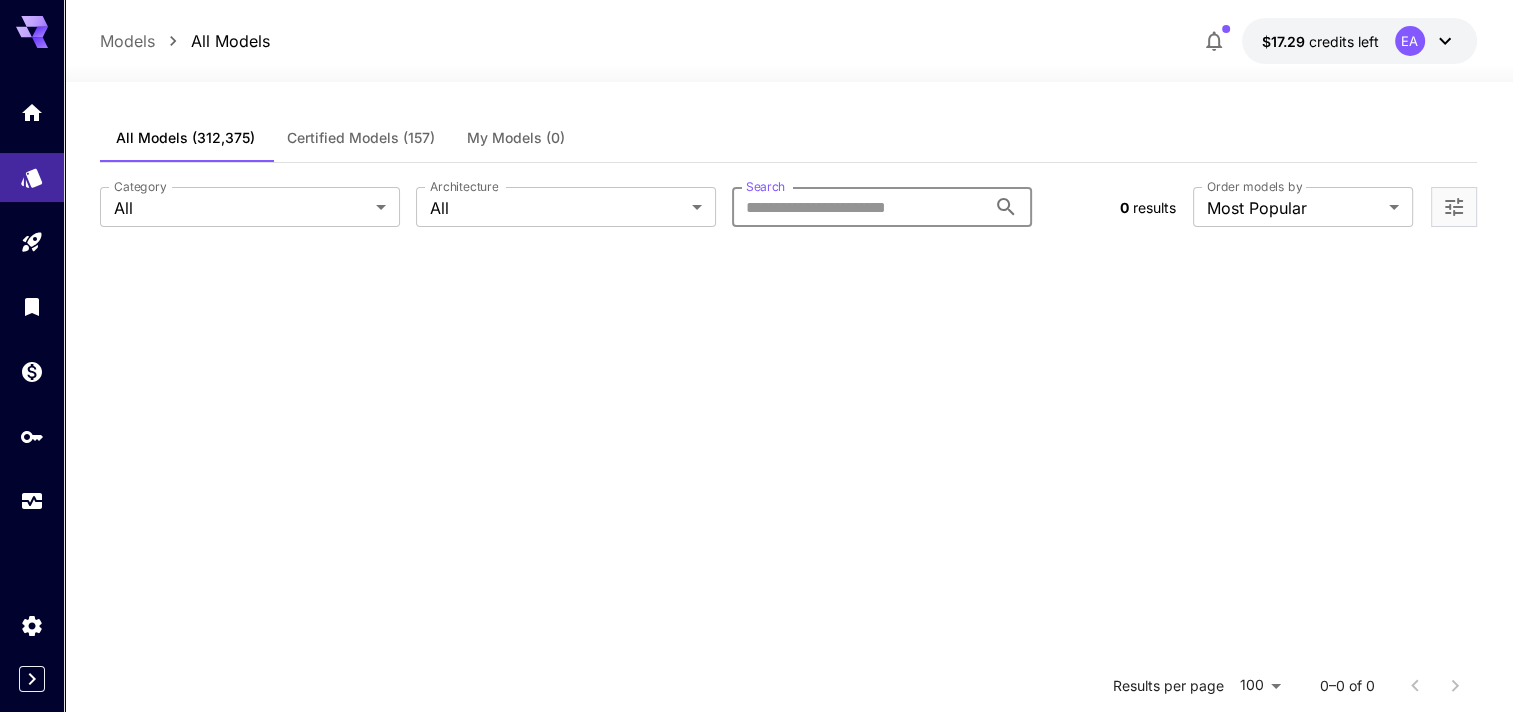 click on "Search" at bounding box center (859, 207) 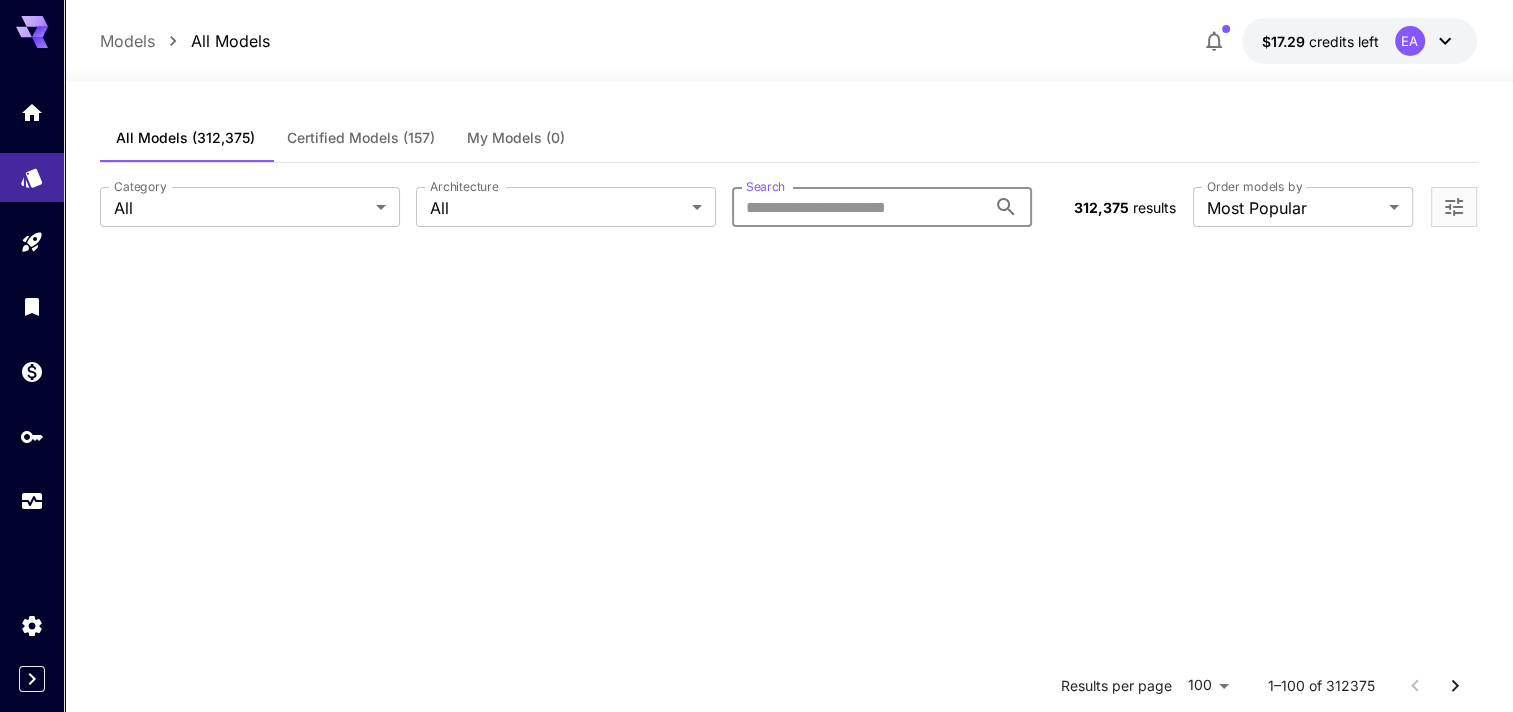 paste on "**********" 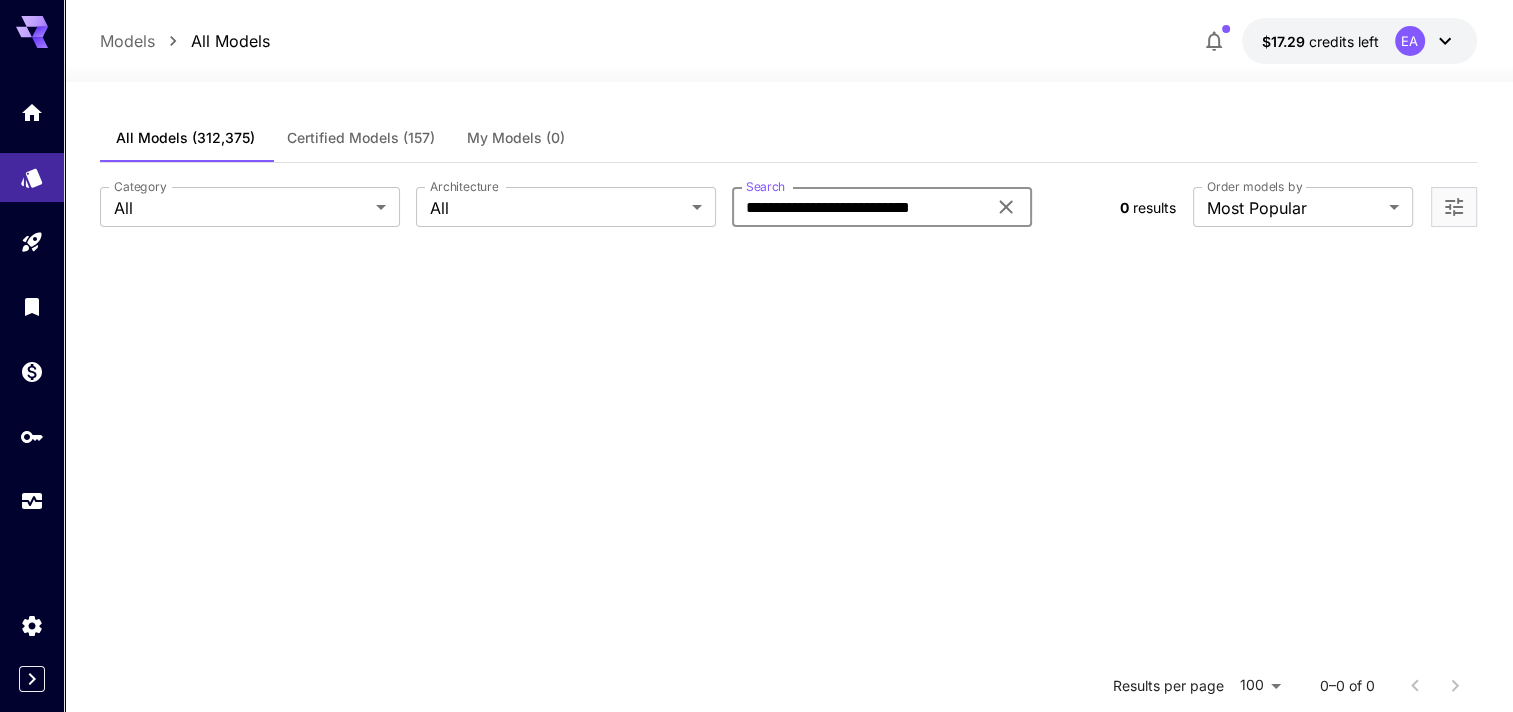 scroll, scrollTop: 0, scrollLeft: 0, axis: both 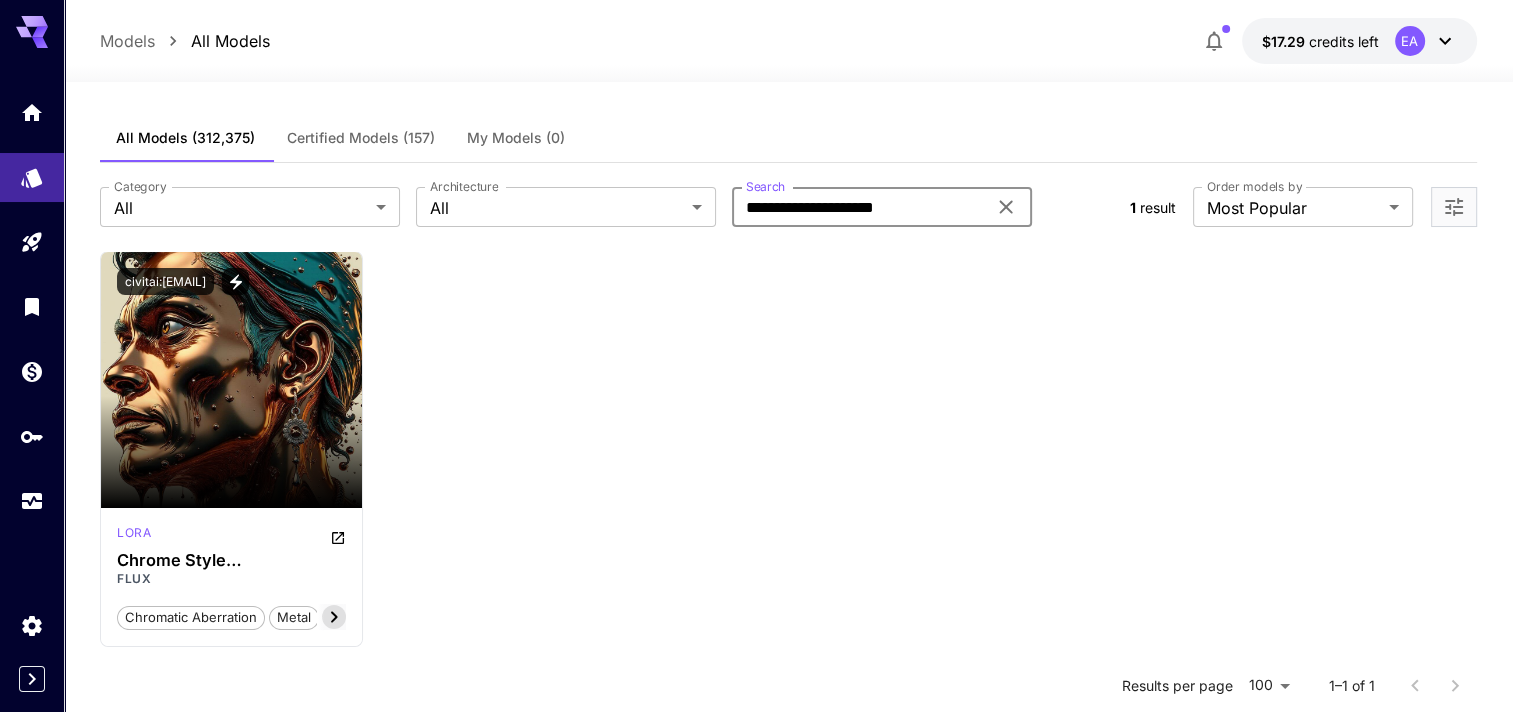 type on "**********" 